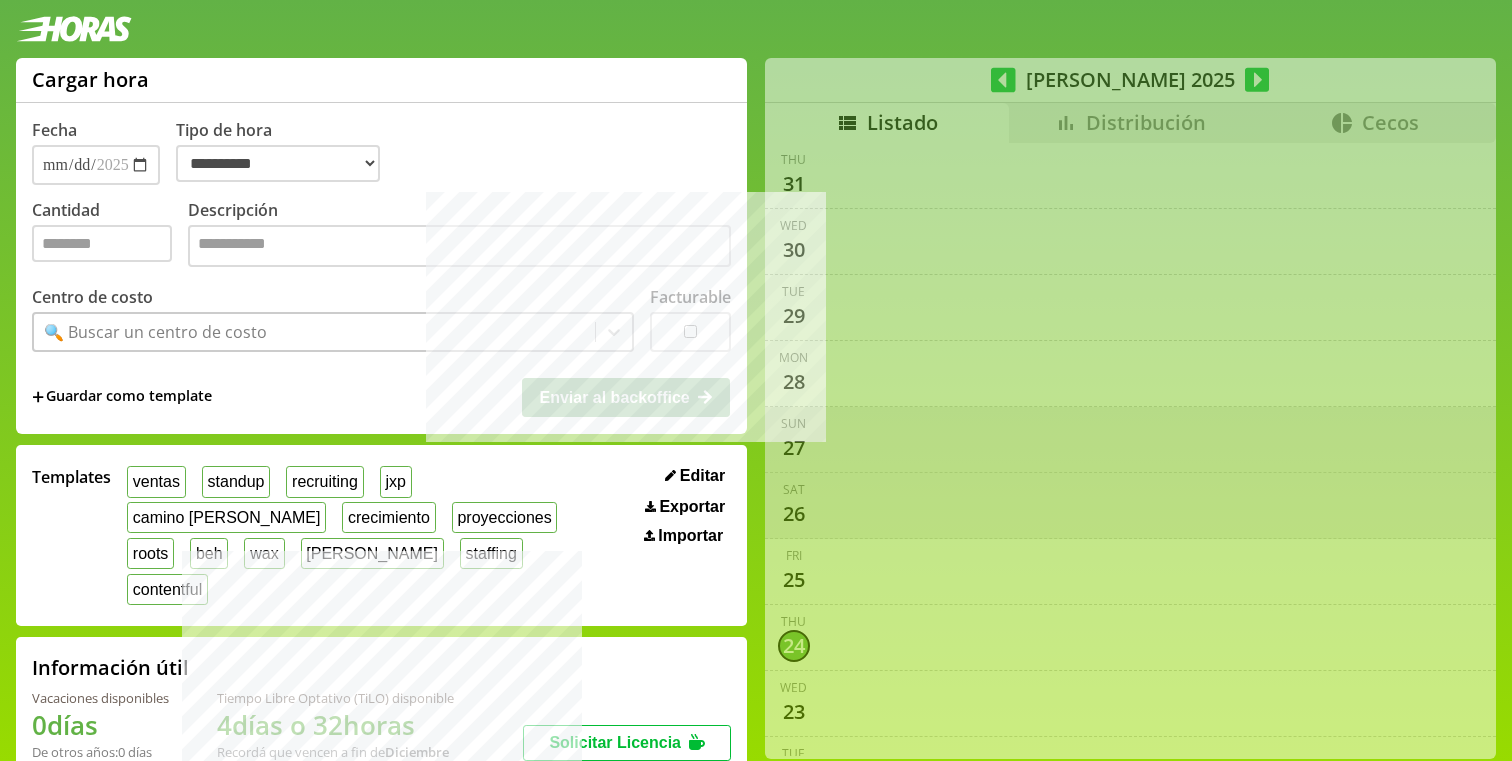select on "**********" 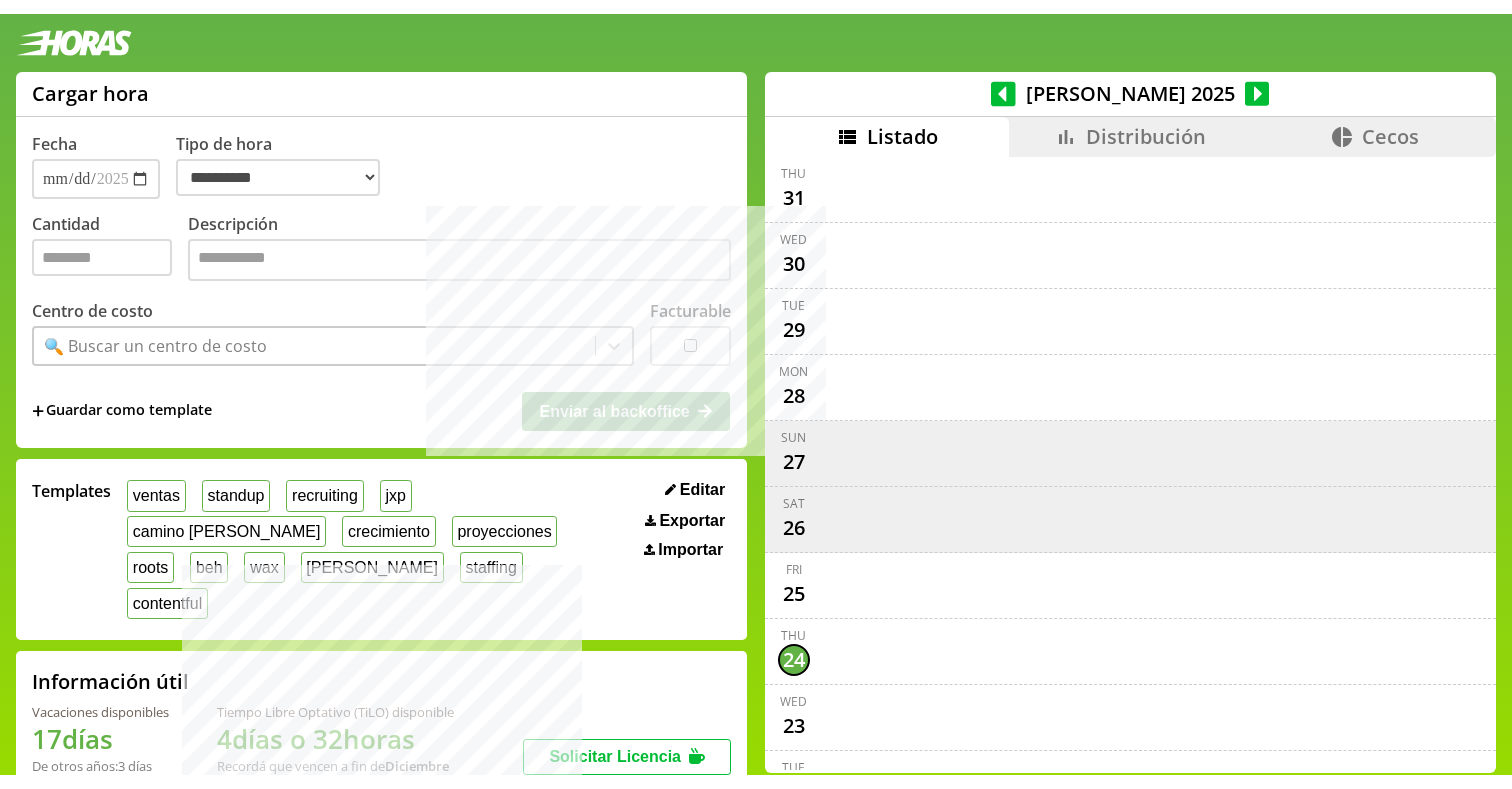scroll, scrollTop: 0, scrollLeft: 0, axis: both 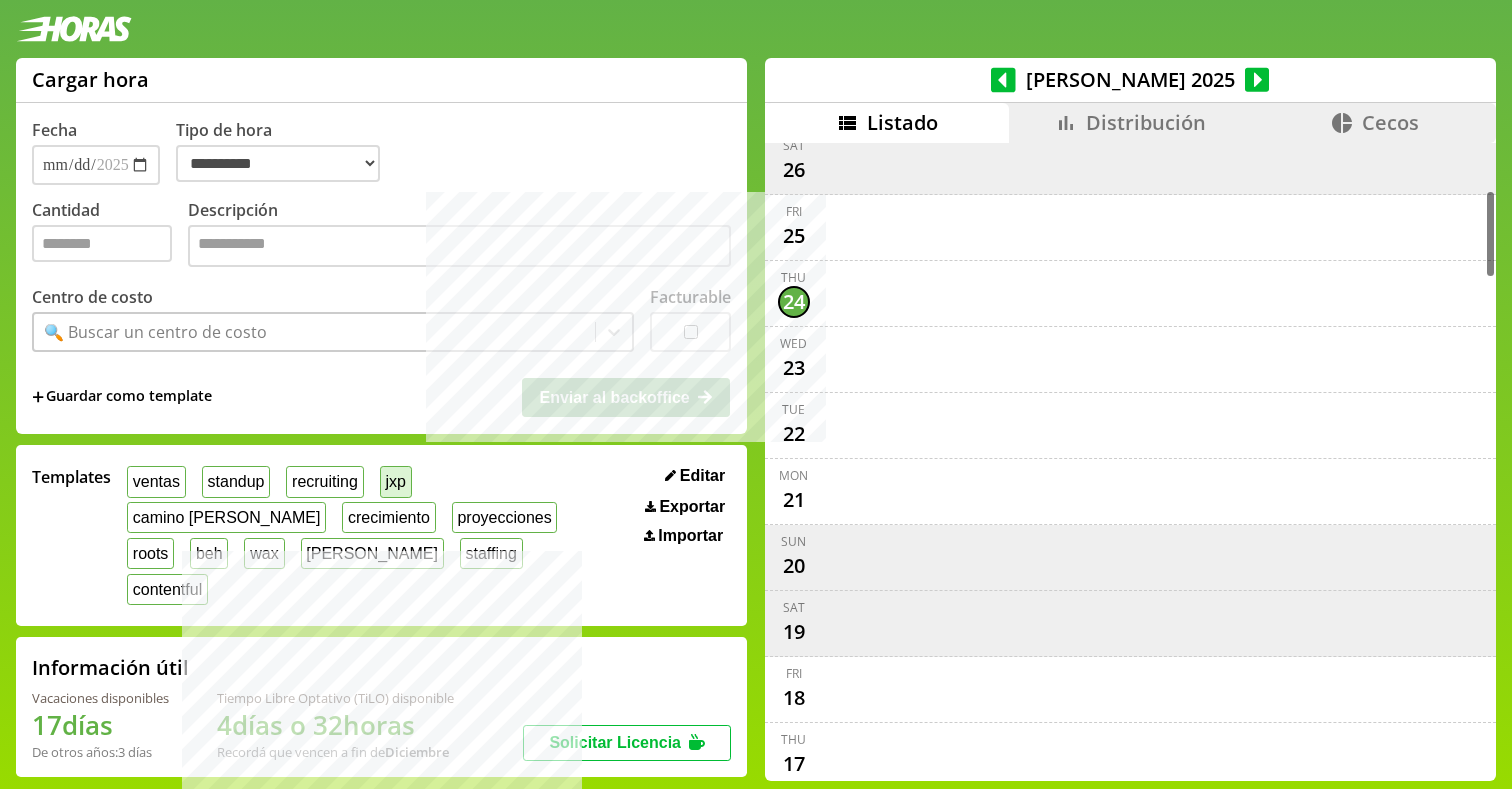 click on "jxp" at bounding box center [396, 481] 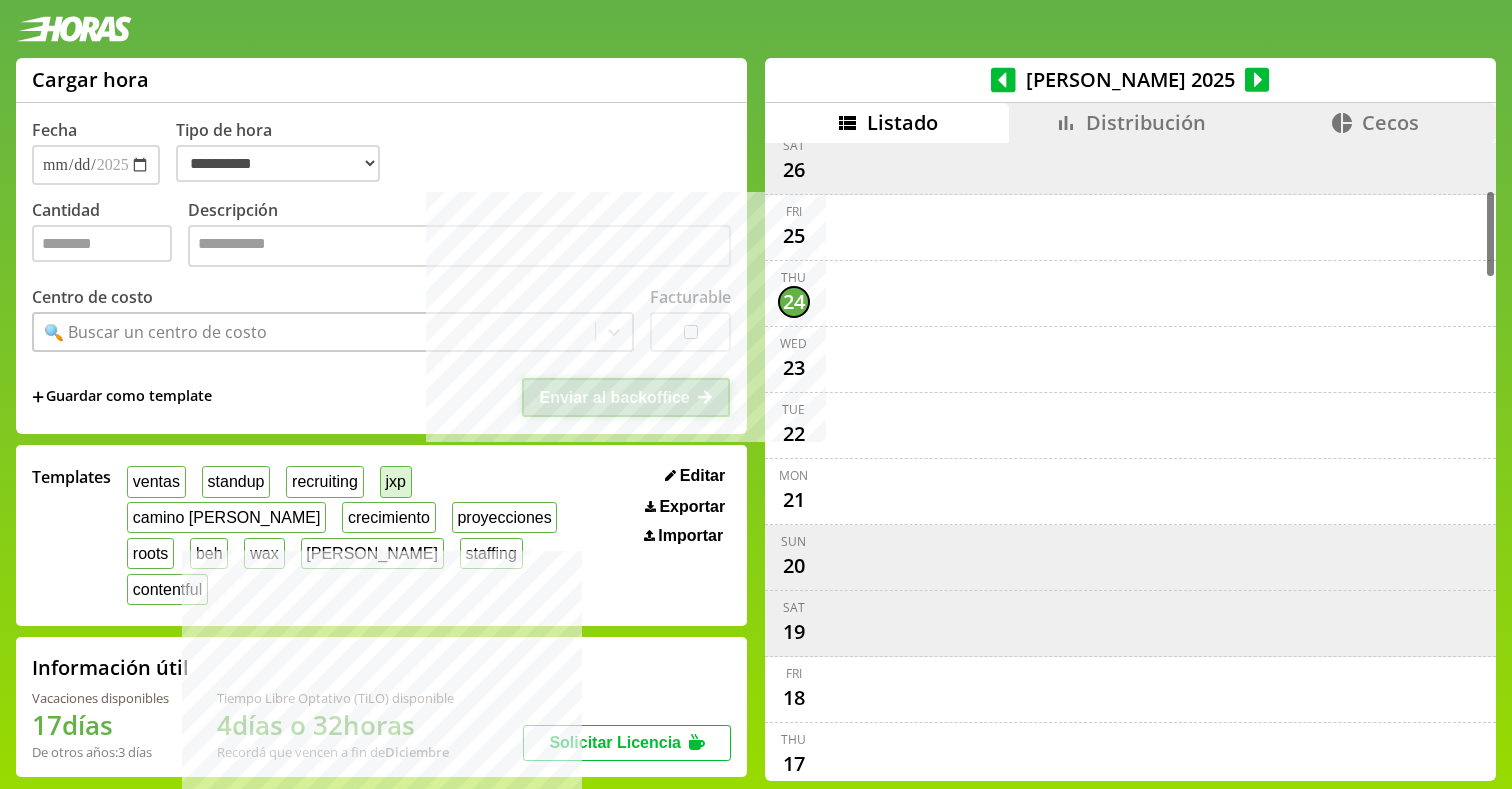 type on "*" 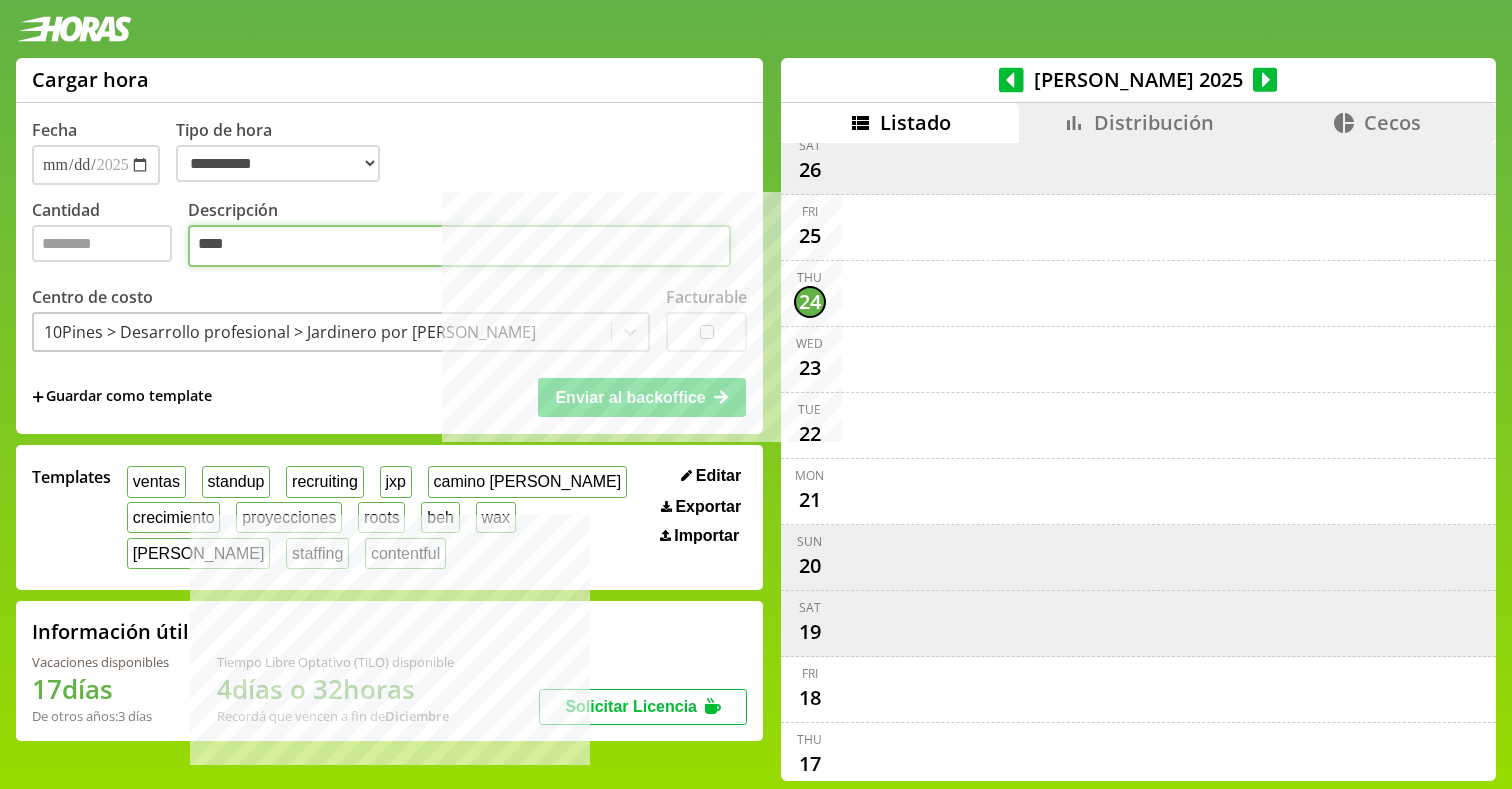 click on "***" at bounding box center (459, 246) 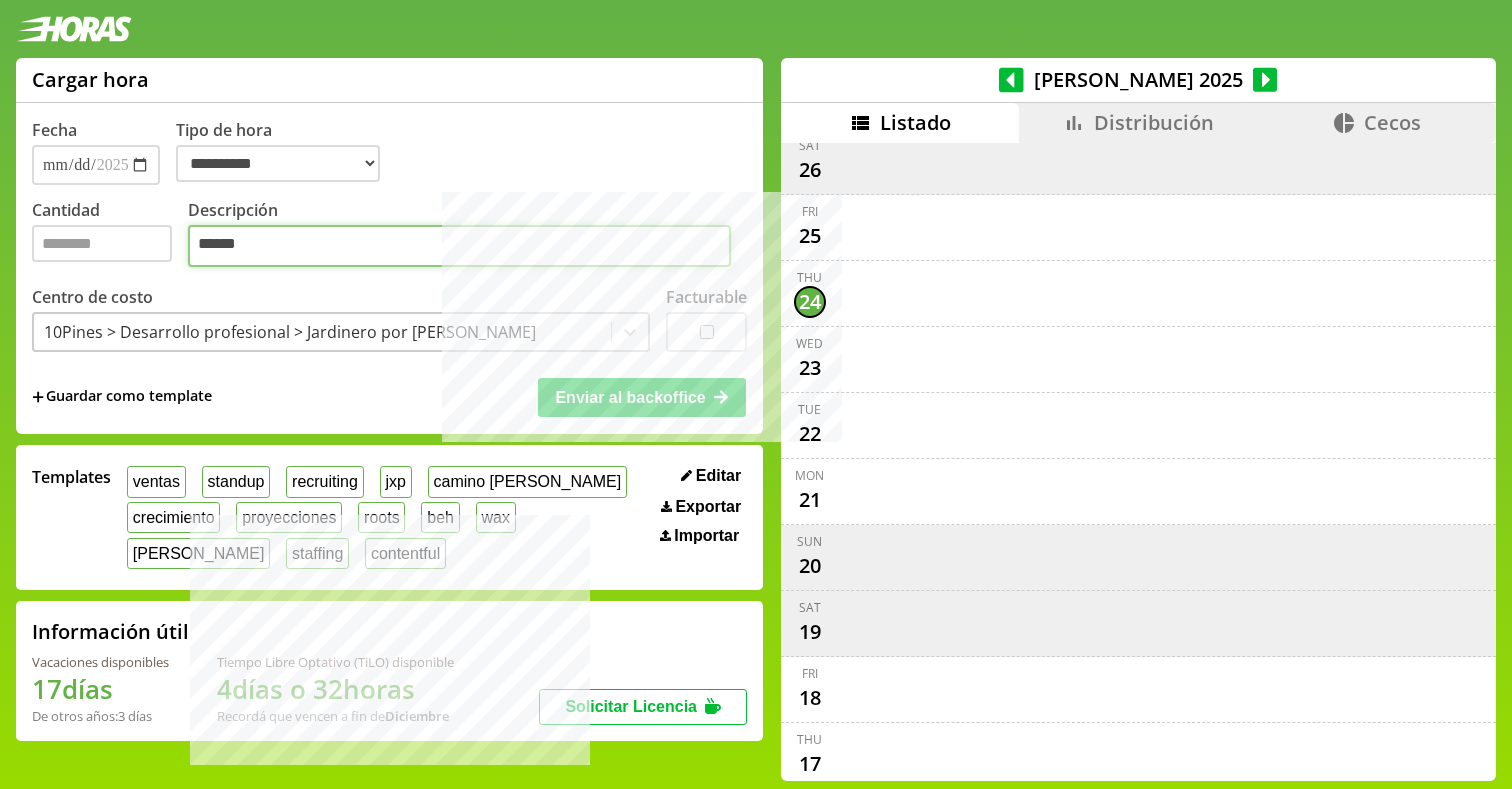 type on "******" 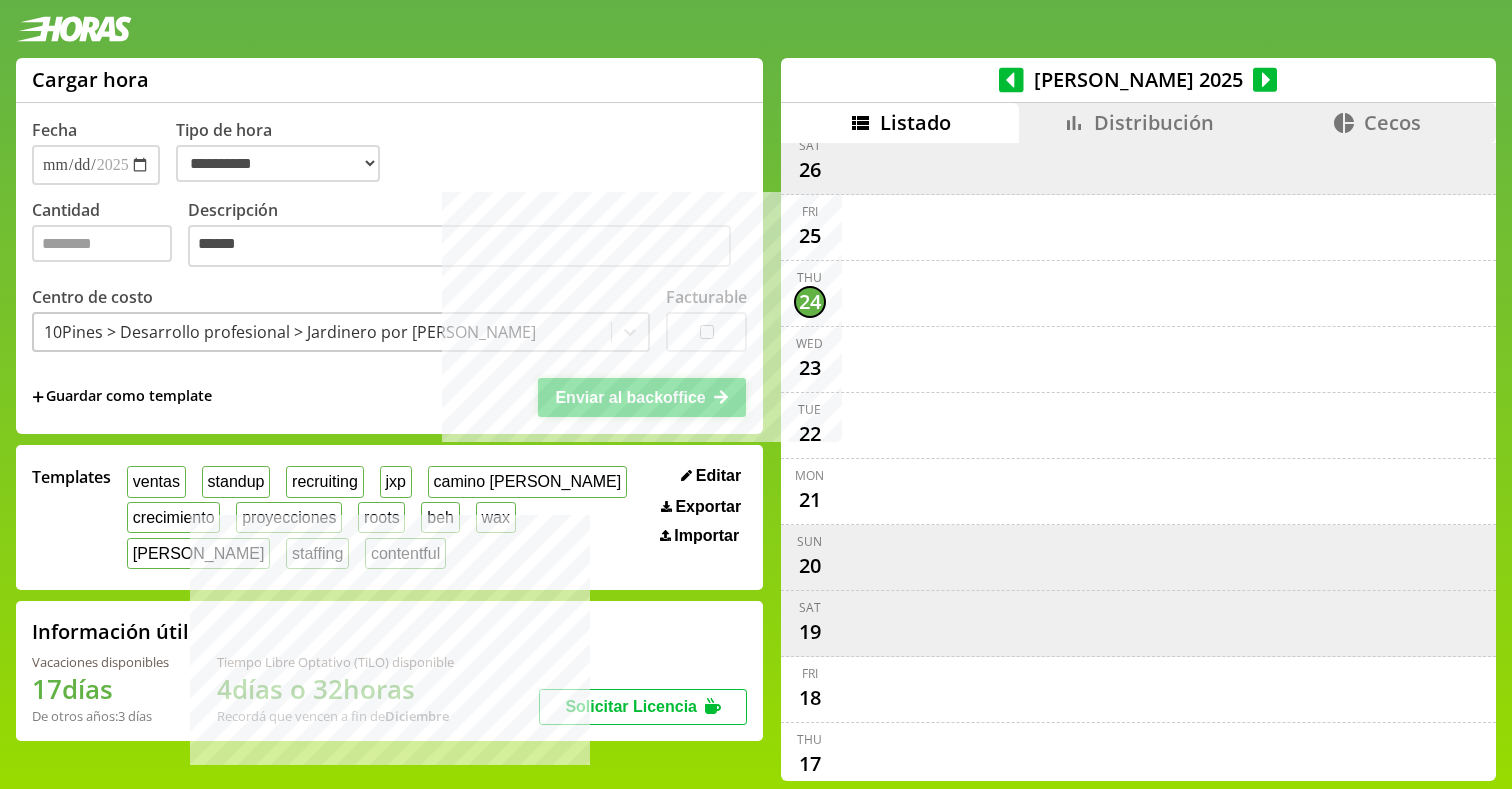 click on "Enviar al backoffice" at bounding box center [642, 397] 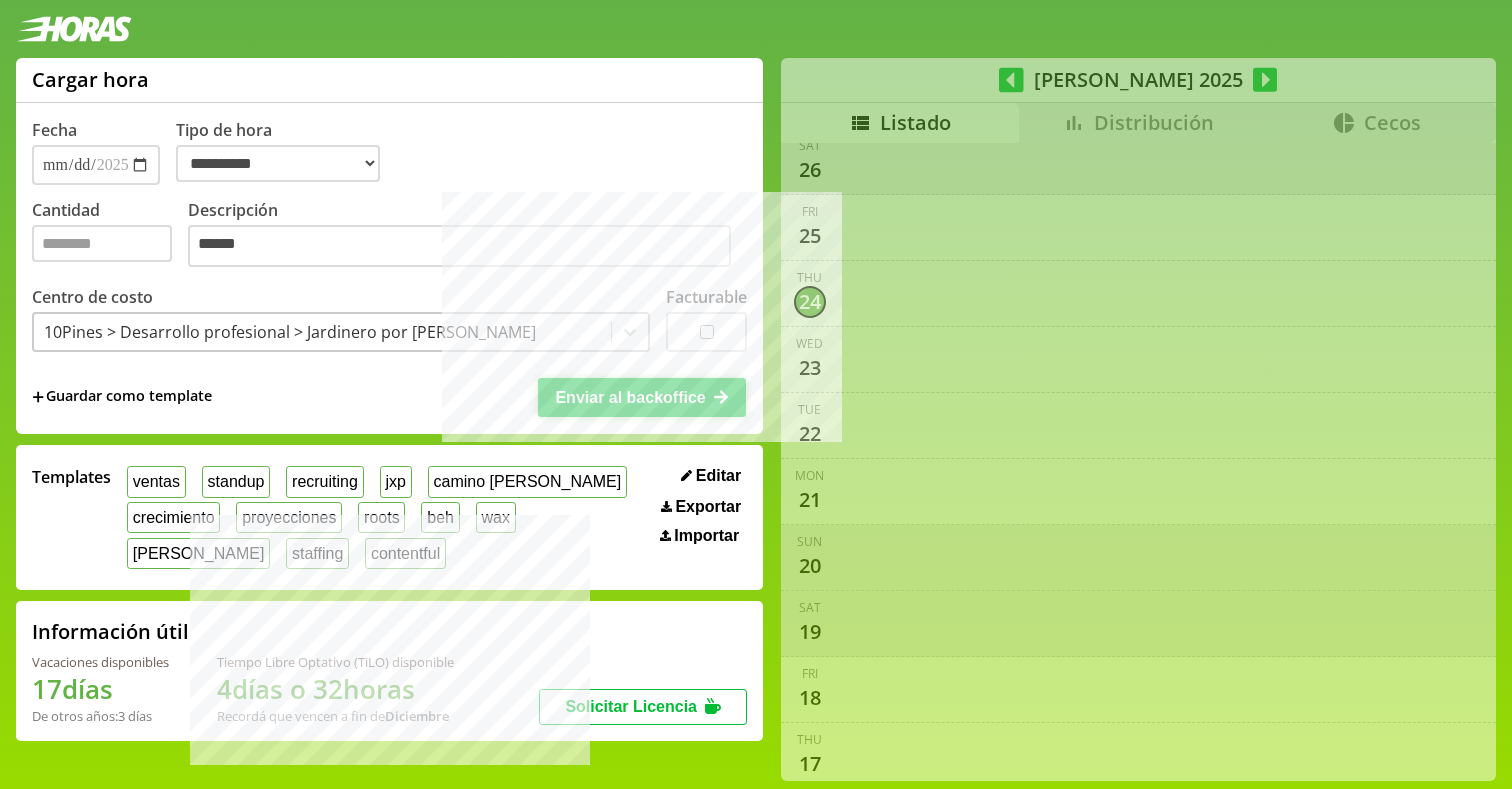 type 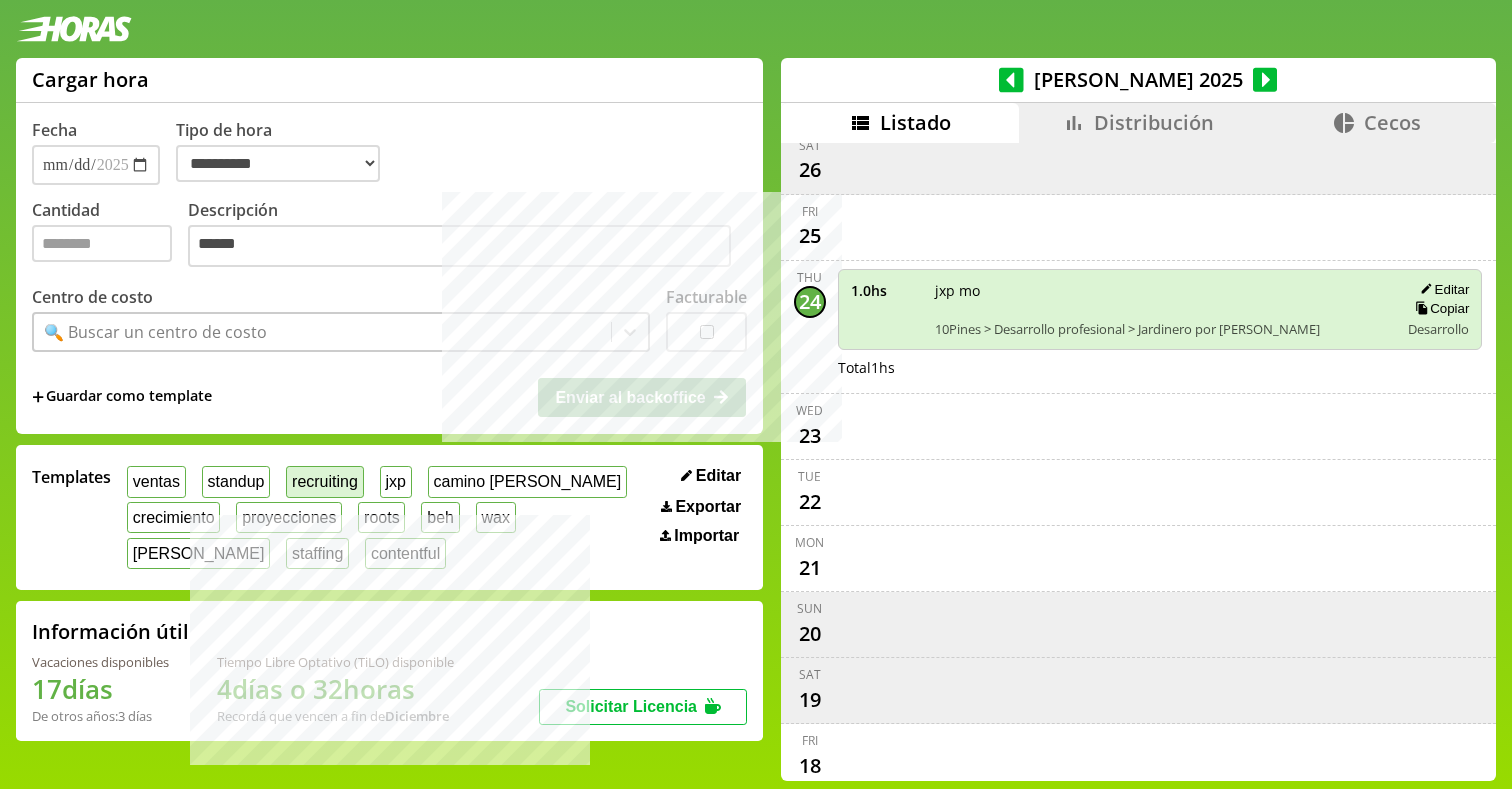 click on "recruiting" at bounding box center (324, 481) 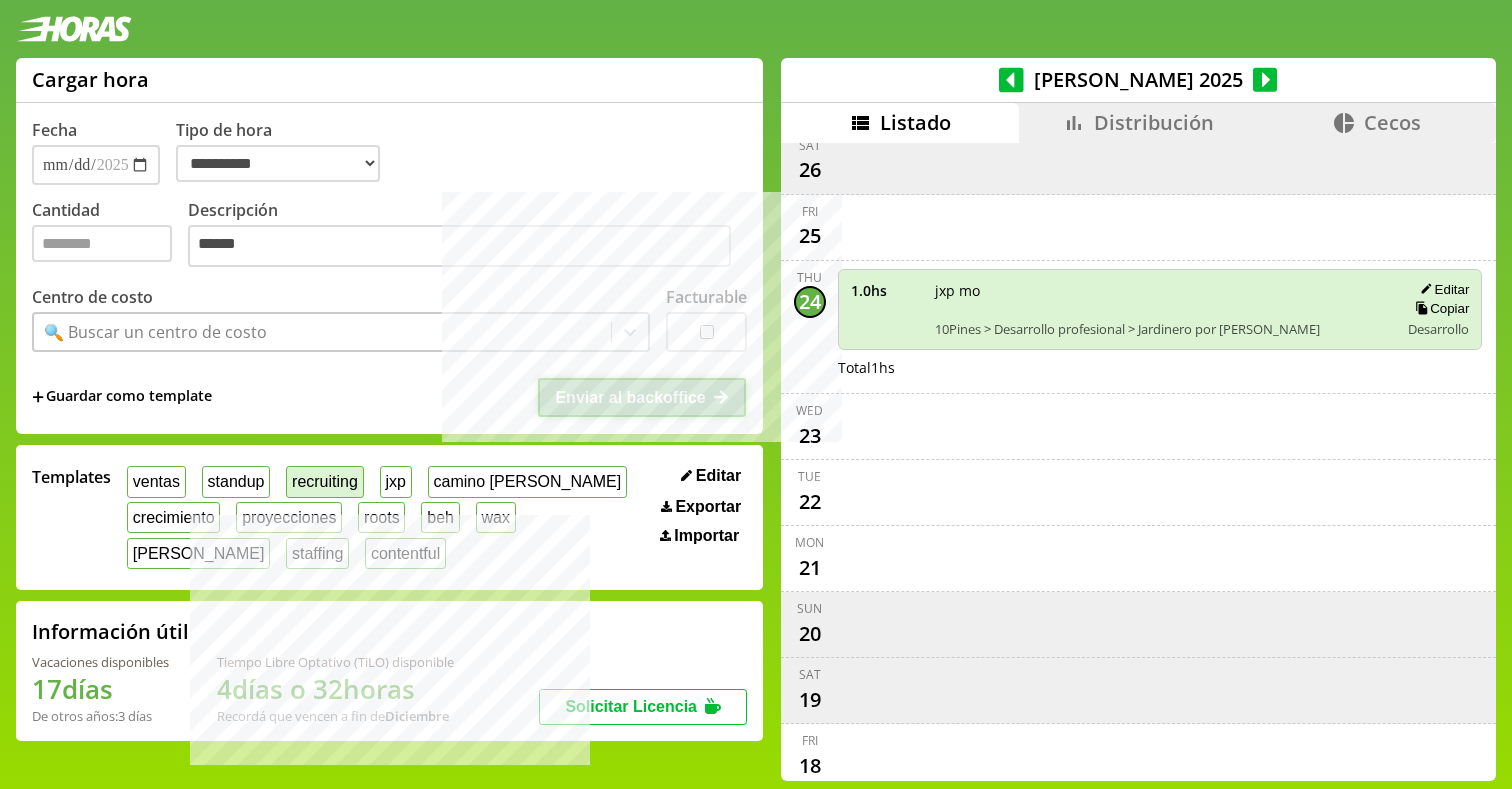 type on "*" 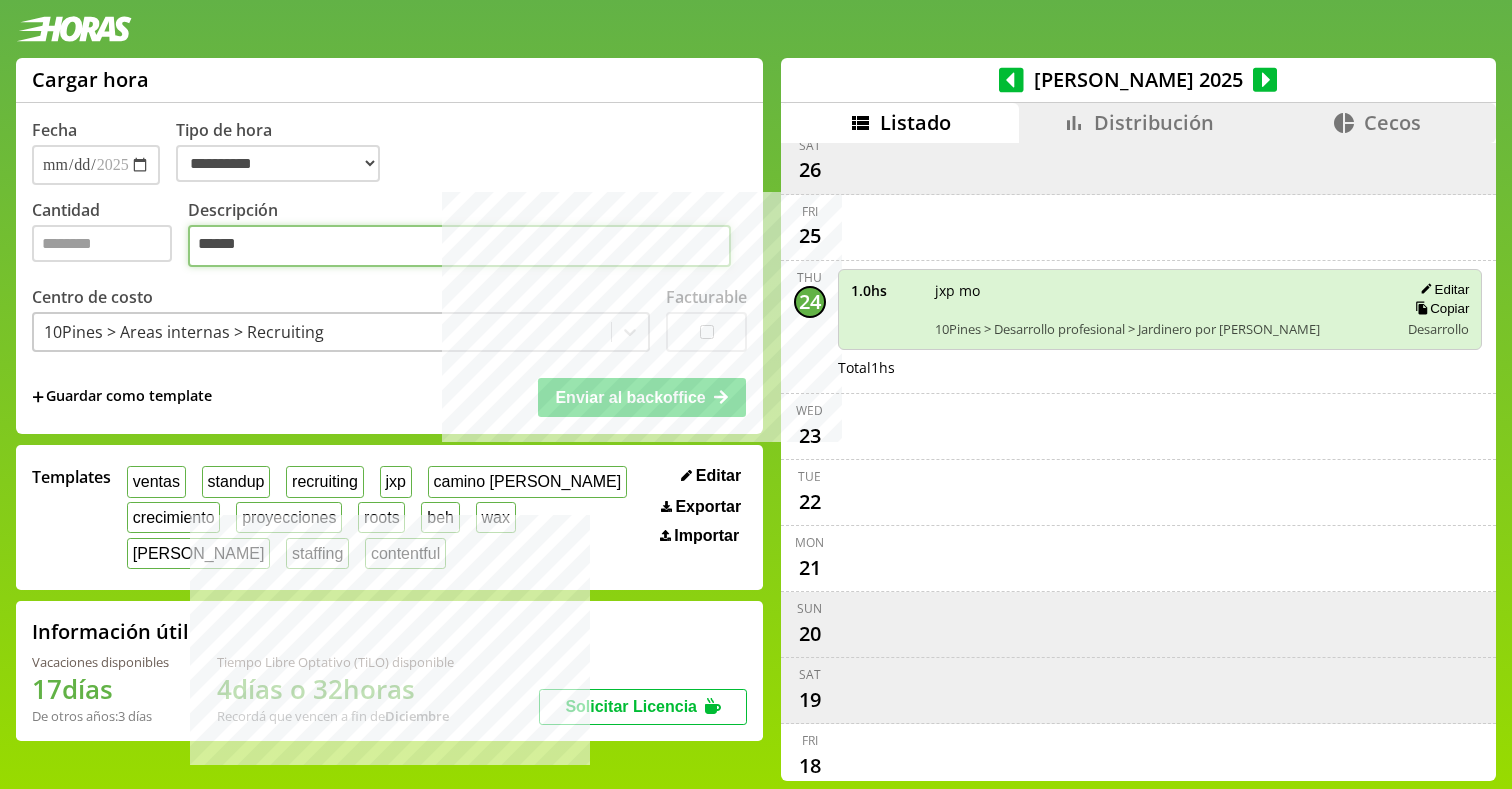 click on "**********" at bounding box center (459, 246) 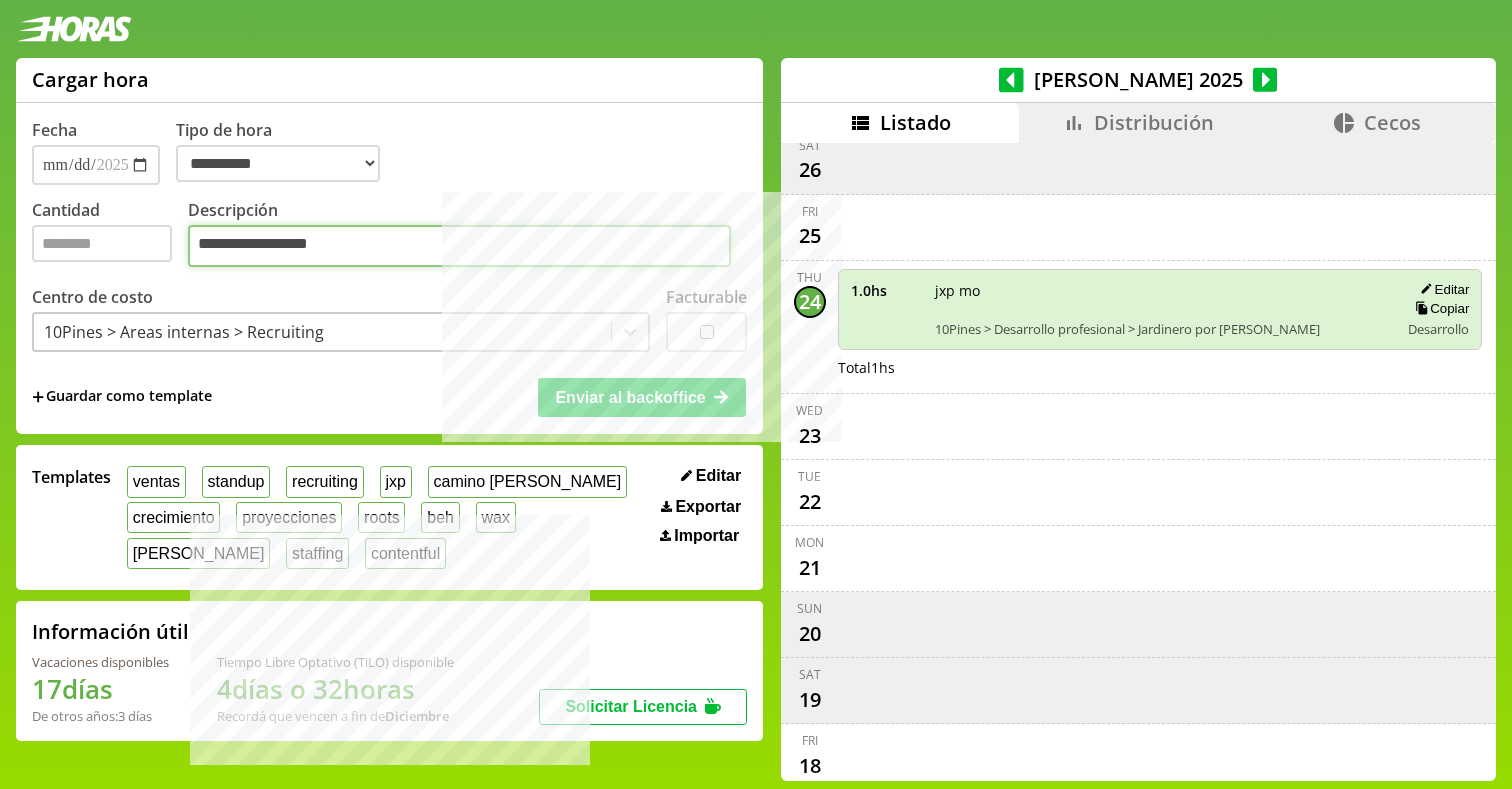 type on "*" 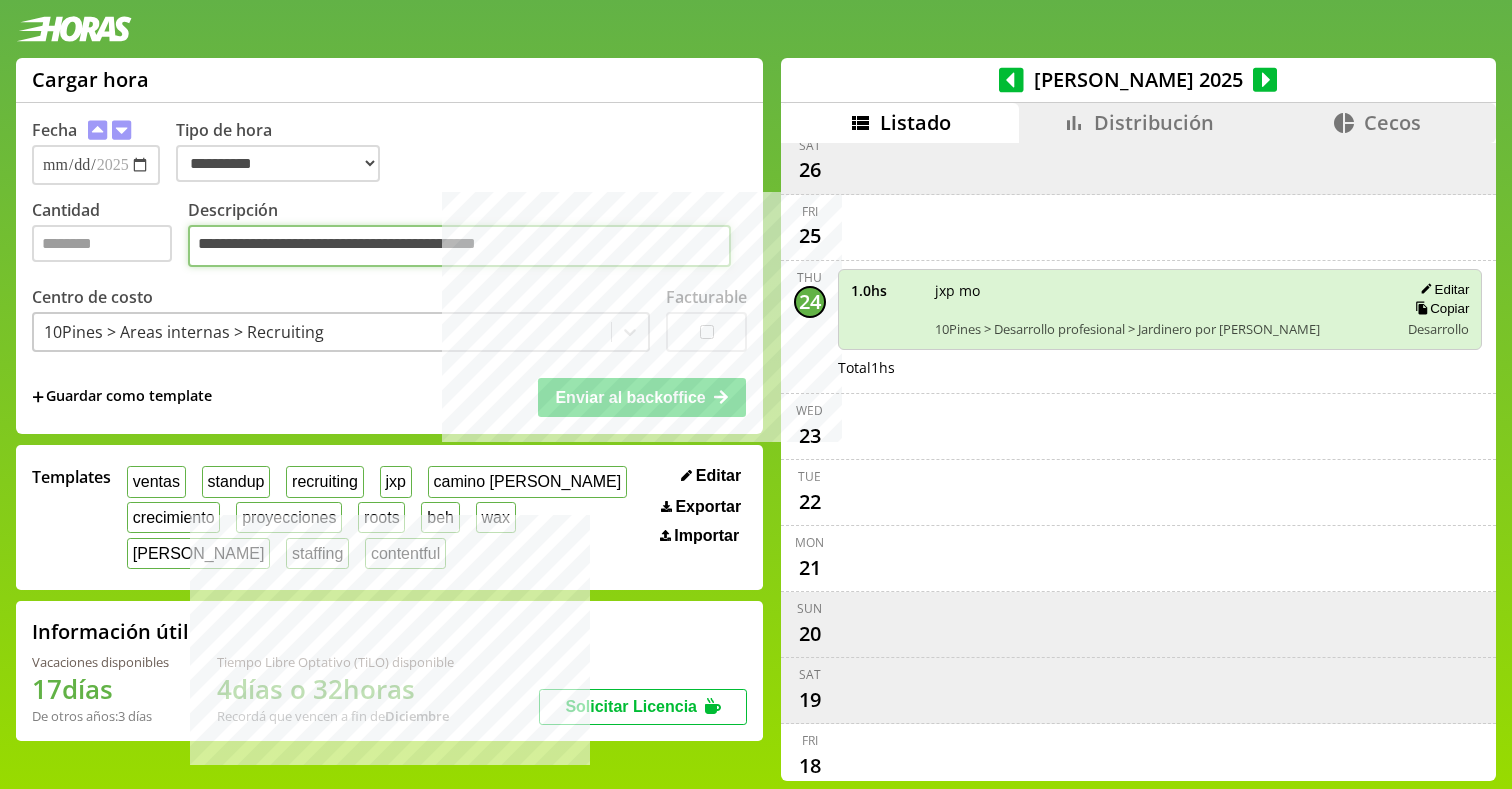 type on "**********" 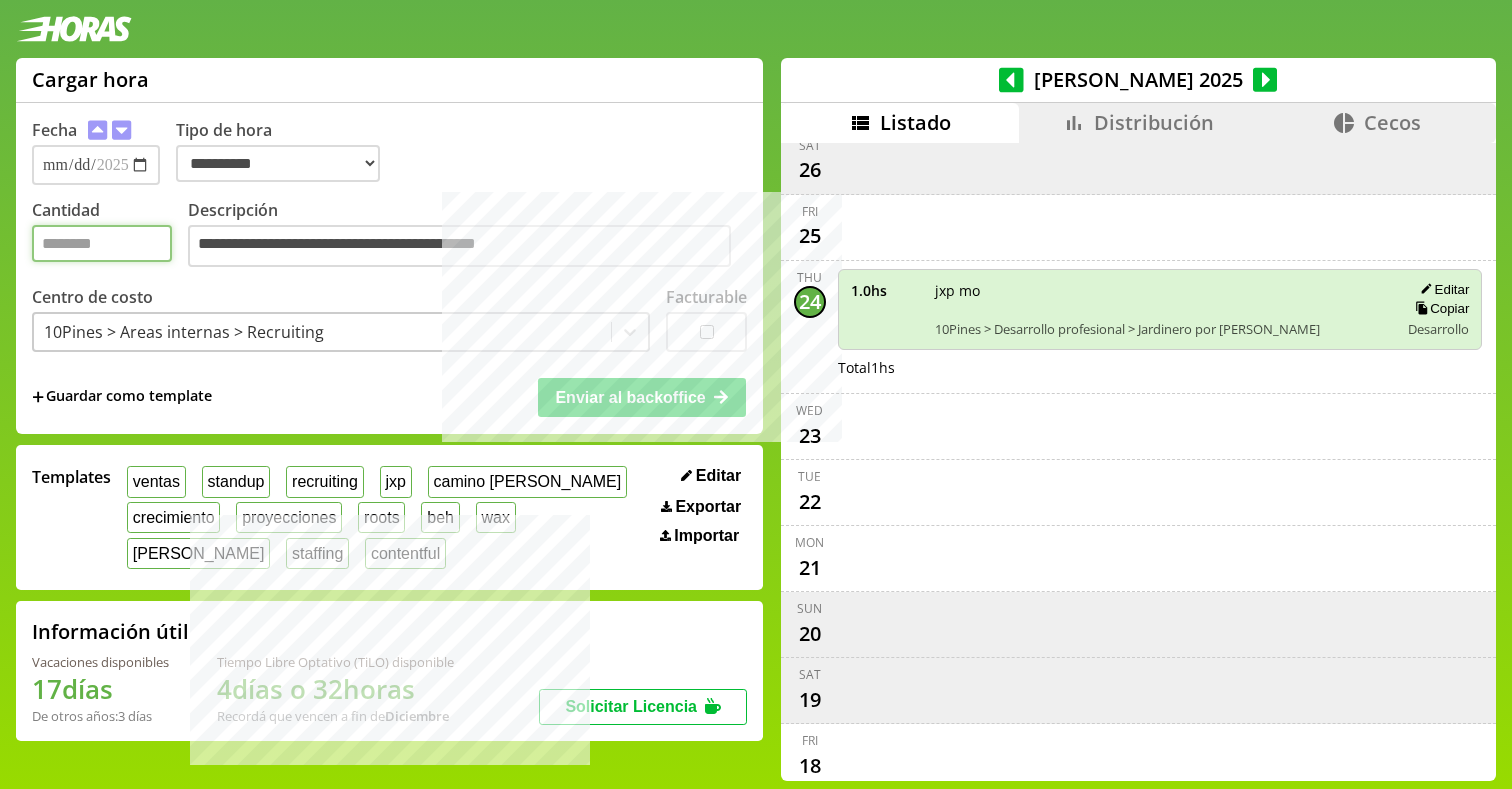 click on "*" at bounding box center [102, 243] 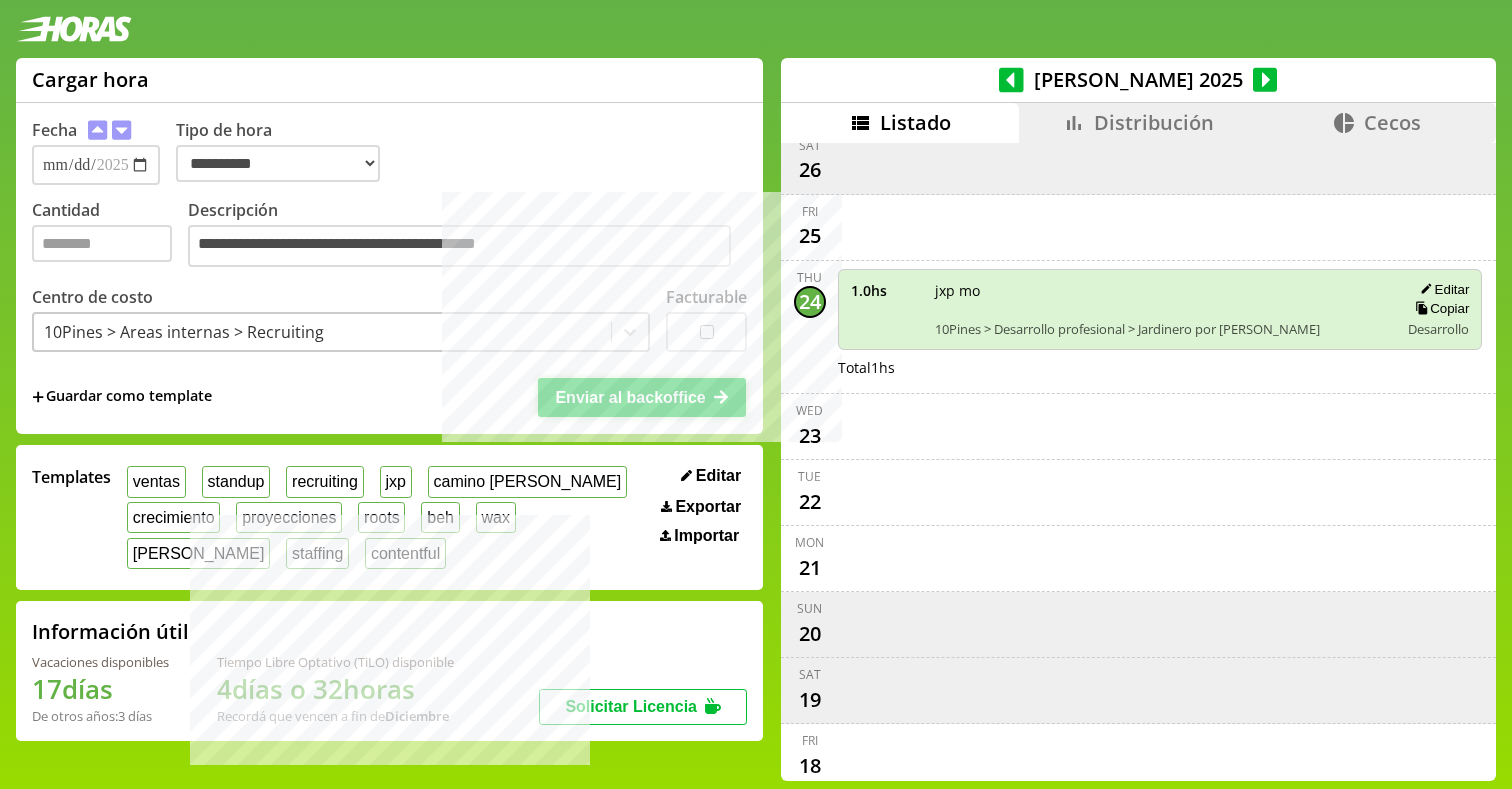 click on "Enviar al backoffice" at bounding box center (630, 397) 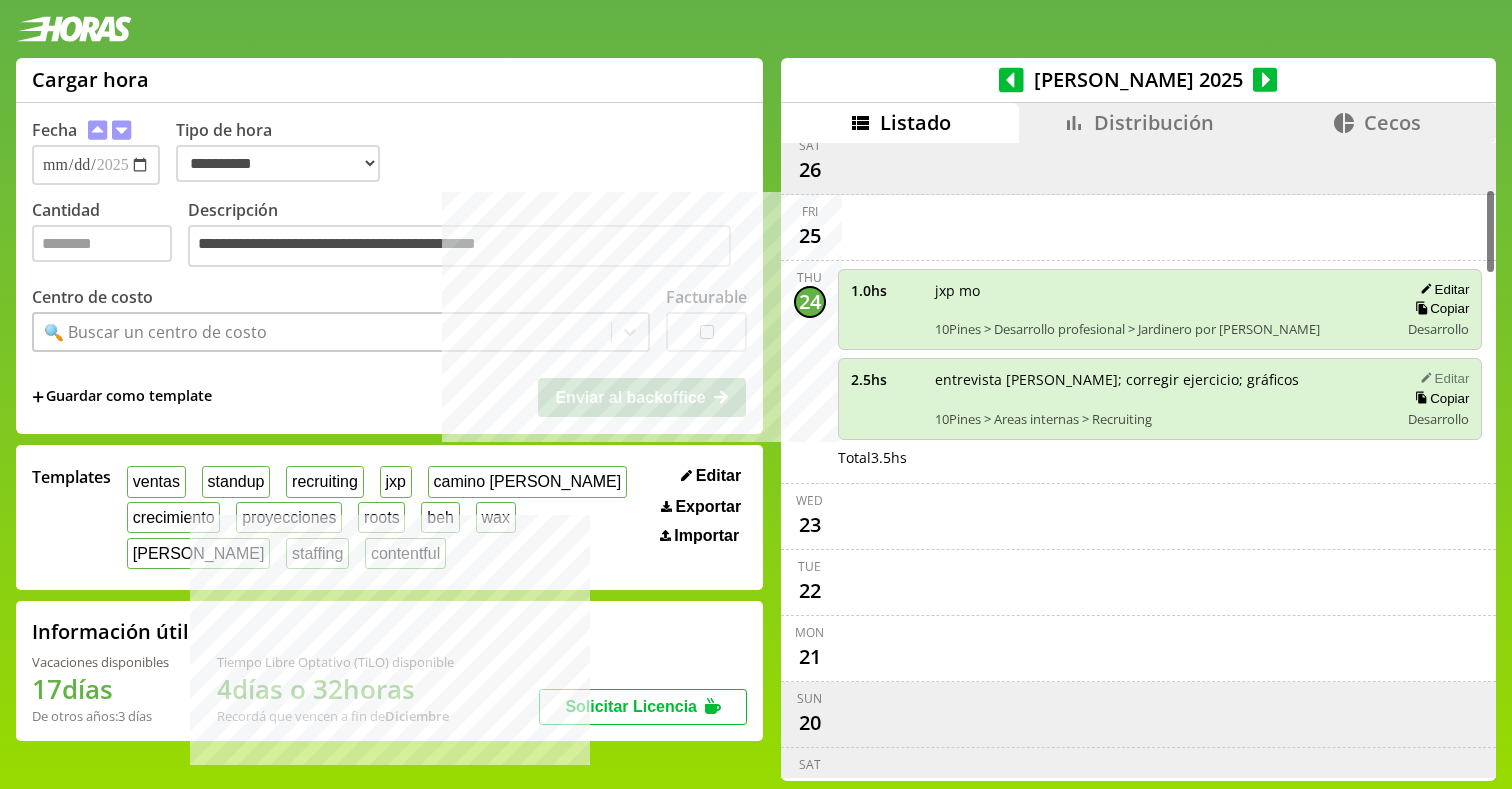 click on "Editar" at bounding box center [1441, 378] 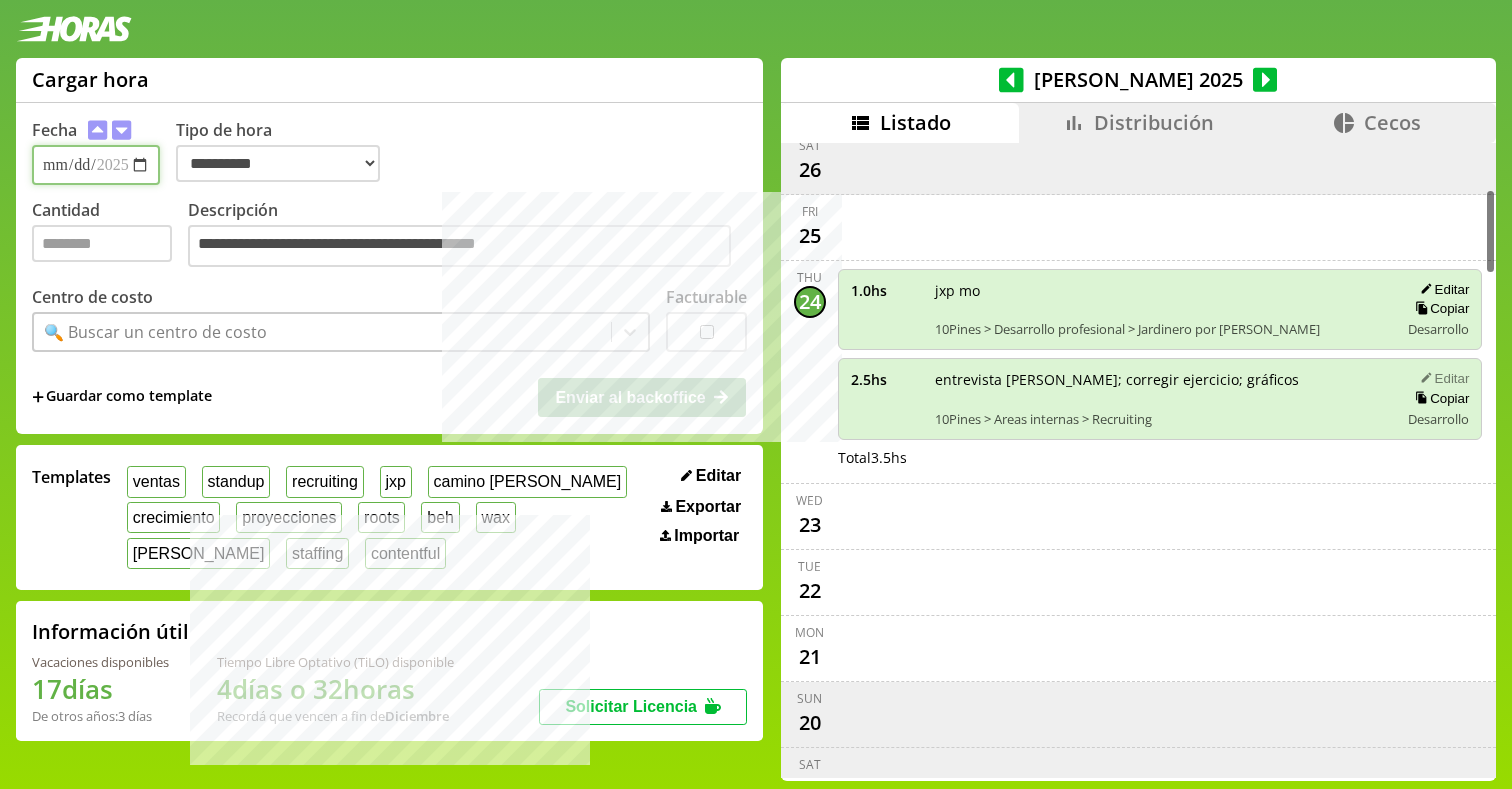 type on "***" 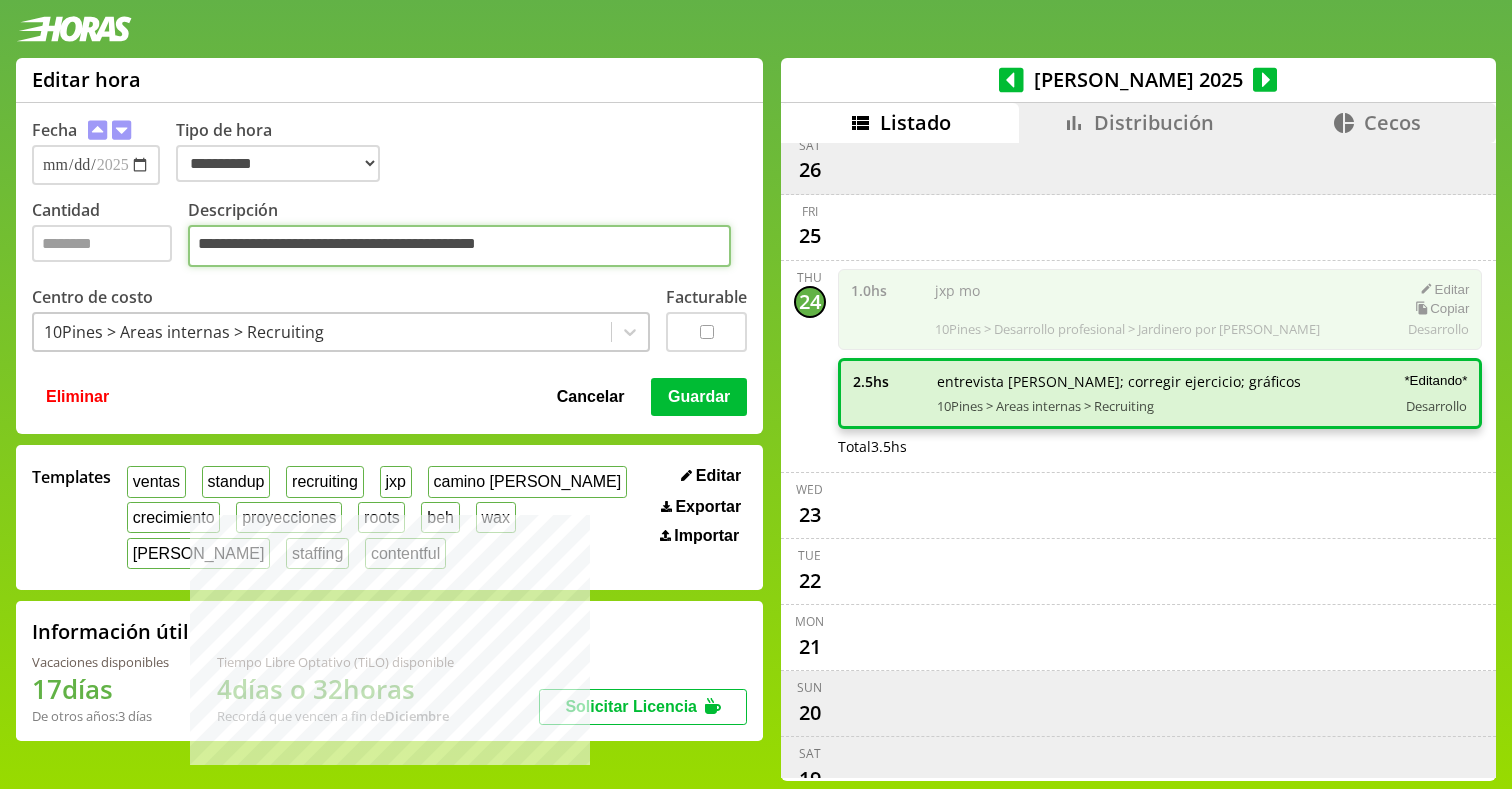 click on "**********" at bounding box center (459, 246) 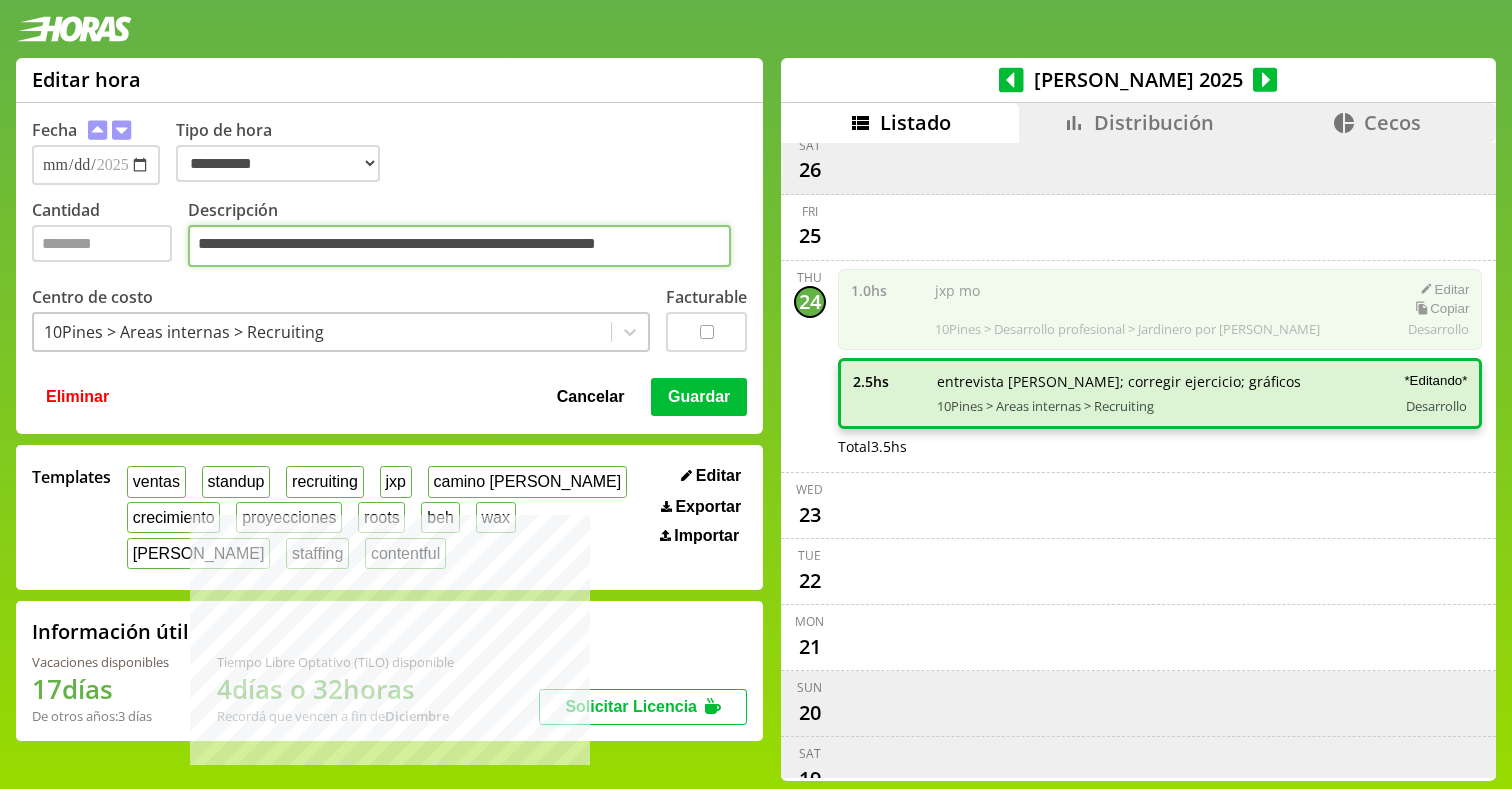 type on "**********" 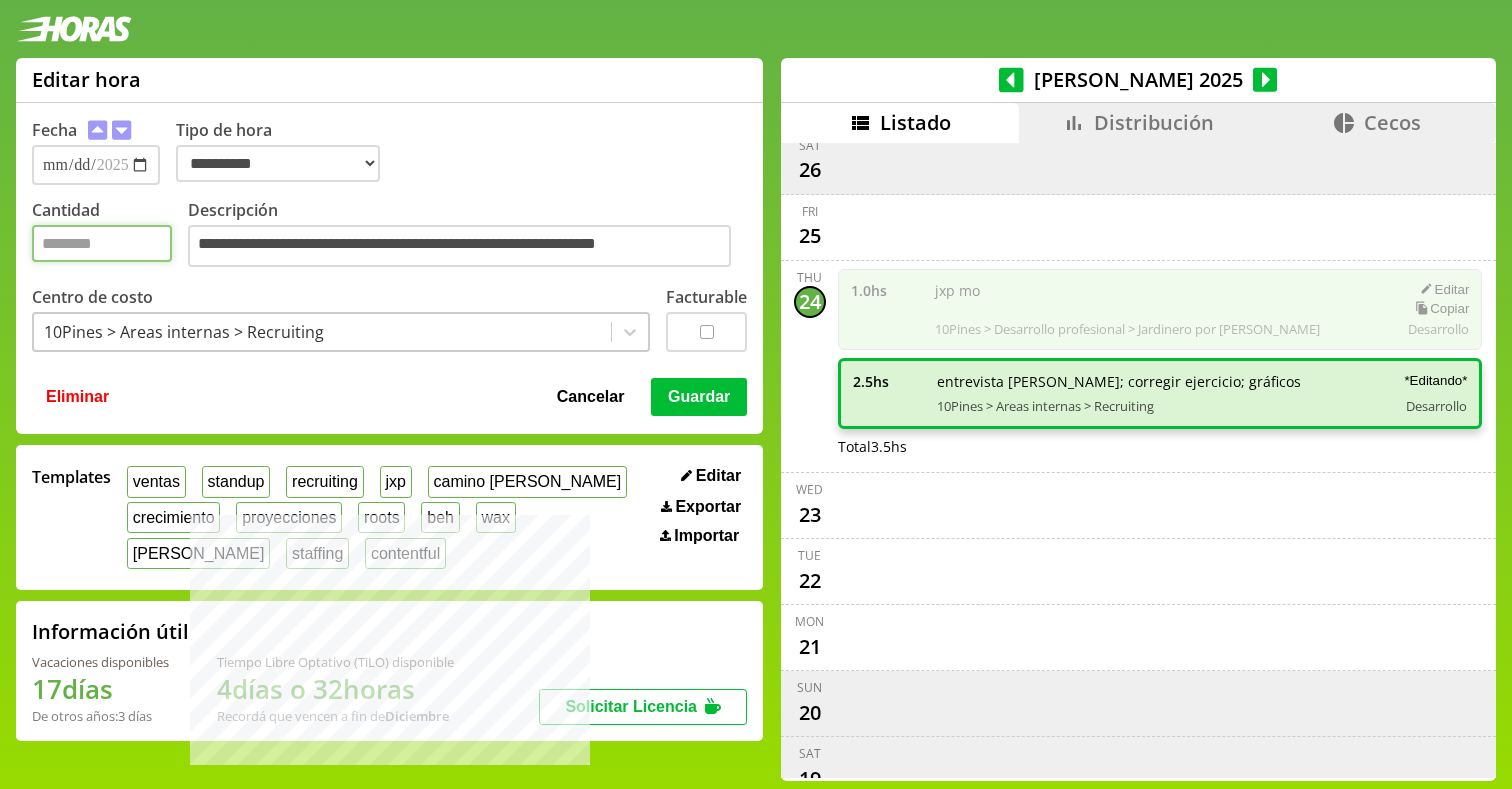 click on "***" at bounding box center [102, 243] 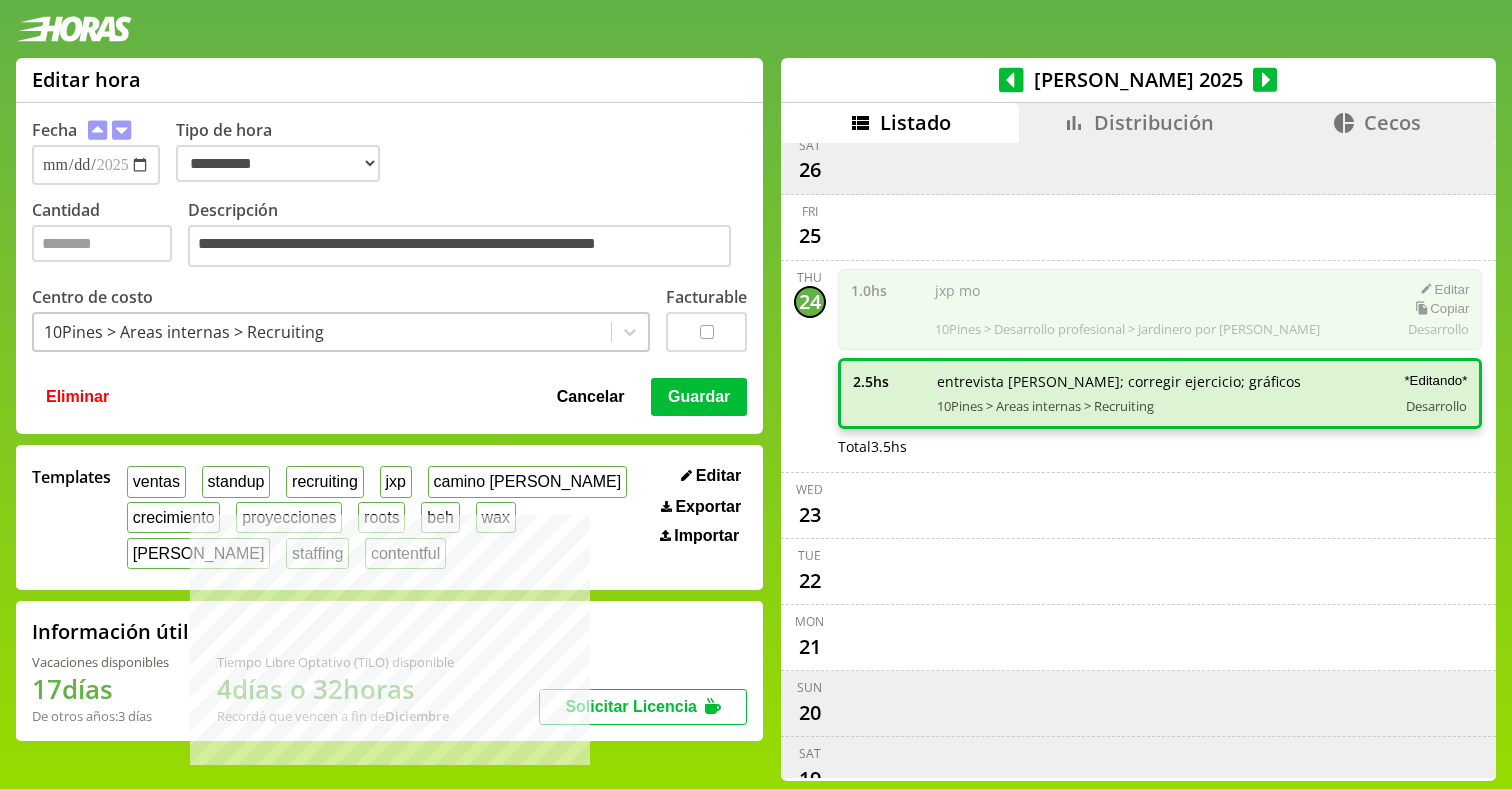 click on "Guardar" at bounding box center [699, 397] 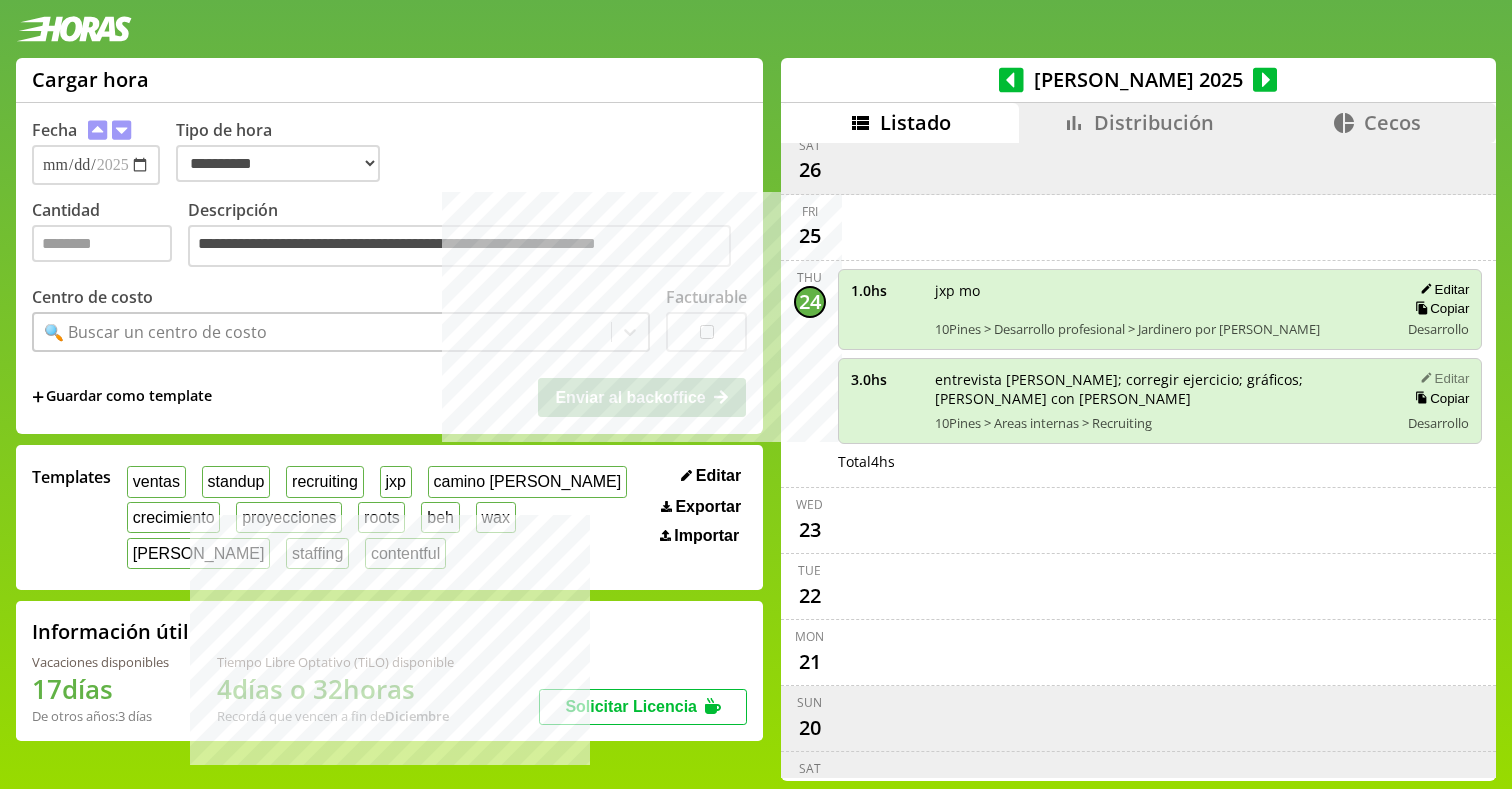 click on "Editar" at bounding box center (1441, 378) 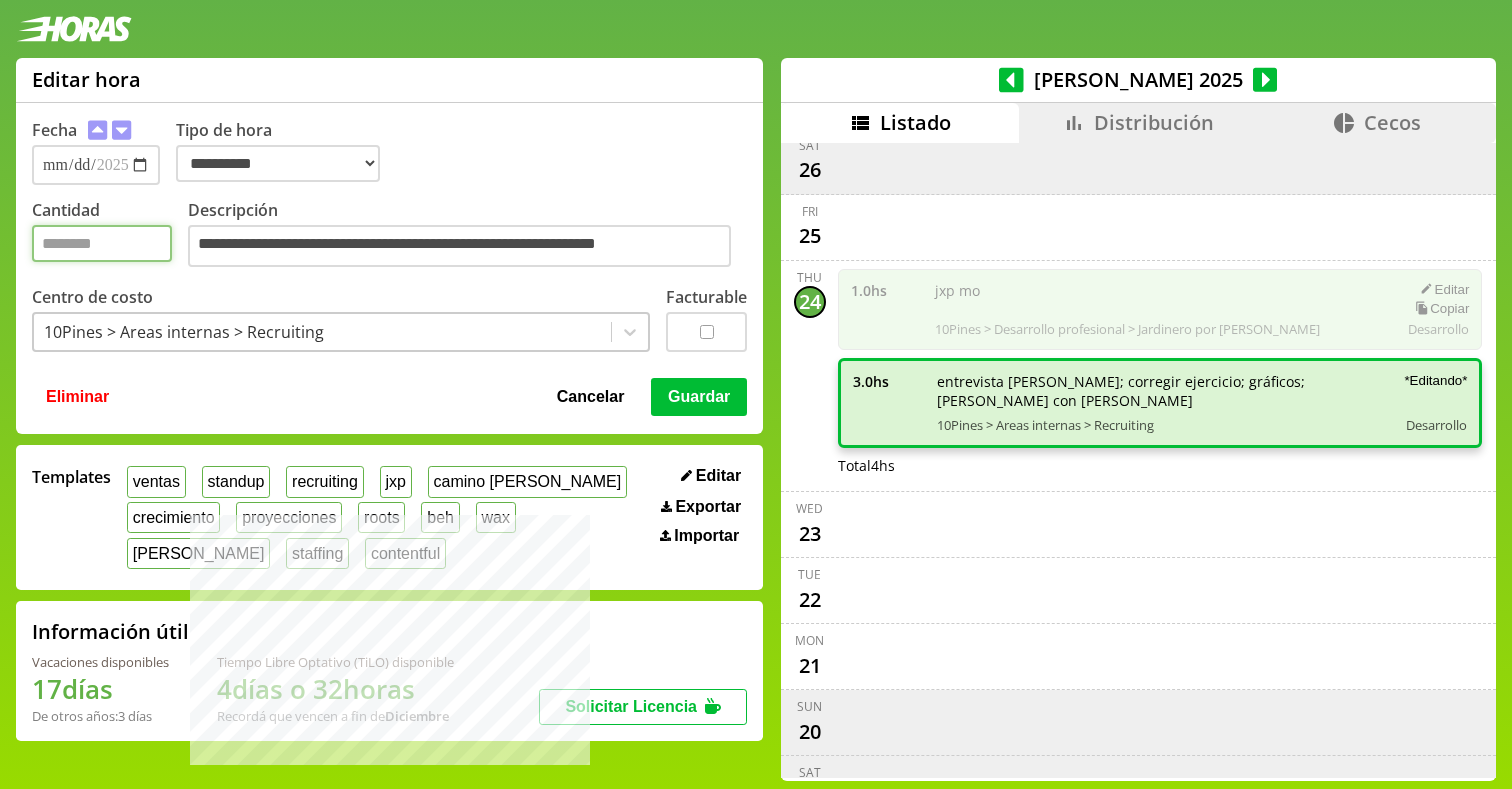 click on "*" at bounding box center (102, 243) 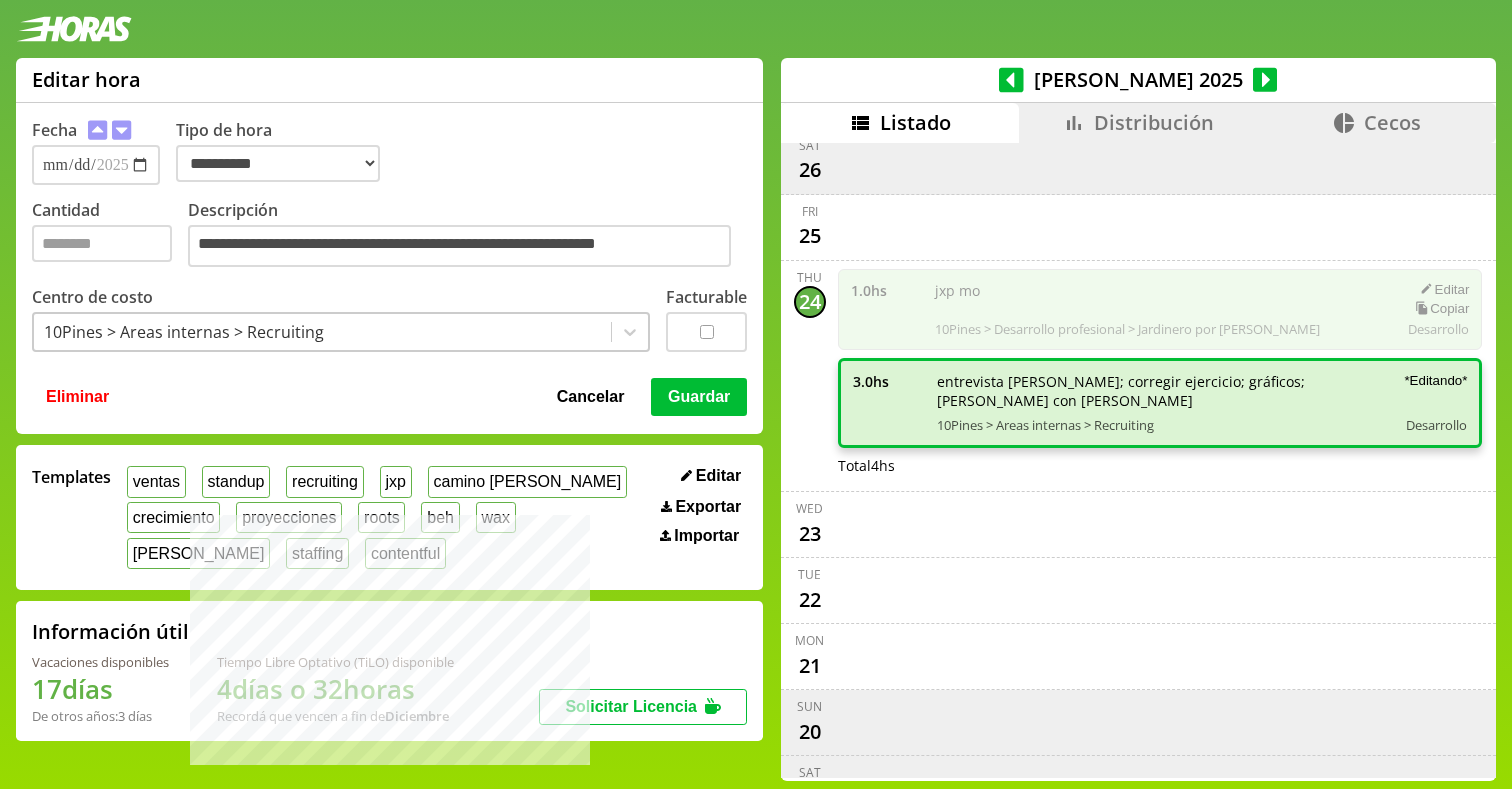 click on "Guardar" at bounding box center [699, 397] 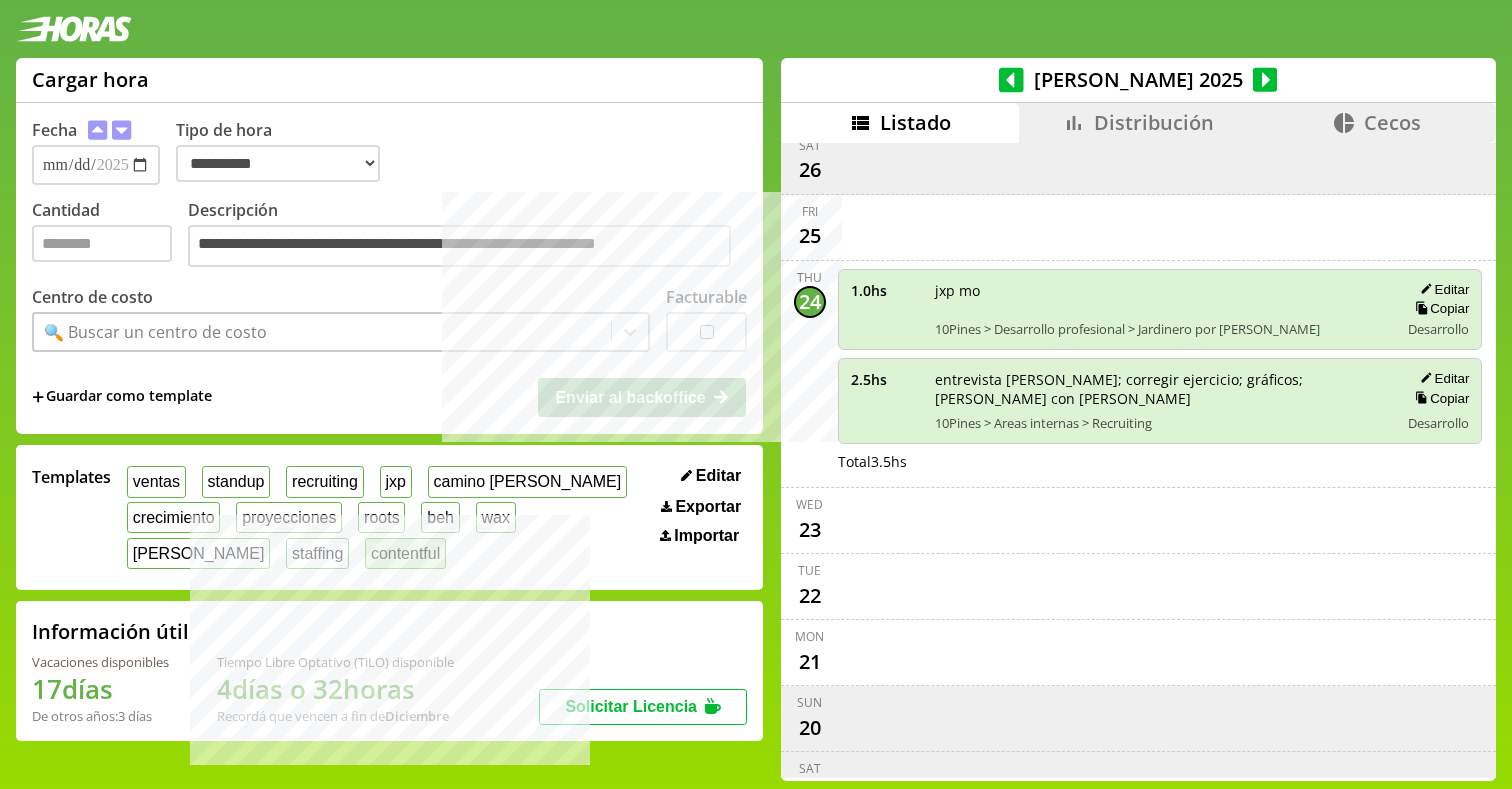 click on "contentful" at bounding box center (405, 553) 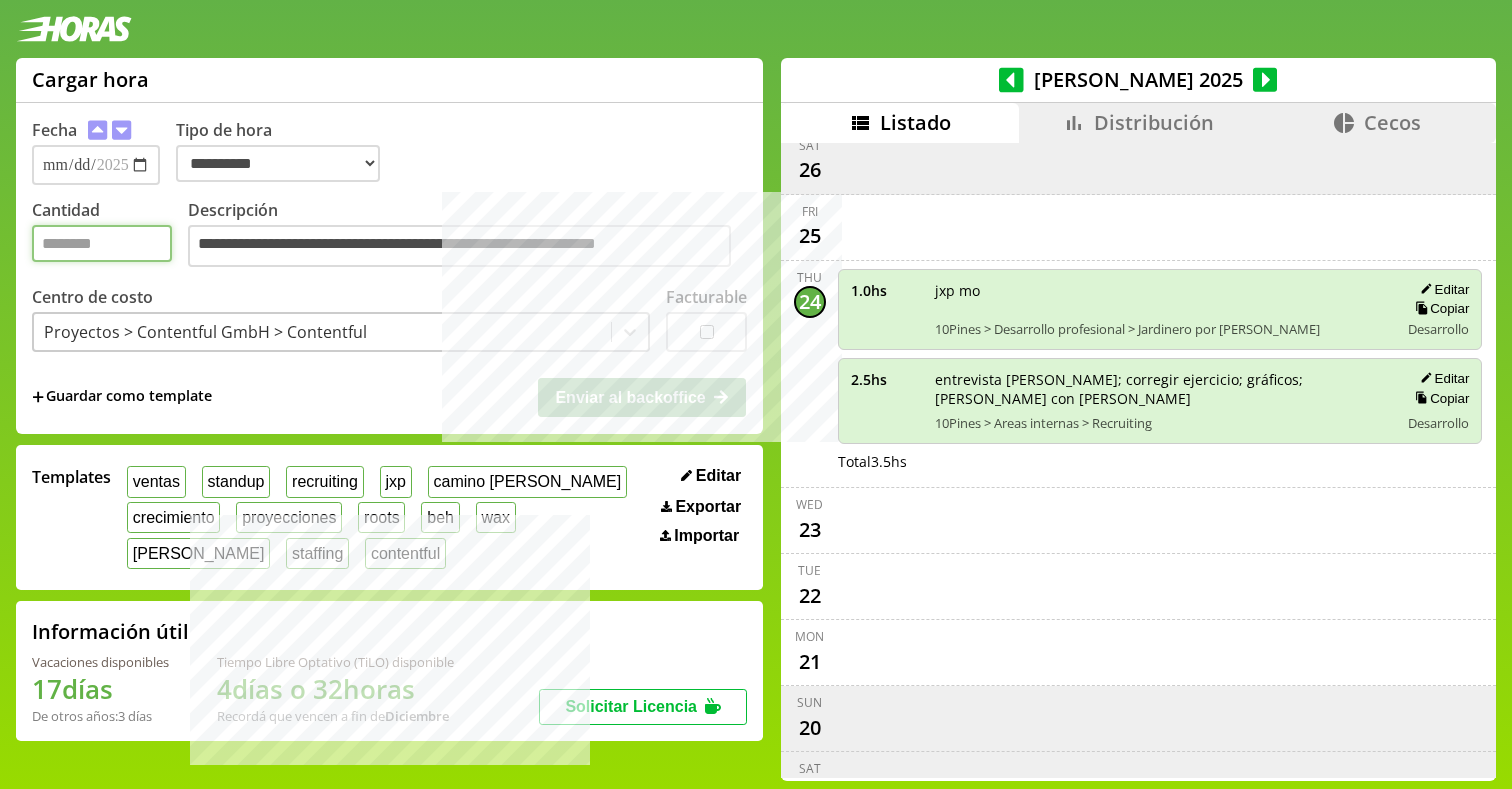 click on "*" at bounding box center (102, 243) 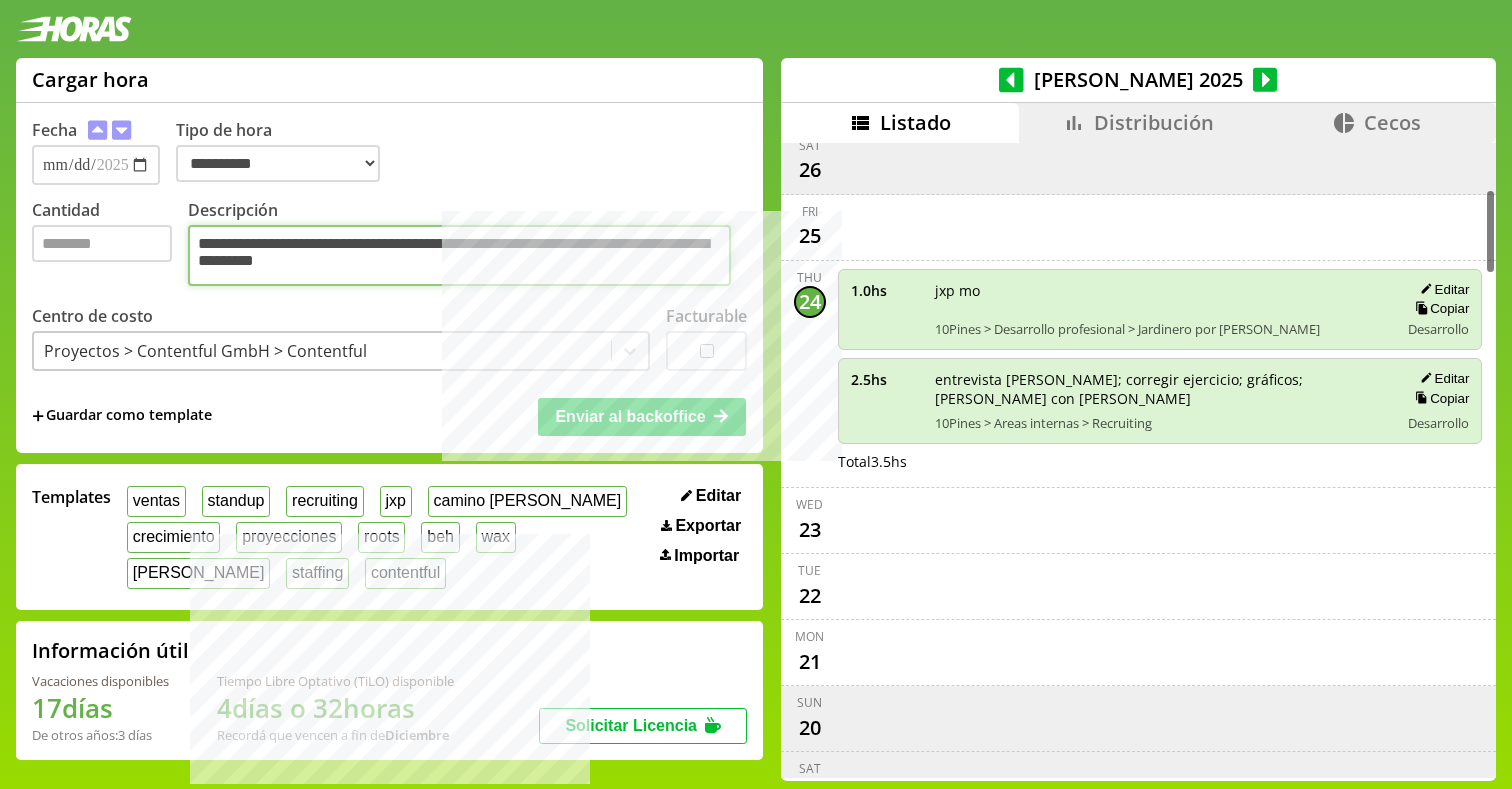 type on "**********" 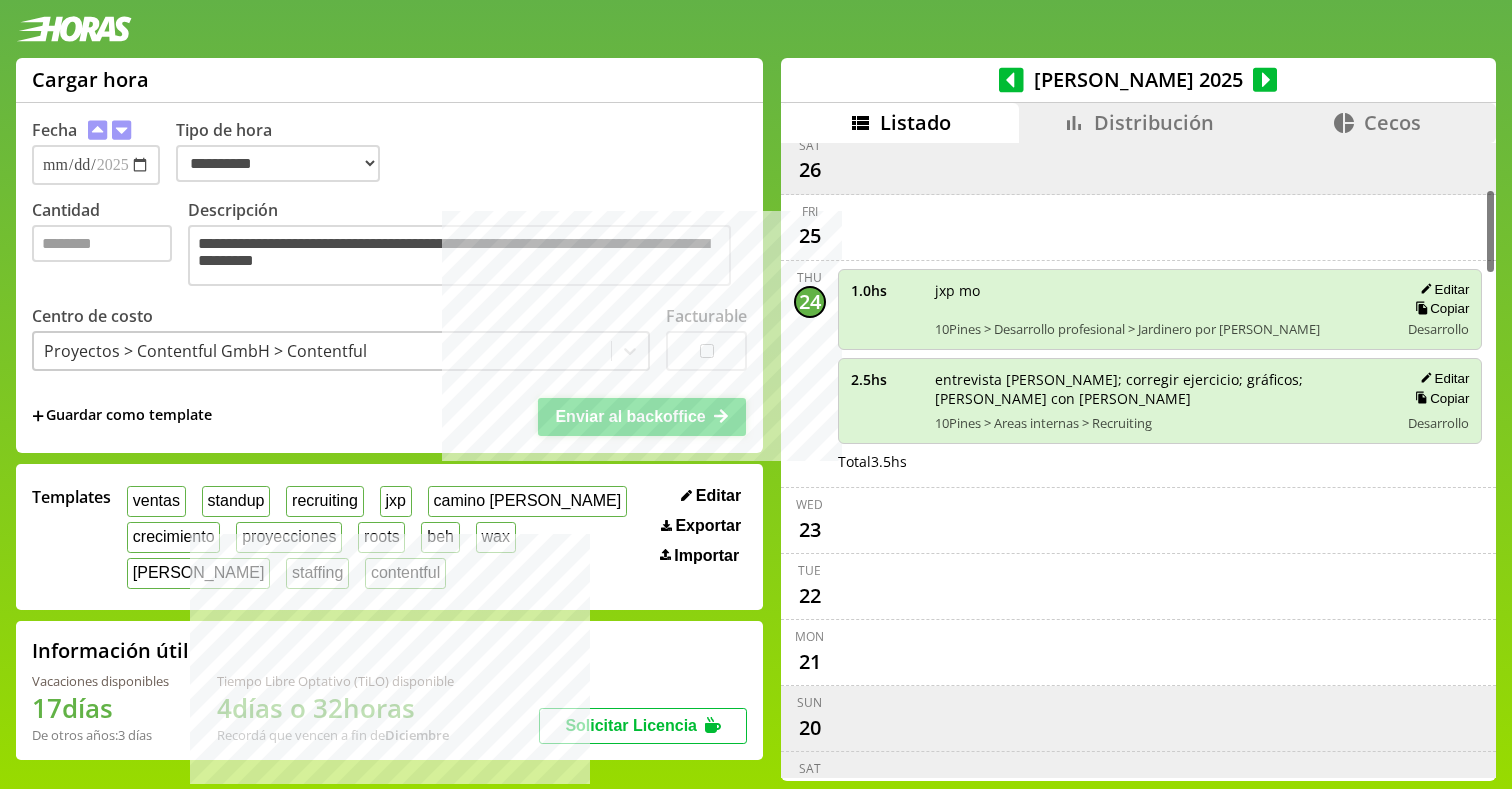click on "Enviar al backoffice" at bounding box center [630, 416] 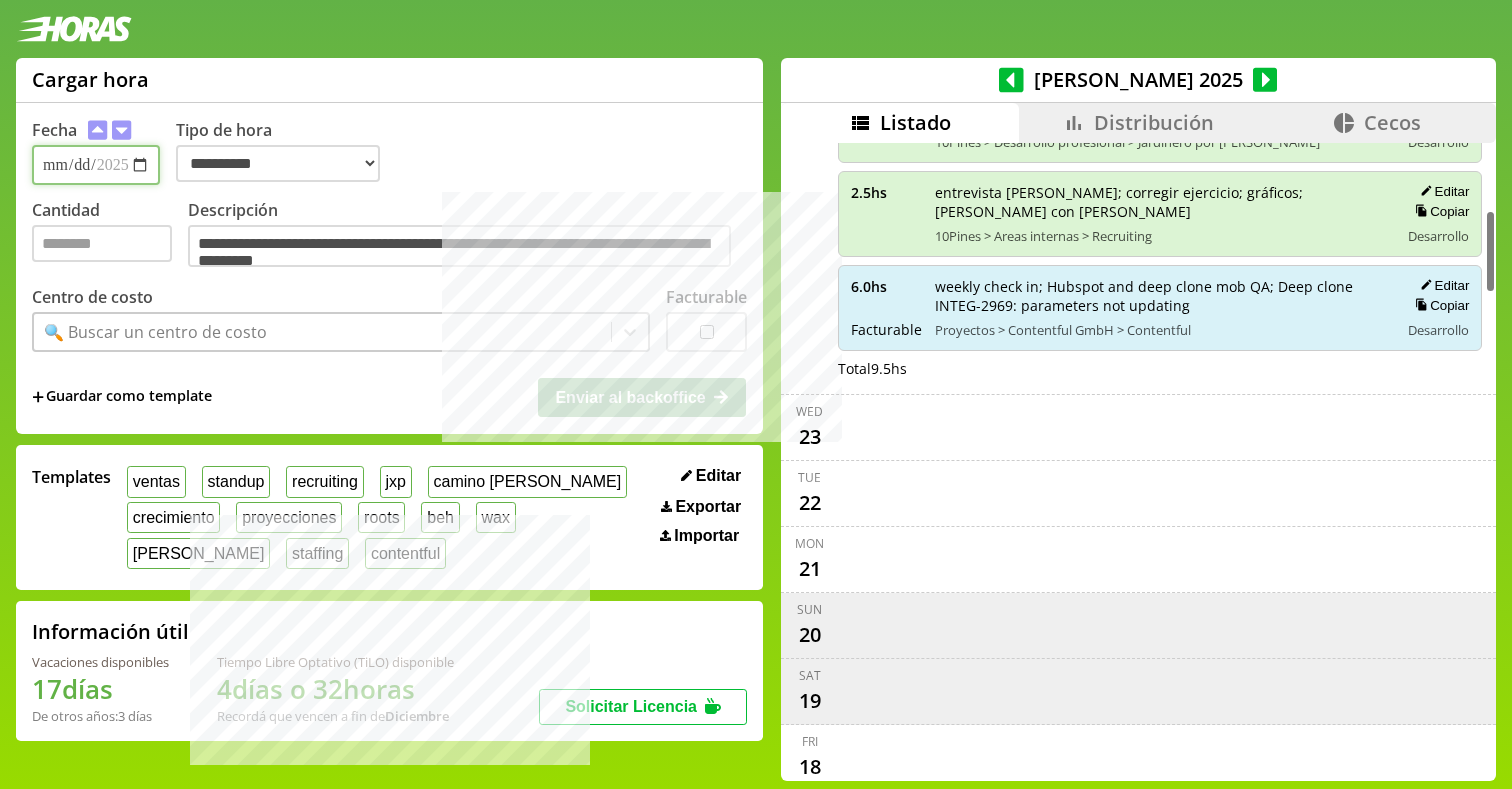 scroll, scrollTop: 549, scrollLeft: 0, axis: vertical 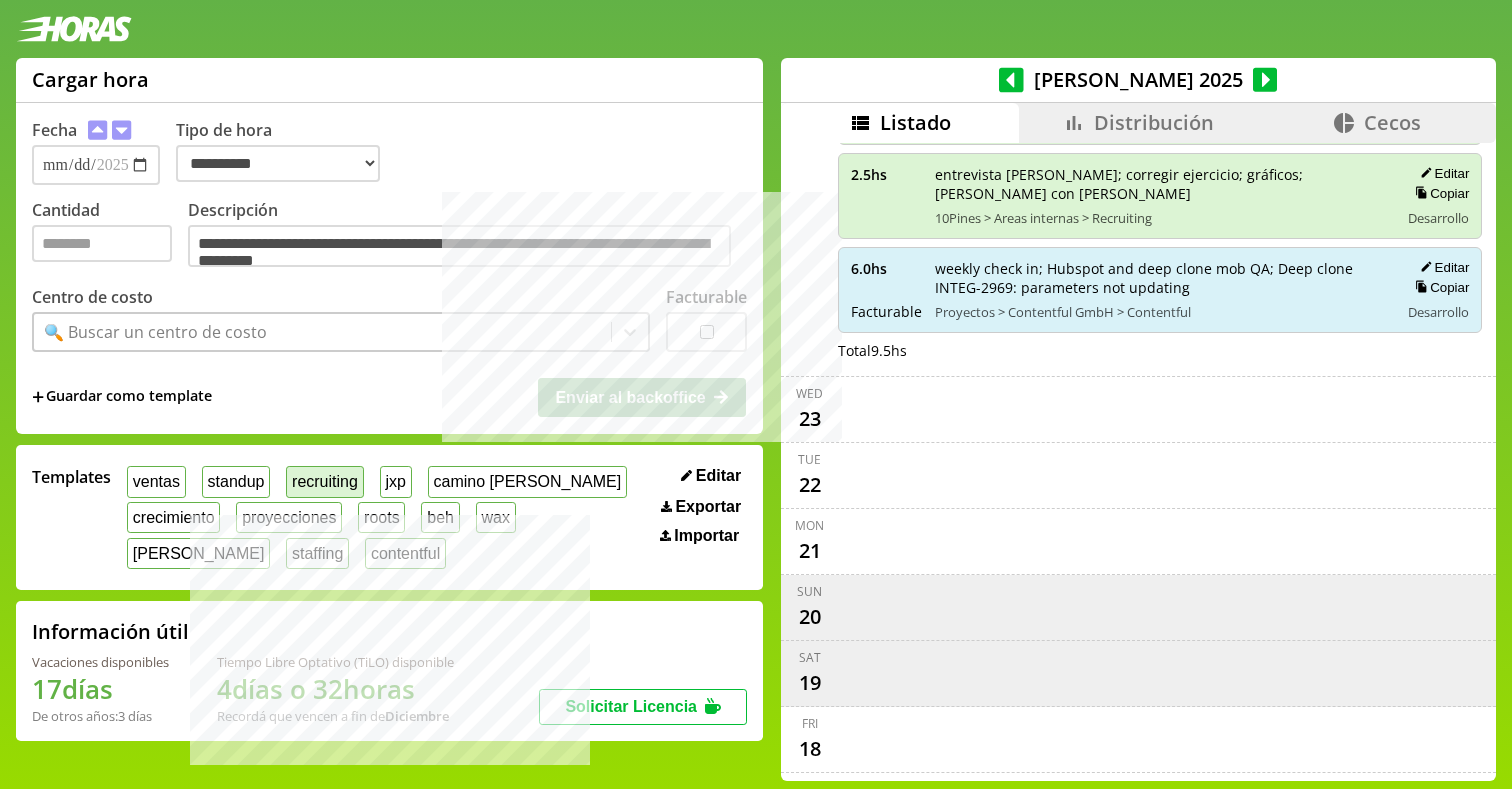 click on "recruiting" at bounding box center (324, 481) 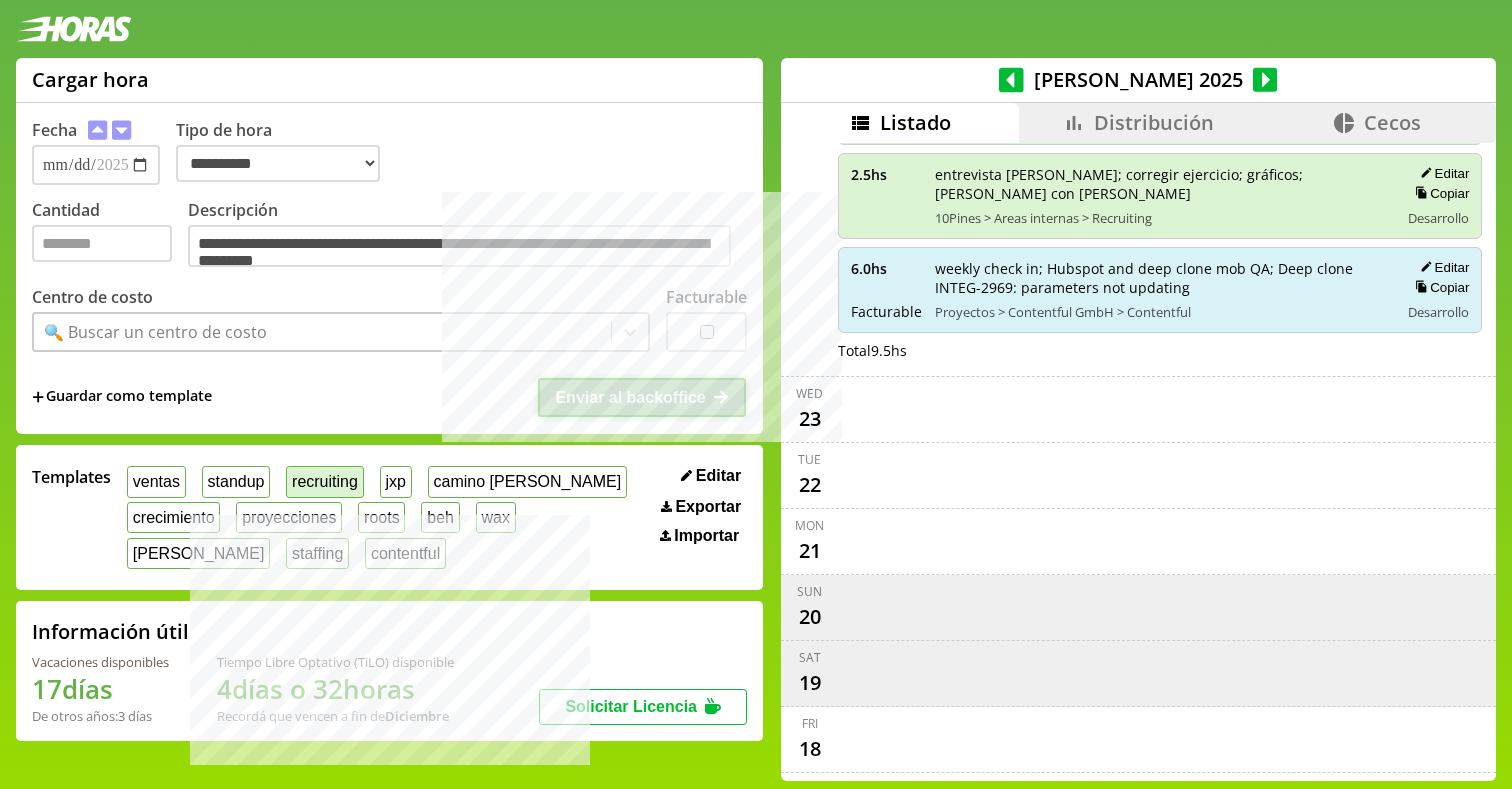 type on "*" 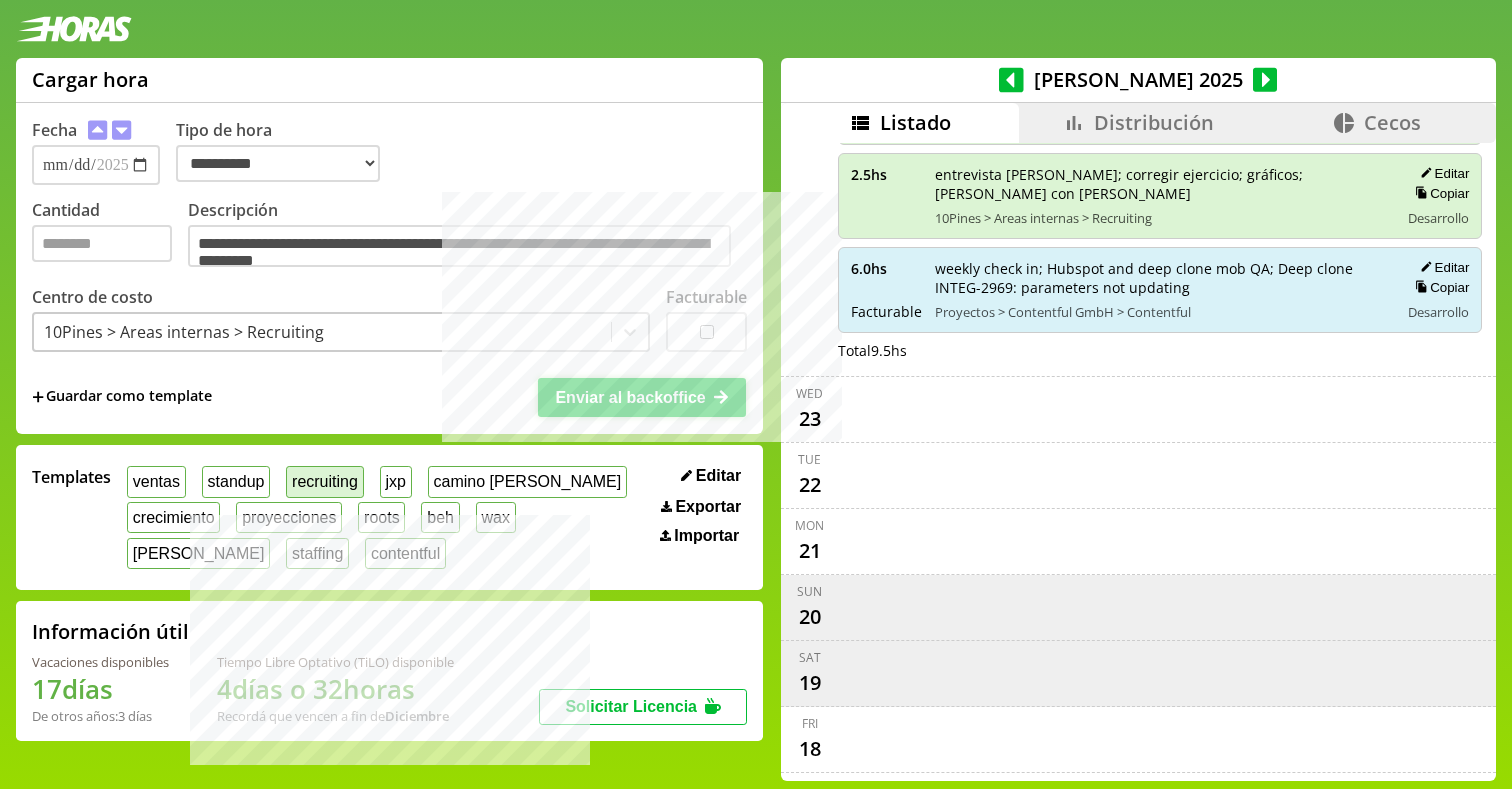 type 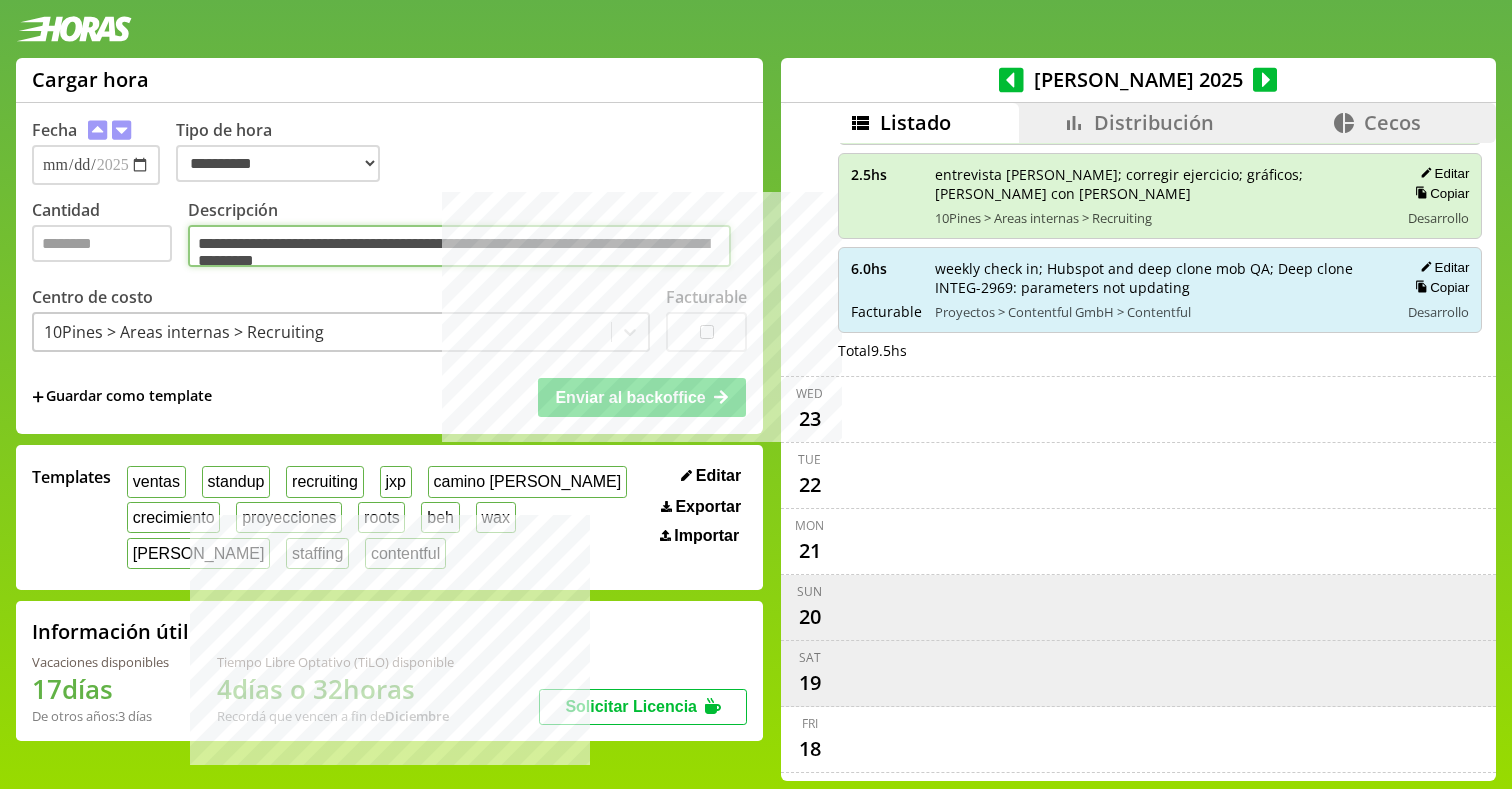 click on "**********" at bounding box center (459, 246) 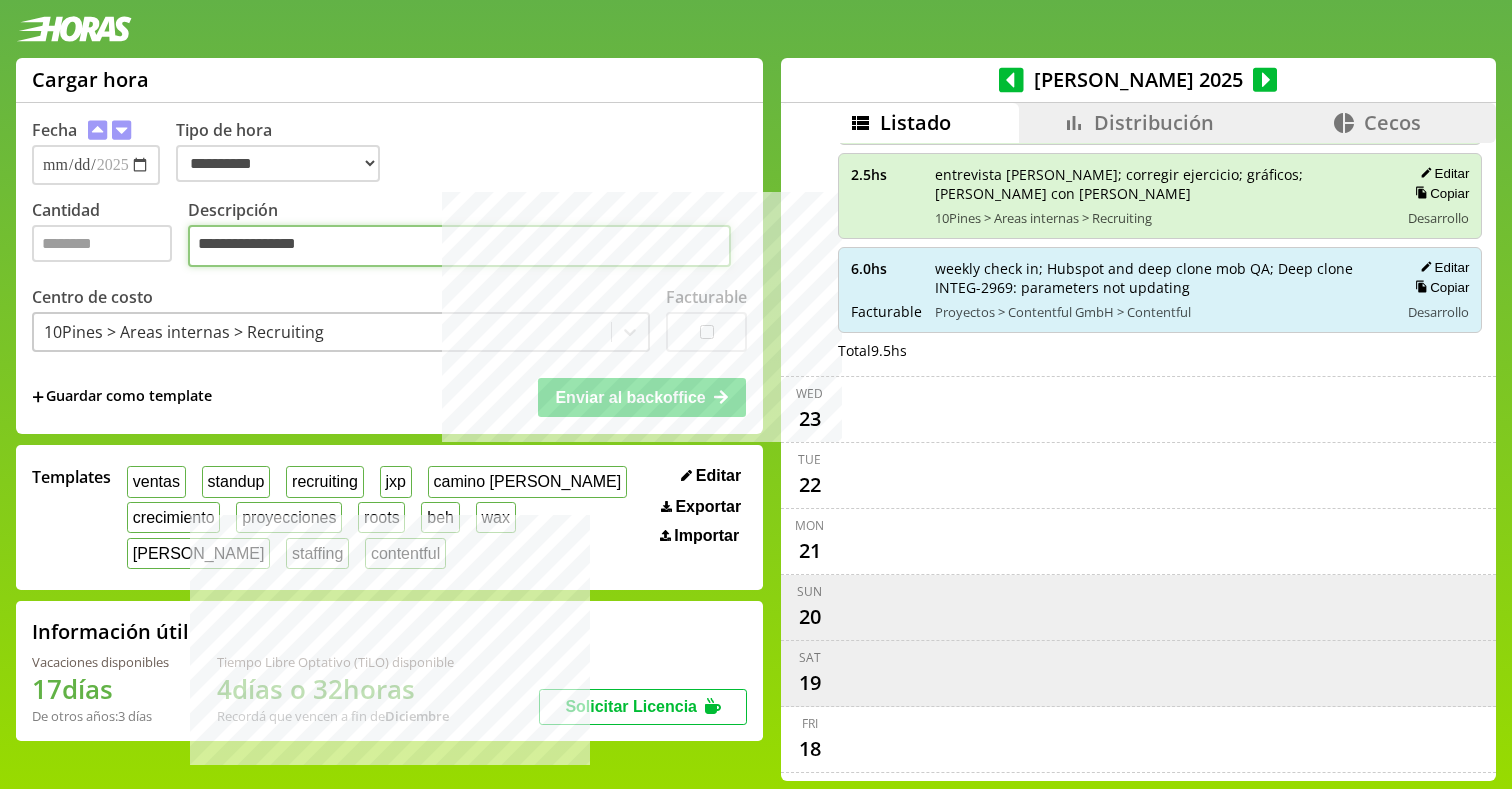 type on "**********" 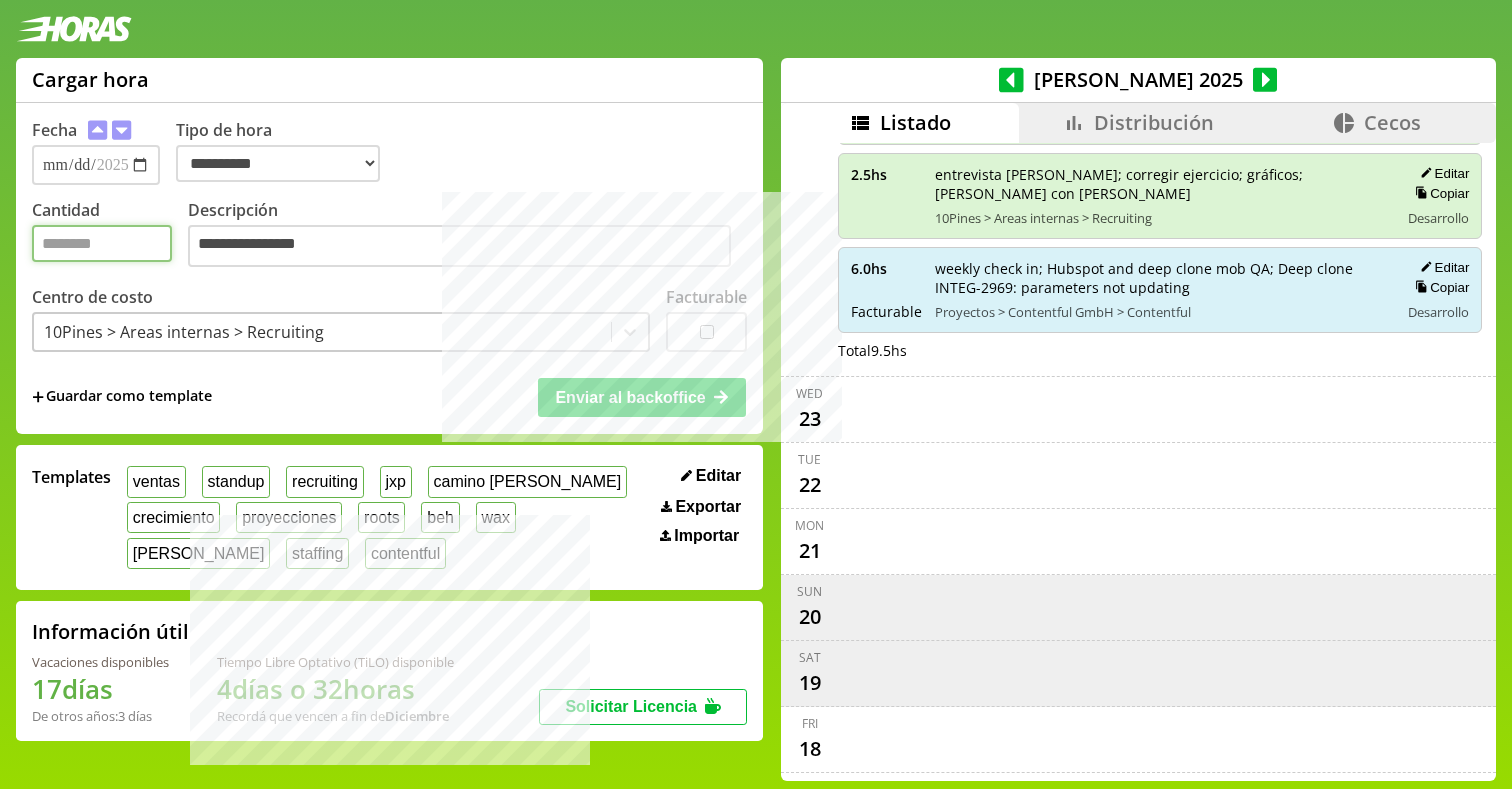 click on "*" at bounding box center (102, 243) 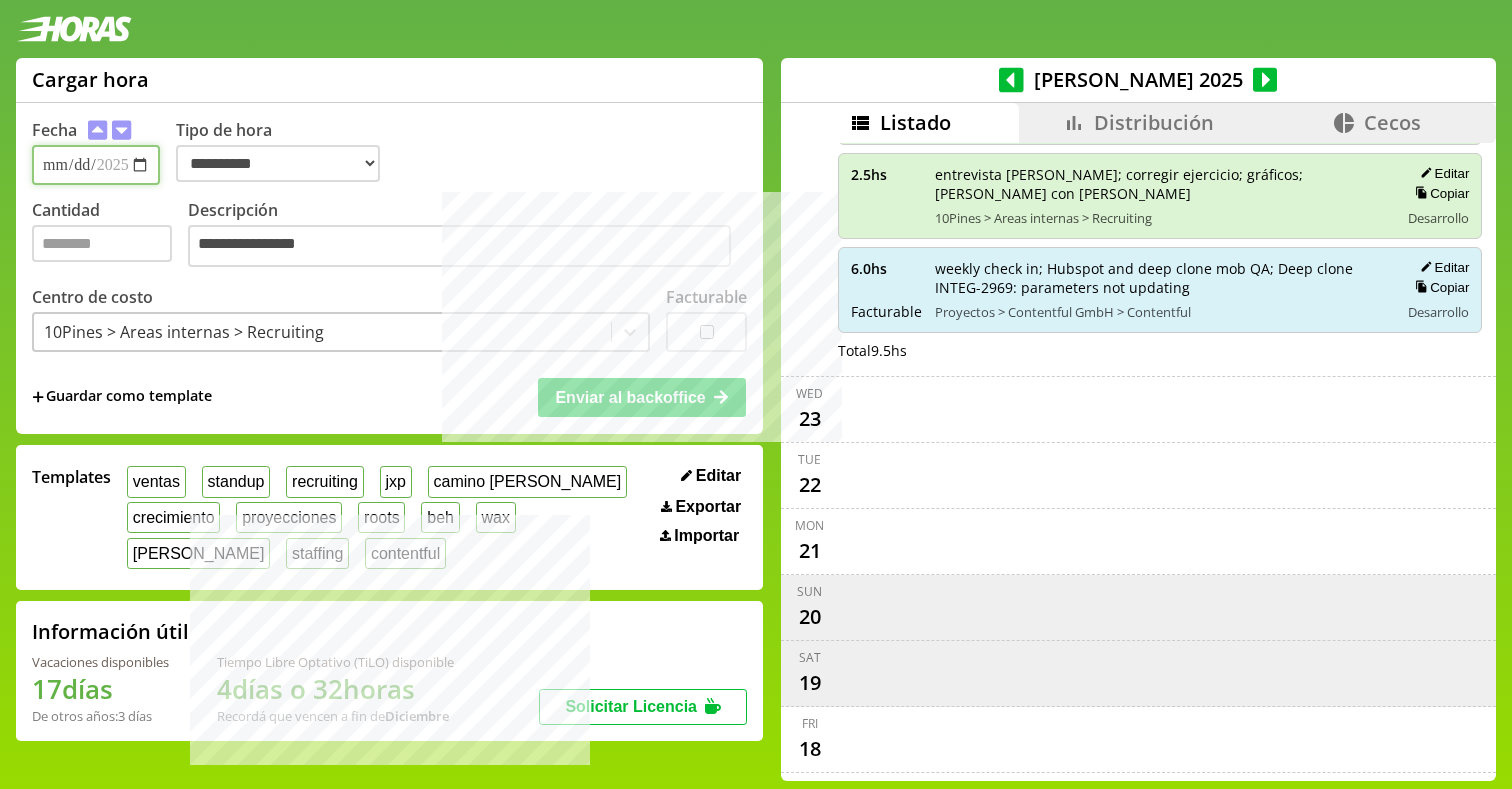 click on "**********" at bounding box center [96, 165] 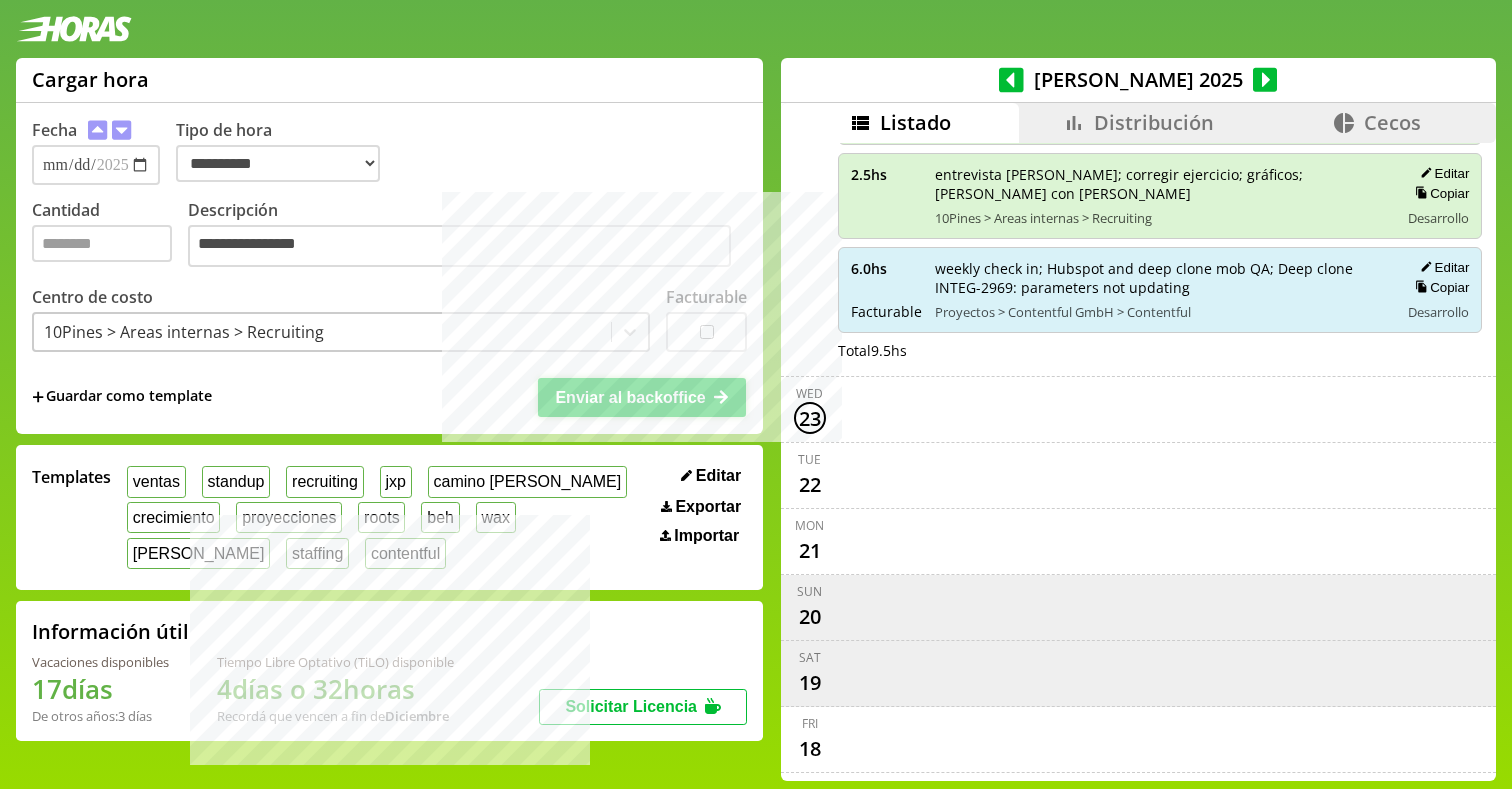 click on "Enviar al backoffice" at bounding box center [642, 397] 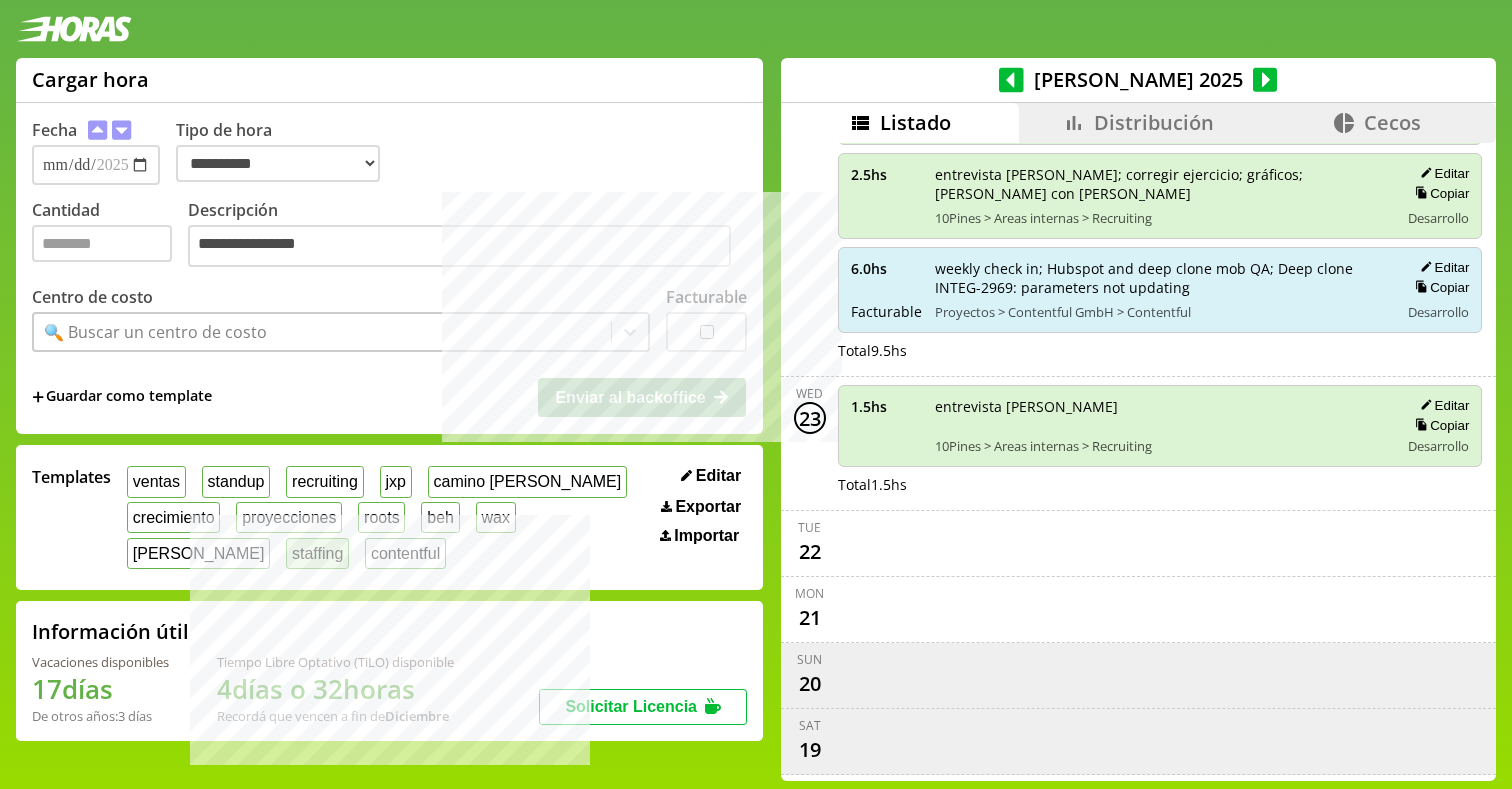 click on "staffing" at bounding box center [317, 553] 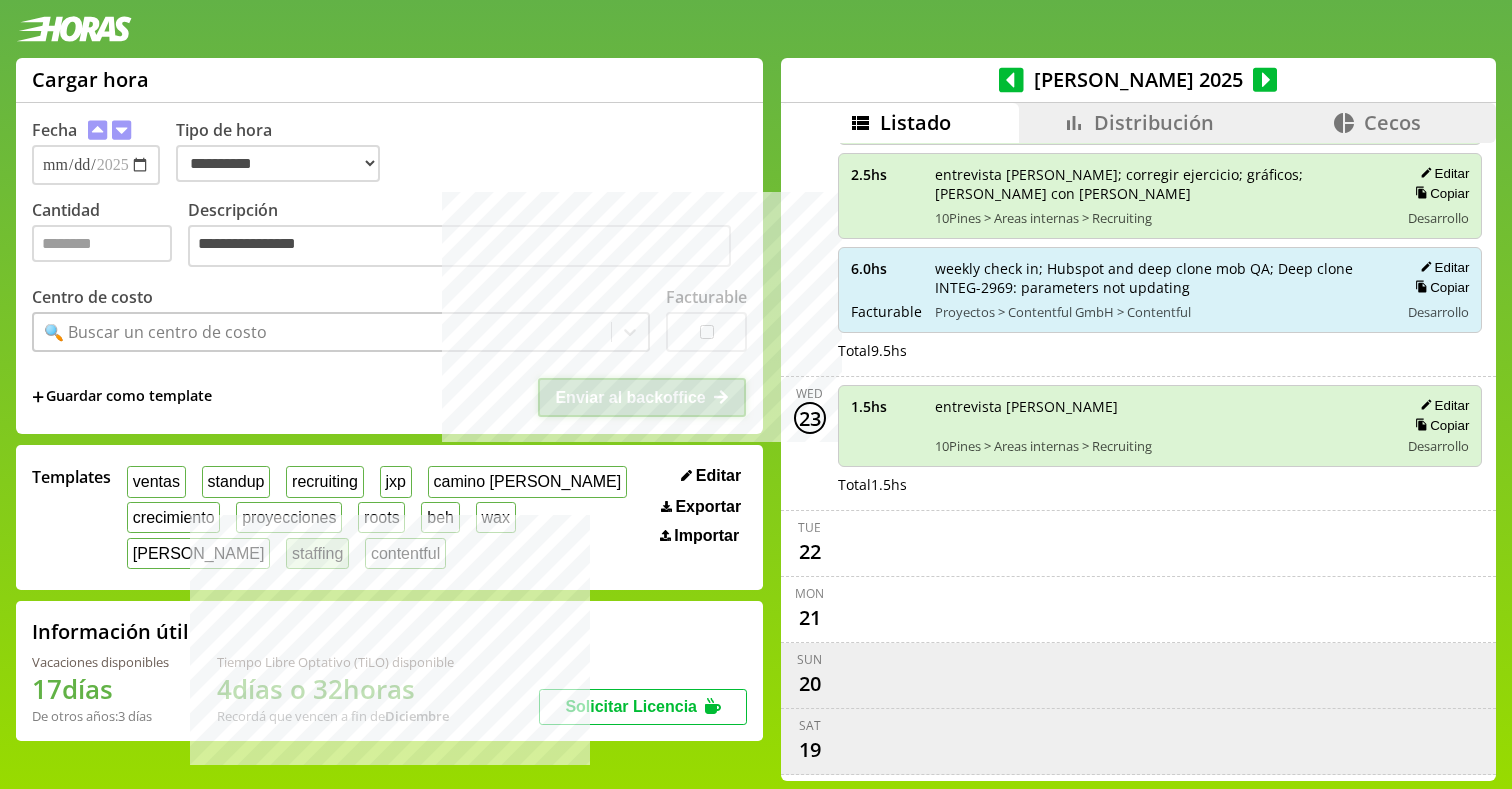 type on "***" 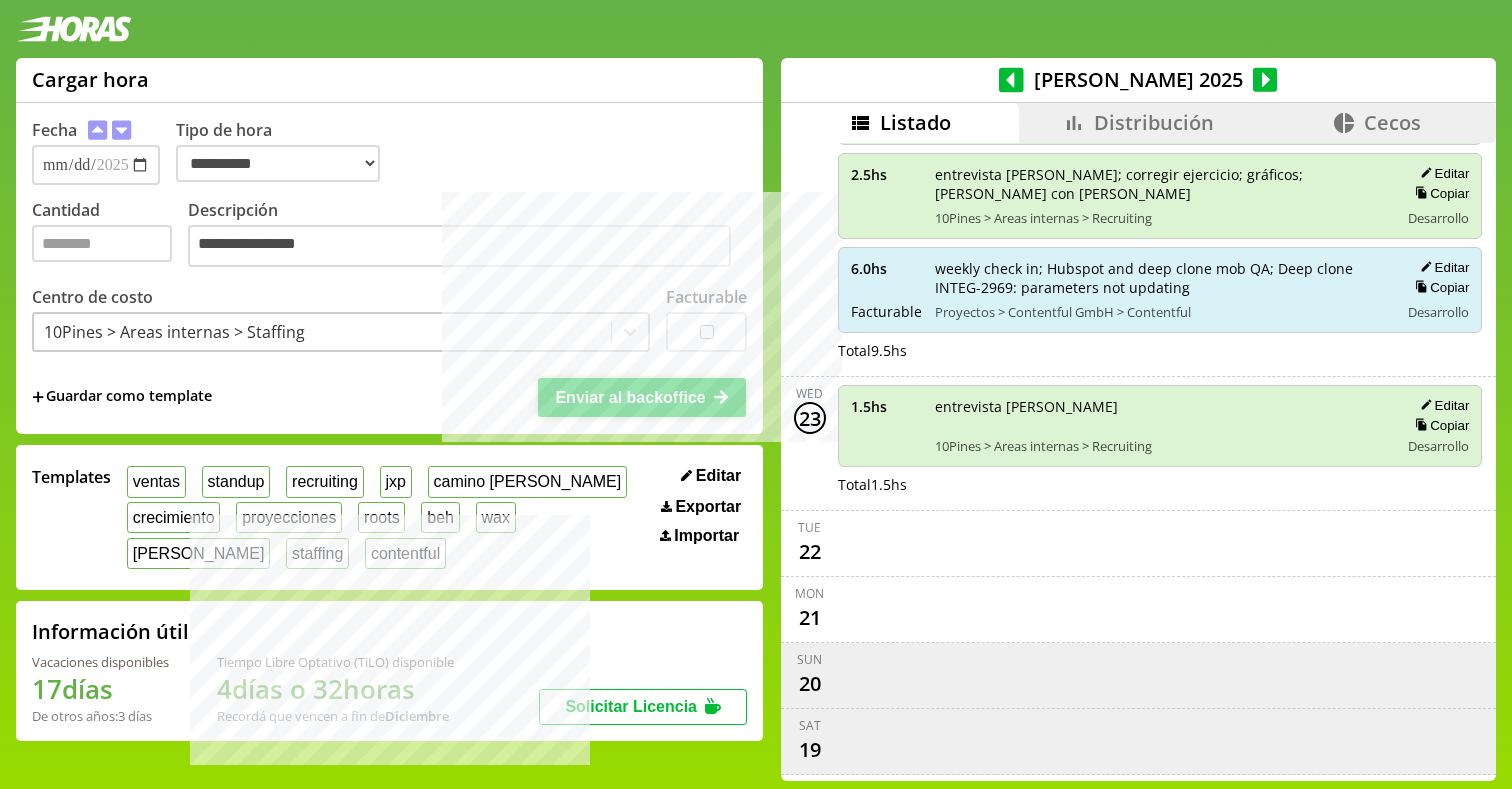 click on "Enviar al backoffice" at bounding box center [630, 397] 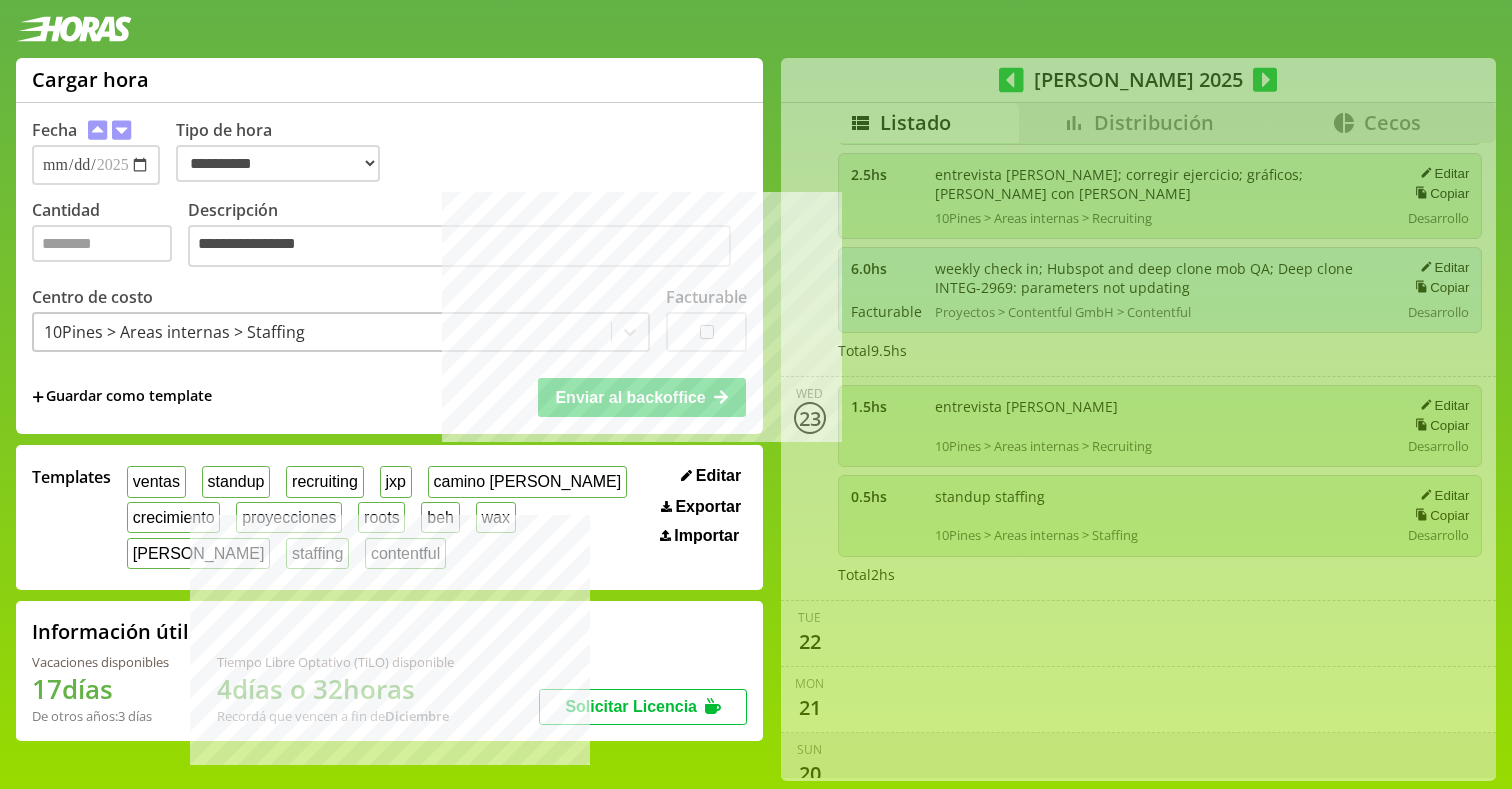 type 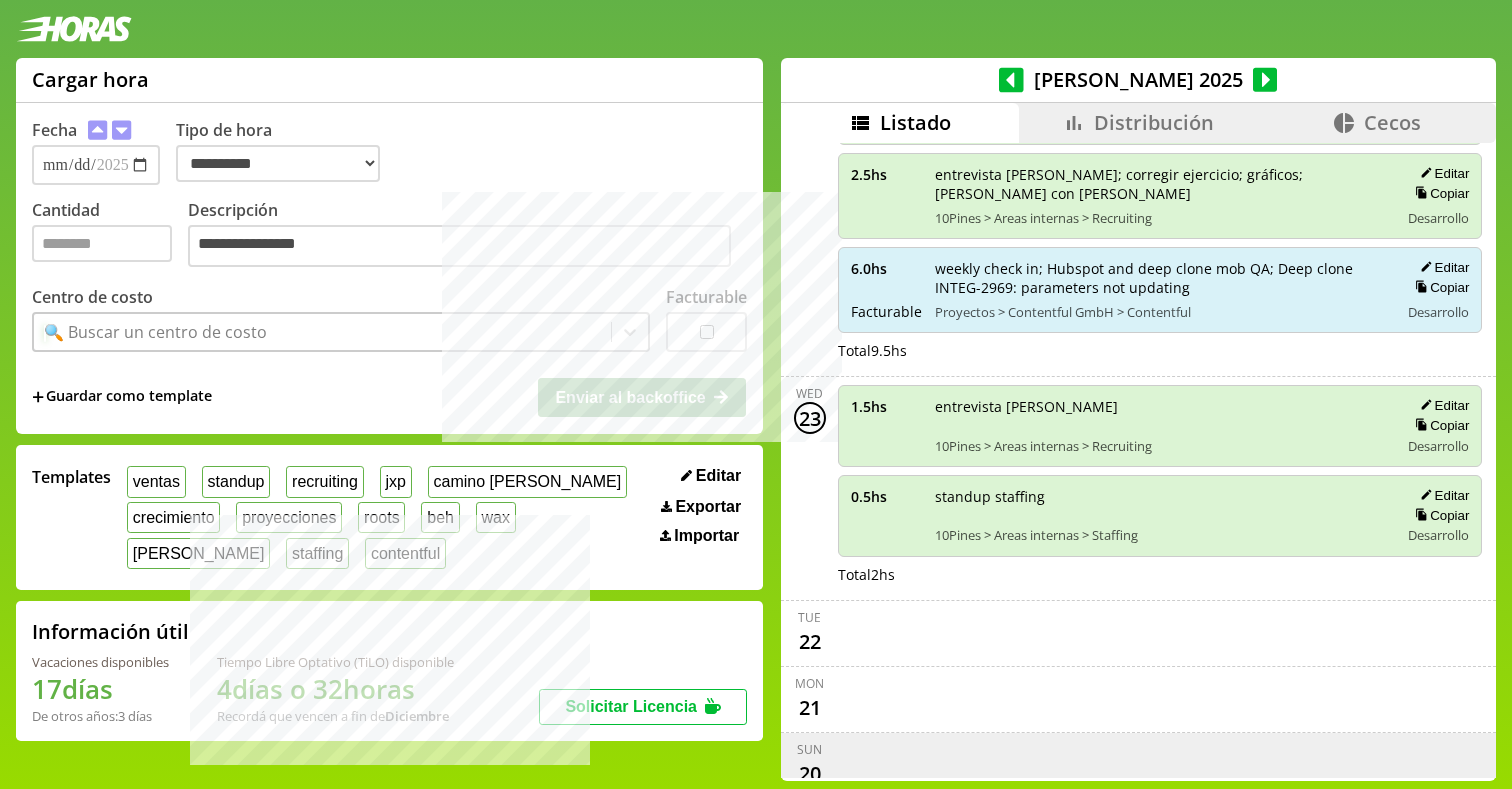 click on "🔍 Buscar un centro de costo" at bounding box center (322, 332) 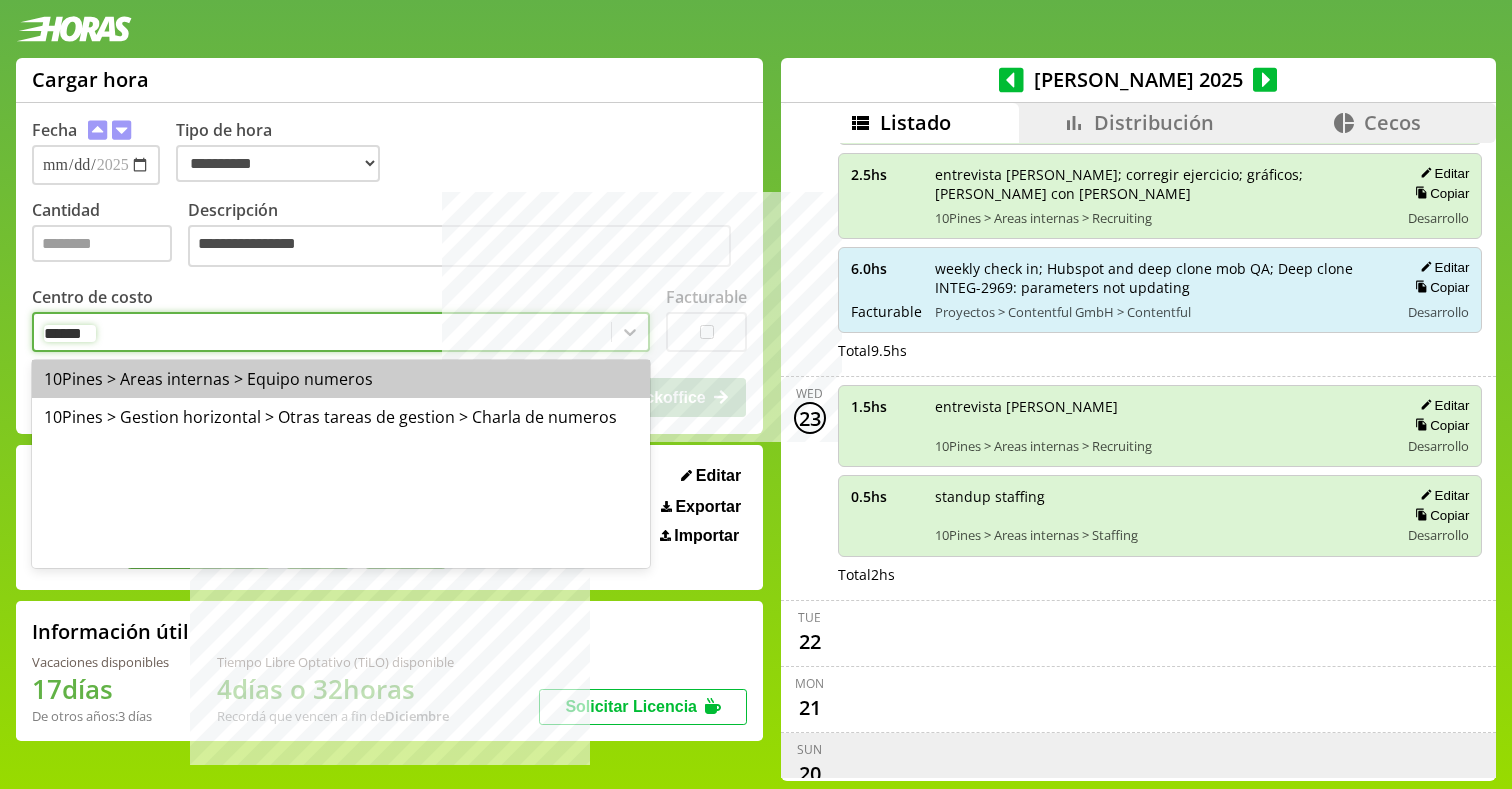 type on "*******" 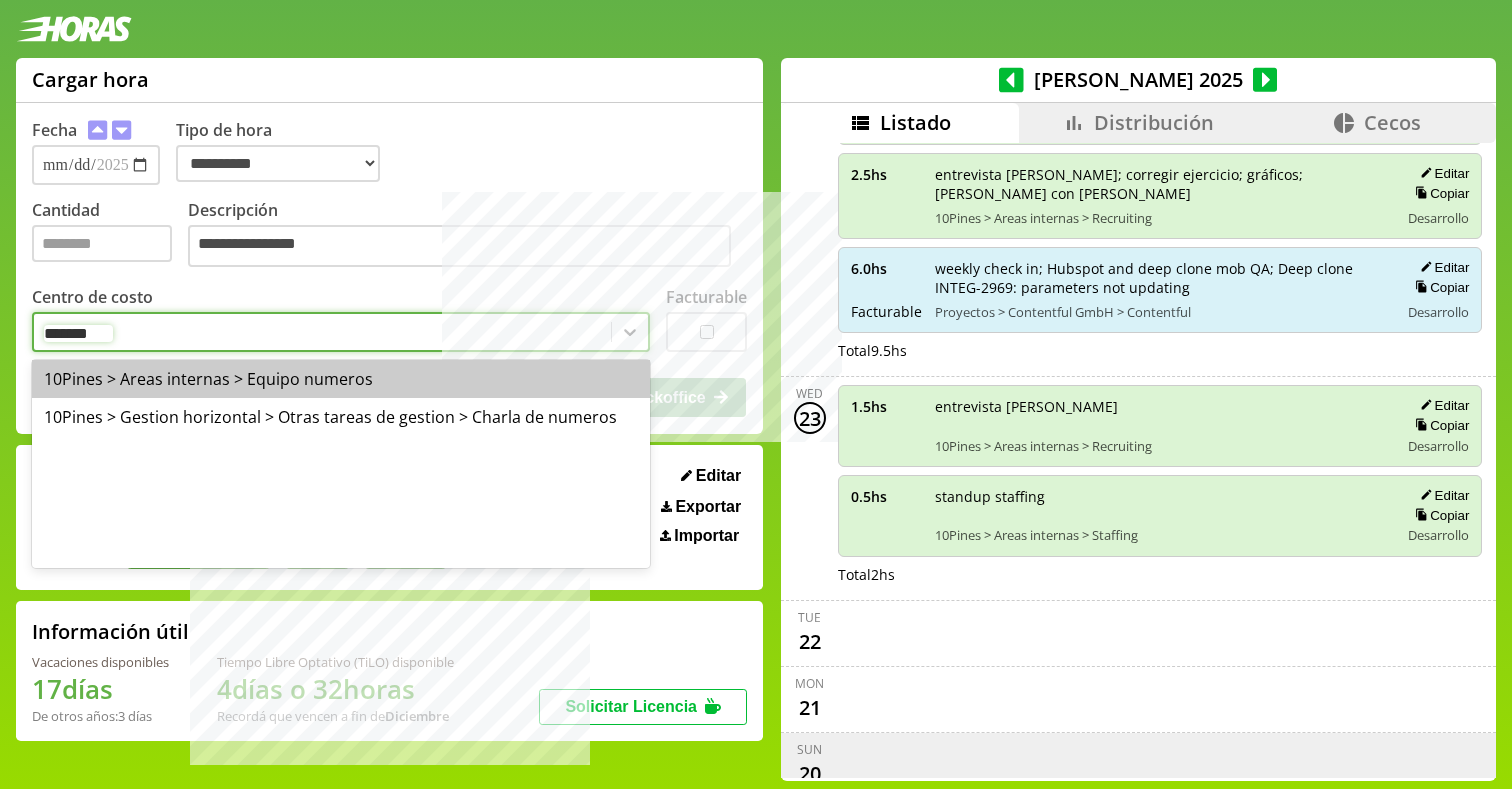 click on "10Pines > Areas internas > Equipo numeros" at bounding box center (341, 379) 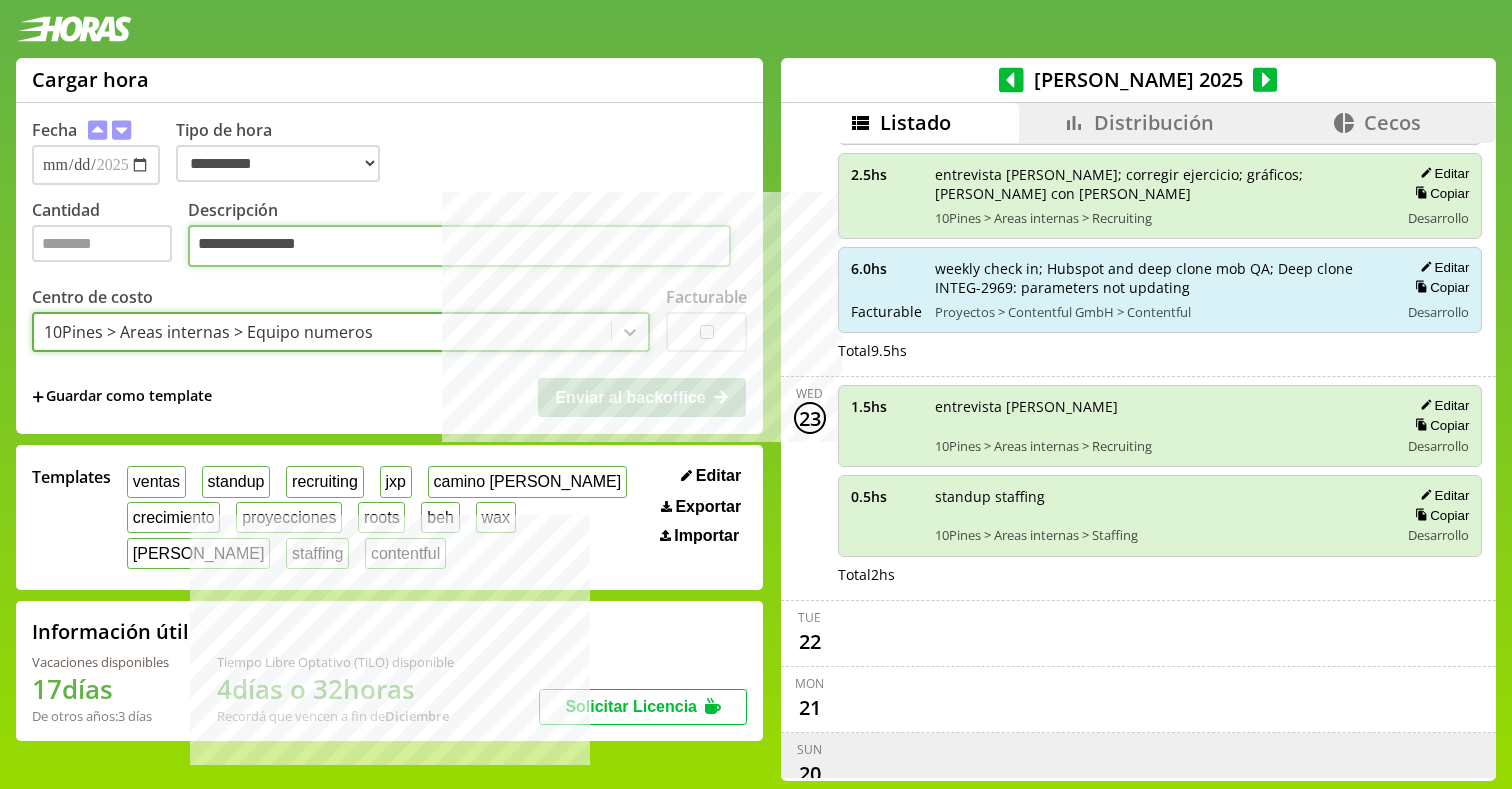 click on "**********" at bounding box center [459, 246] 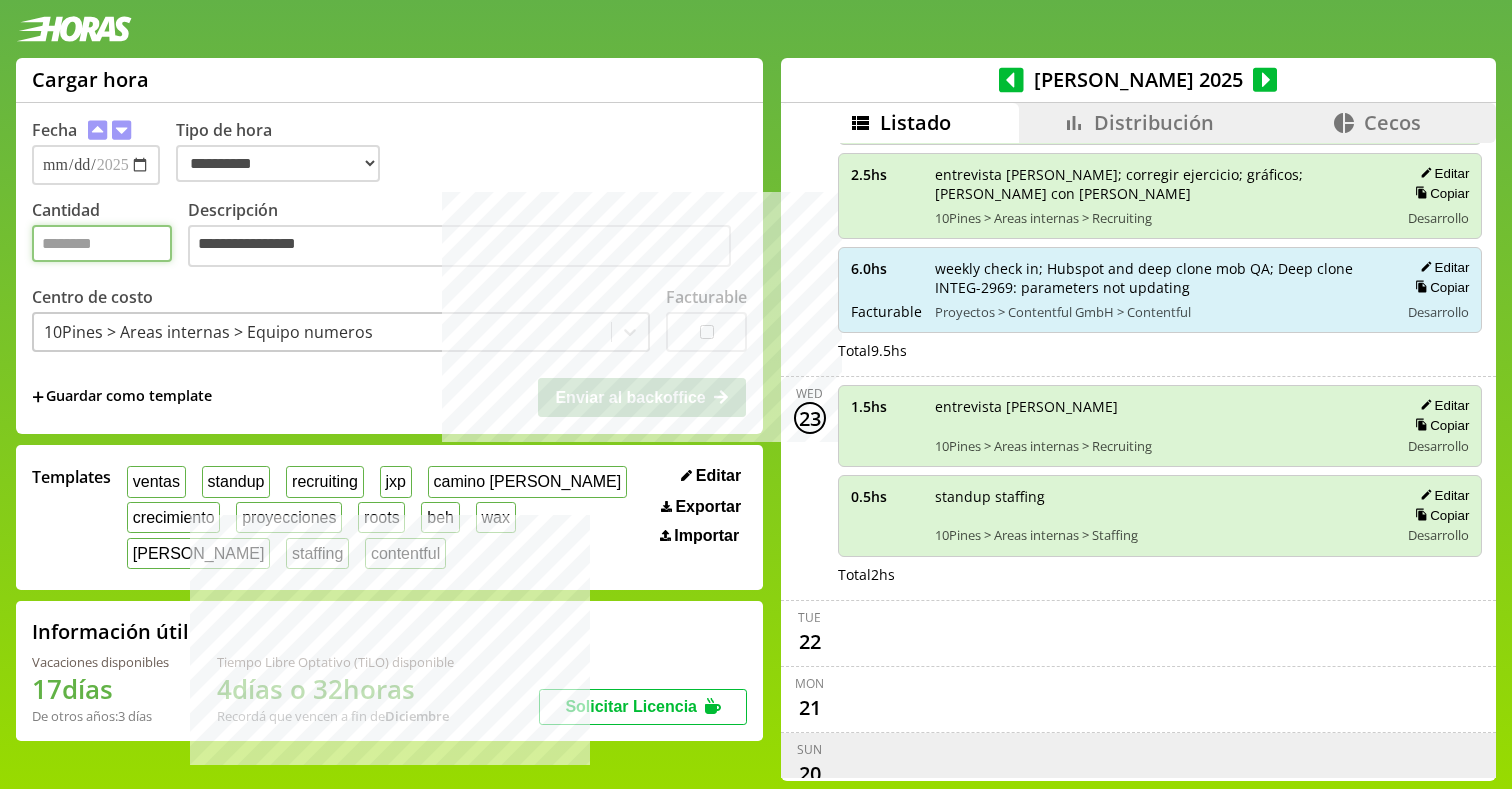 click on "Cantidad" at bounding box center [102, 243] 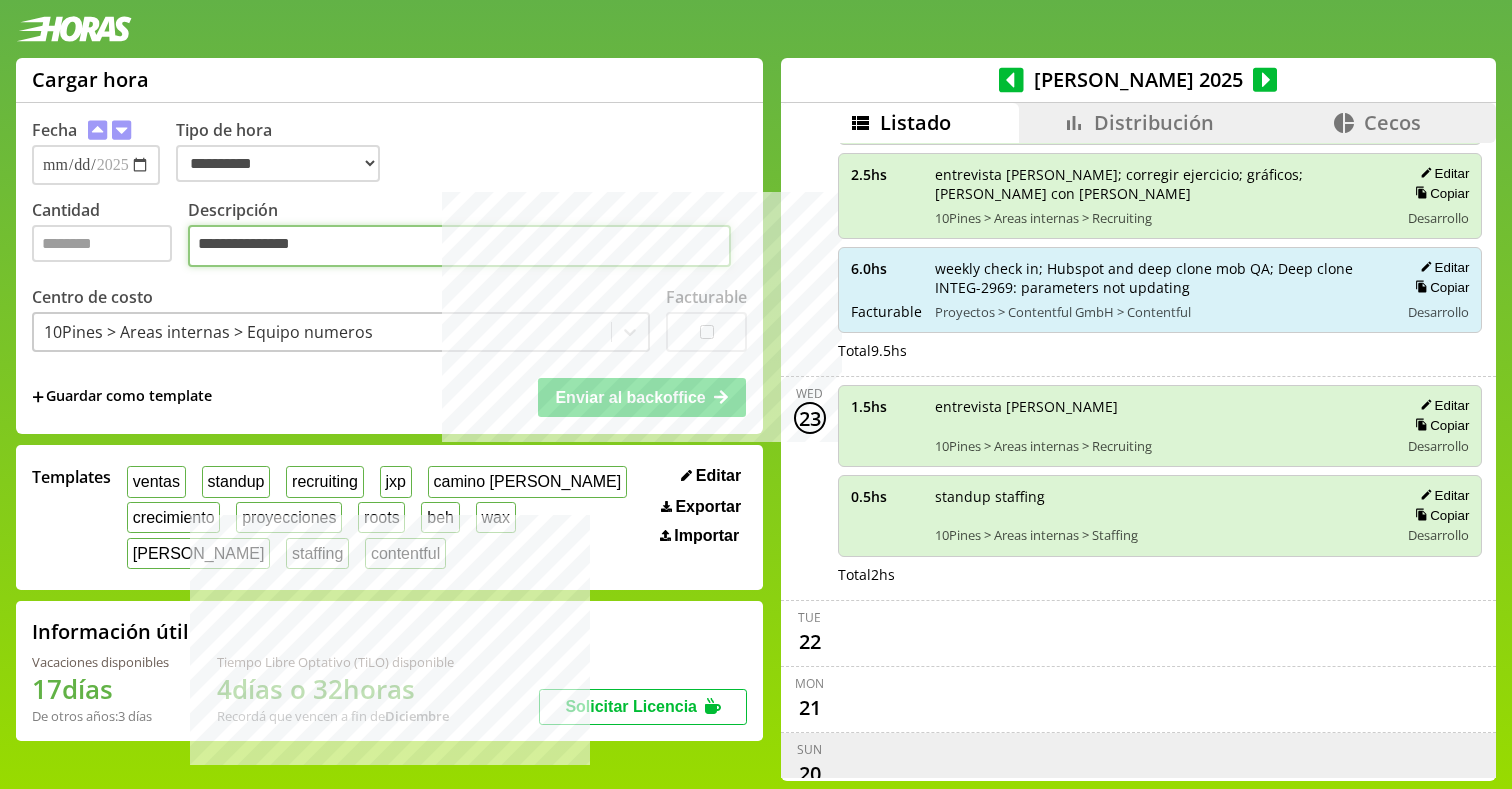 type on "**********" 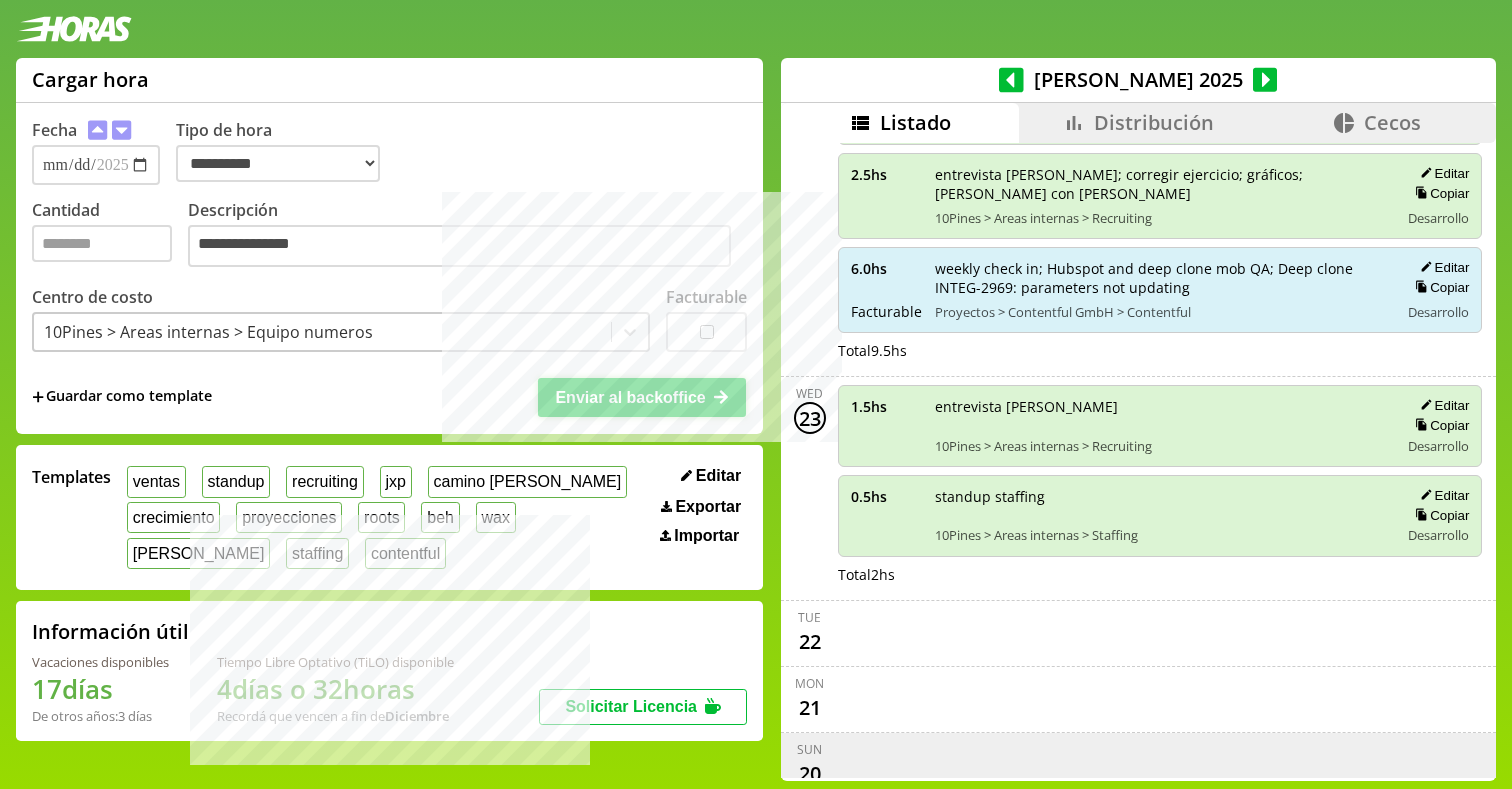 click on "Enviar al backoffice" at bounding box center [630, 397] 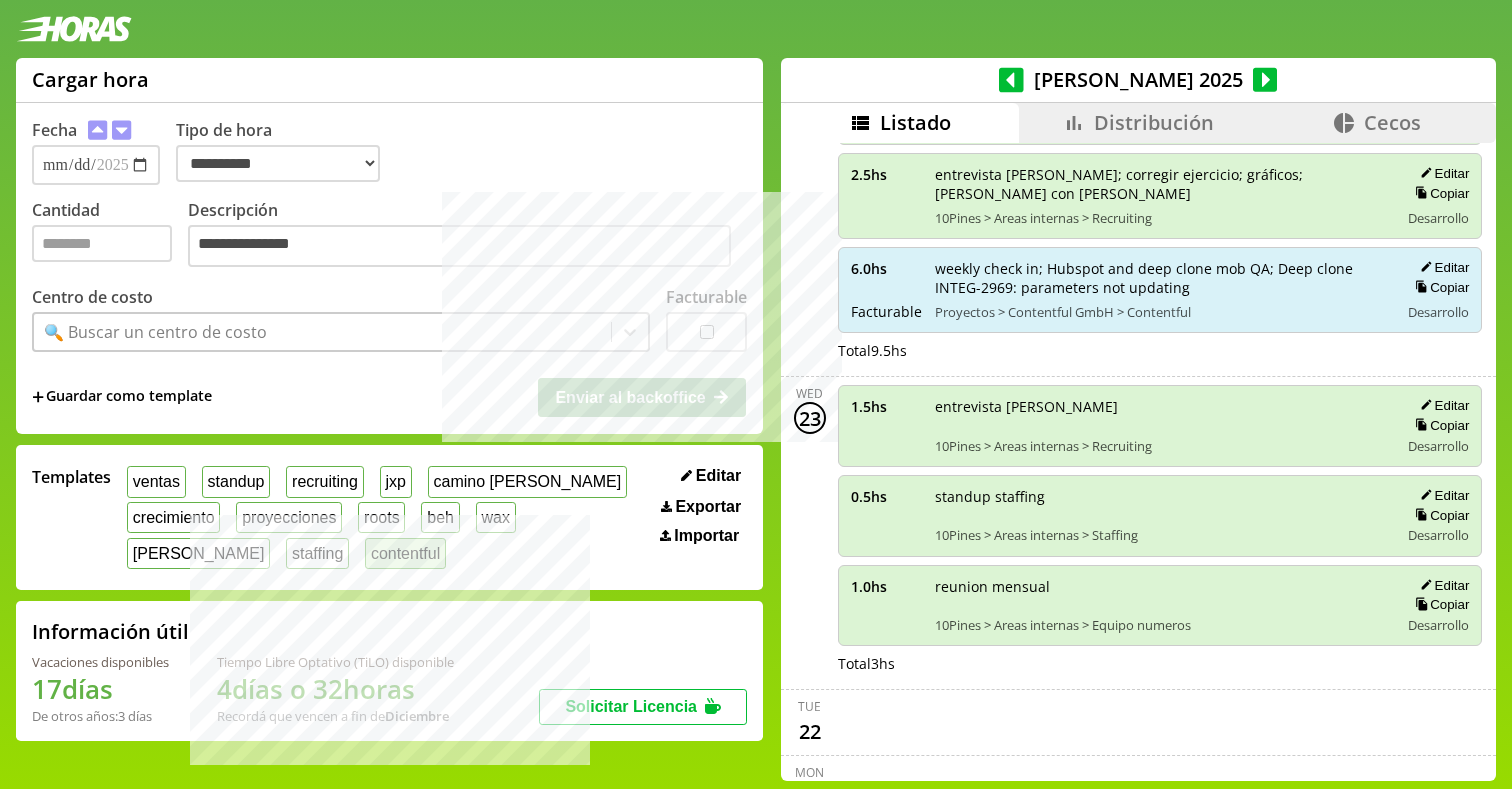 click on "contentful" at bounding box center [405, 553] 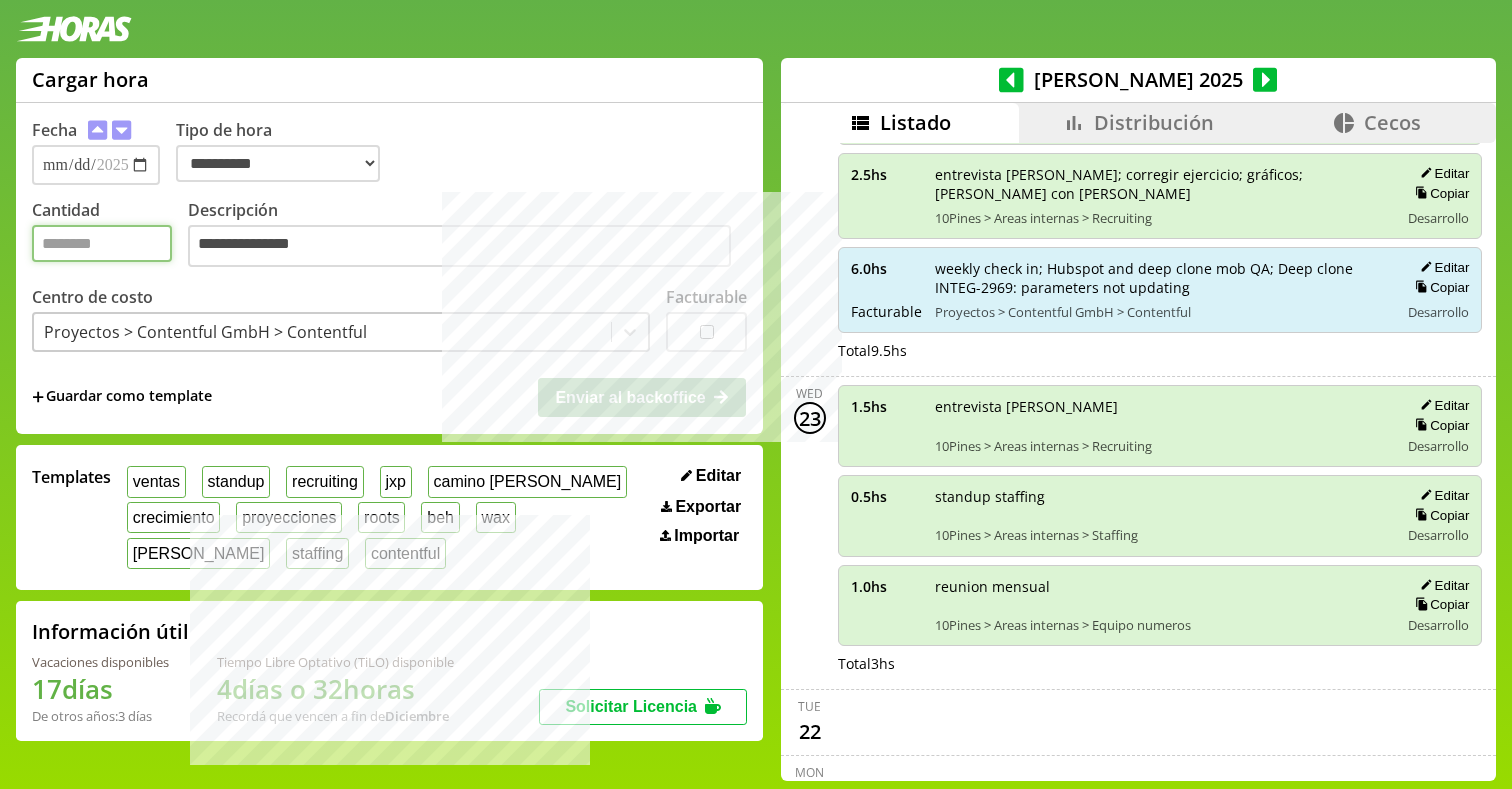click on "*" at bounding box center [102, 243] 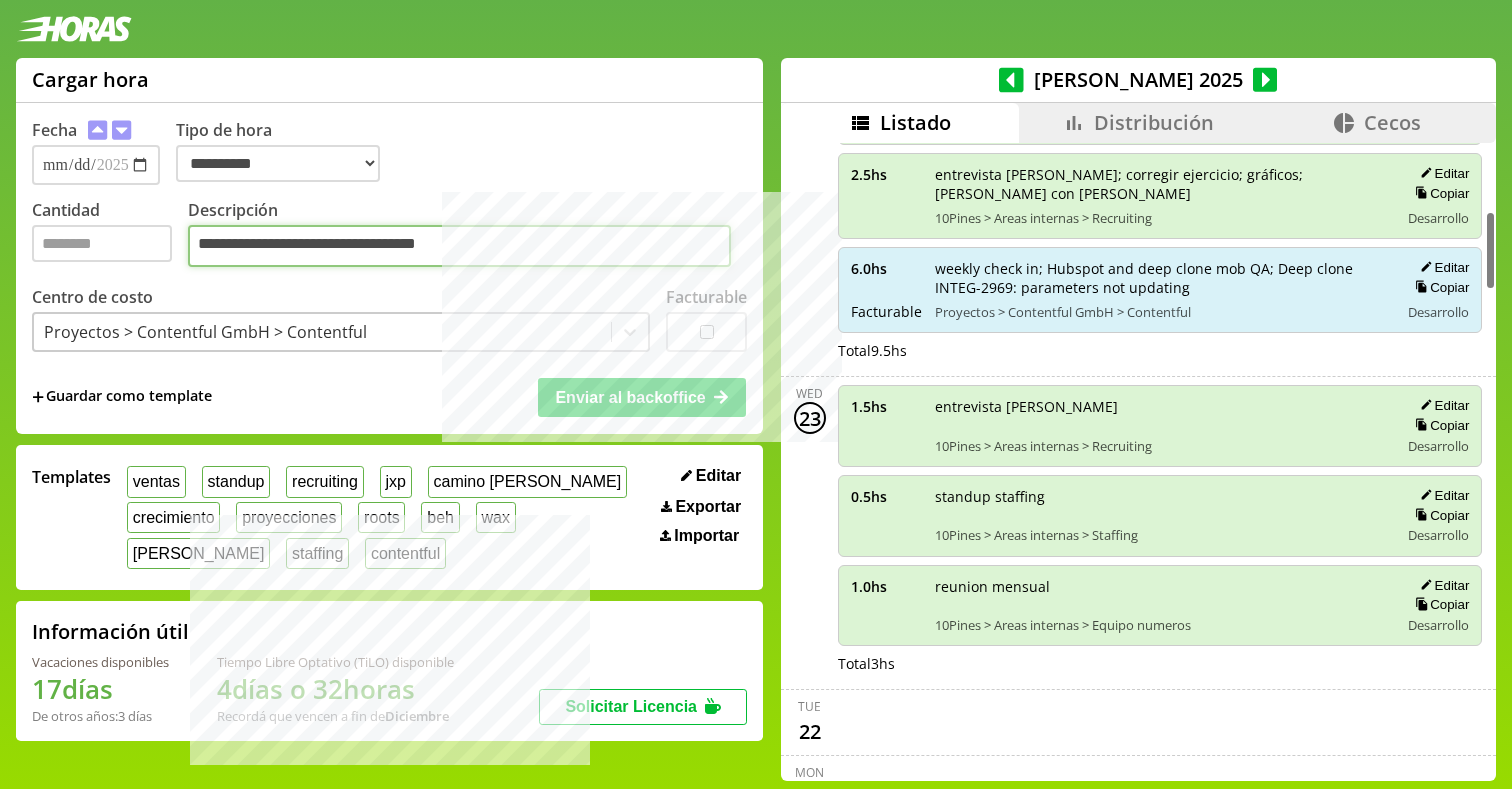 type on "**********" 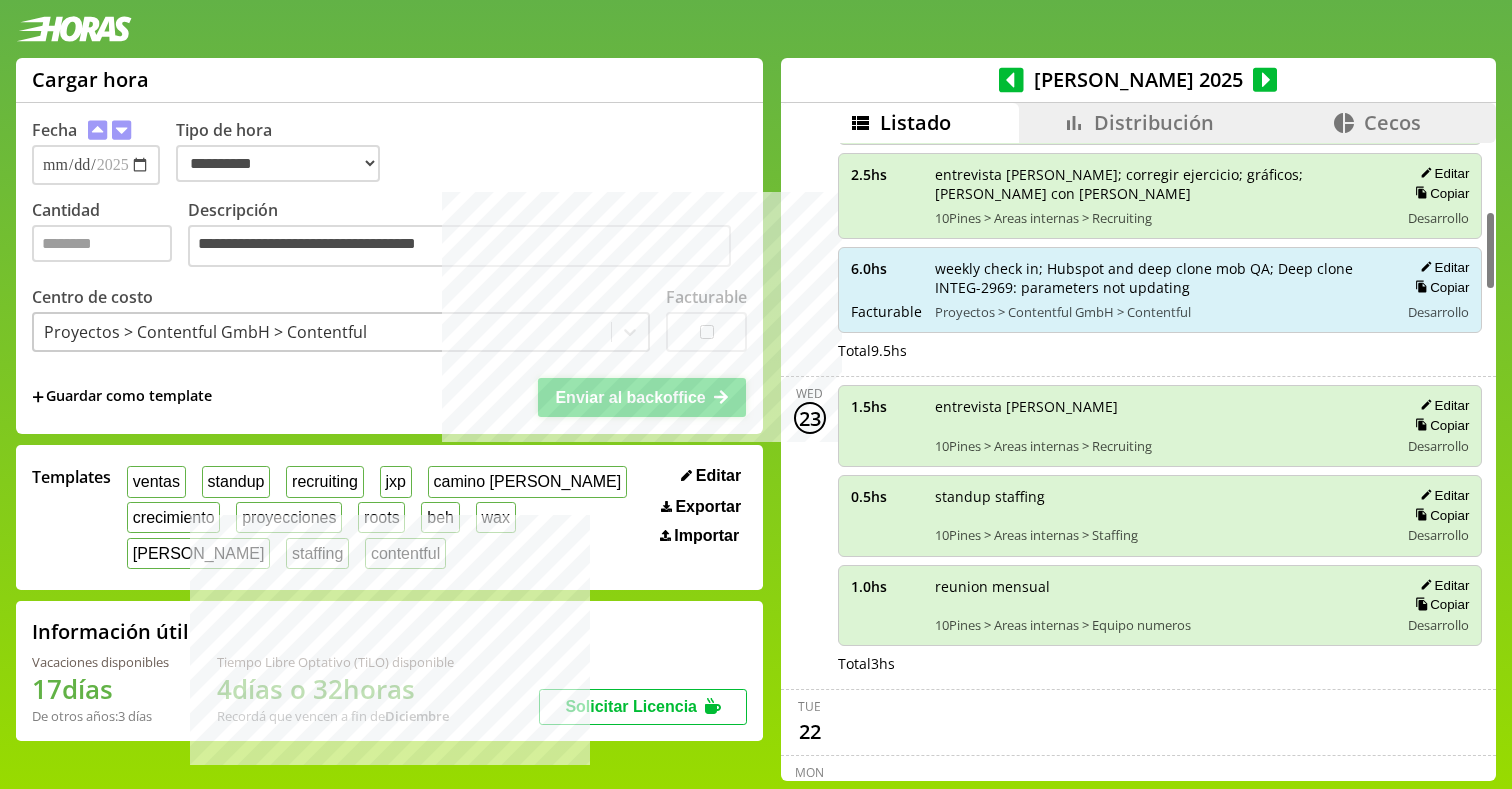 click on "Enviar al backoffice" at bounding box center [630, 397] 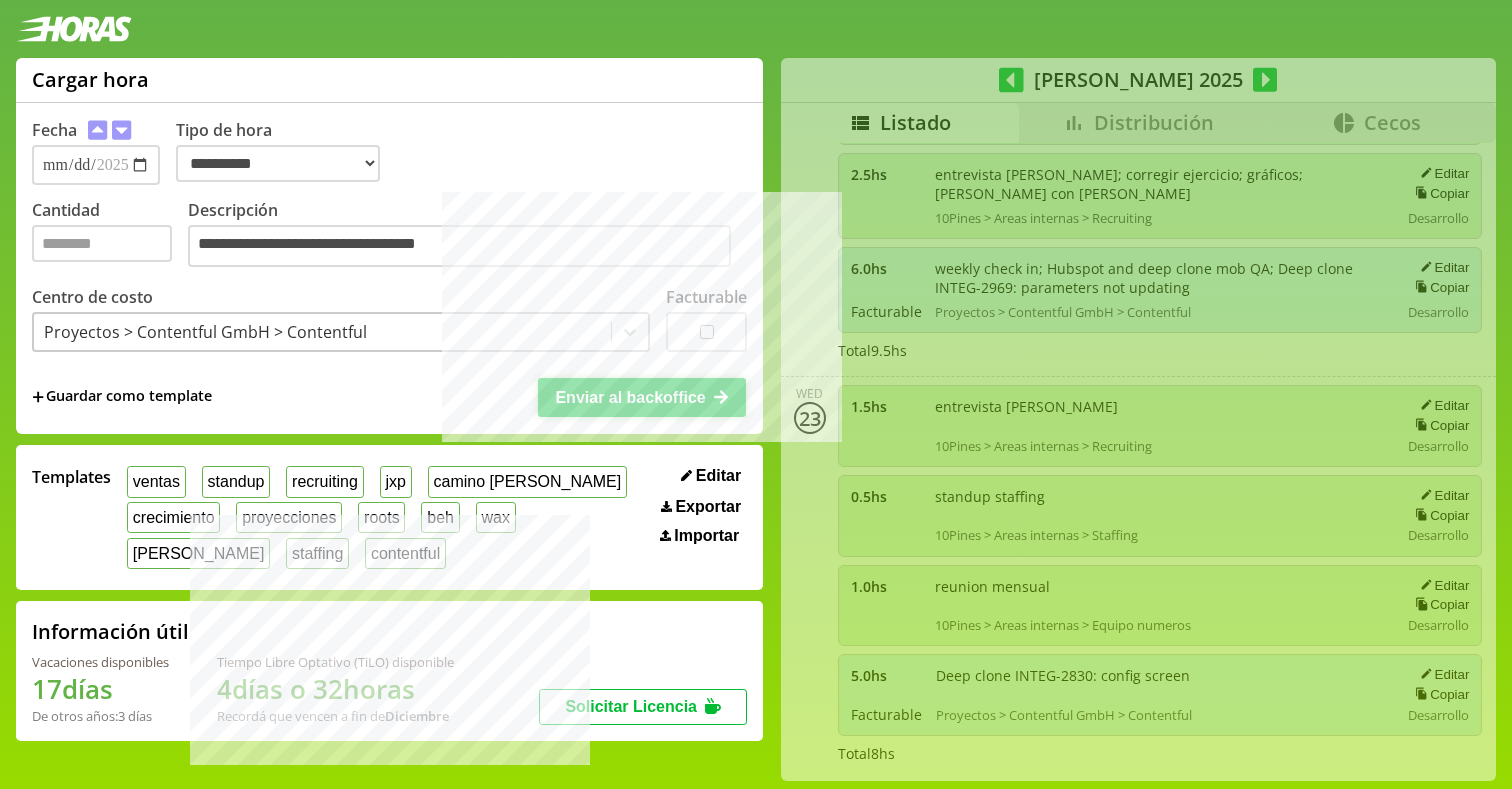 scroll, scrollTop: 8, scrollLeft: 0, axis: vertical 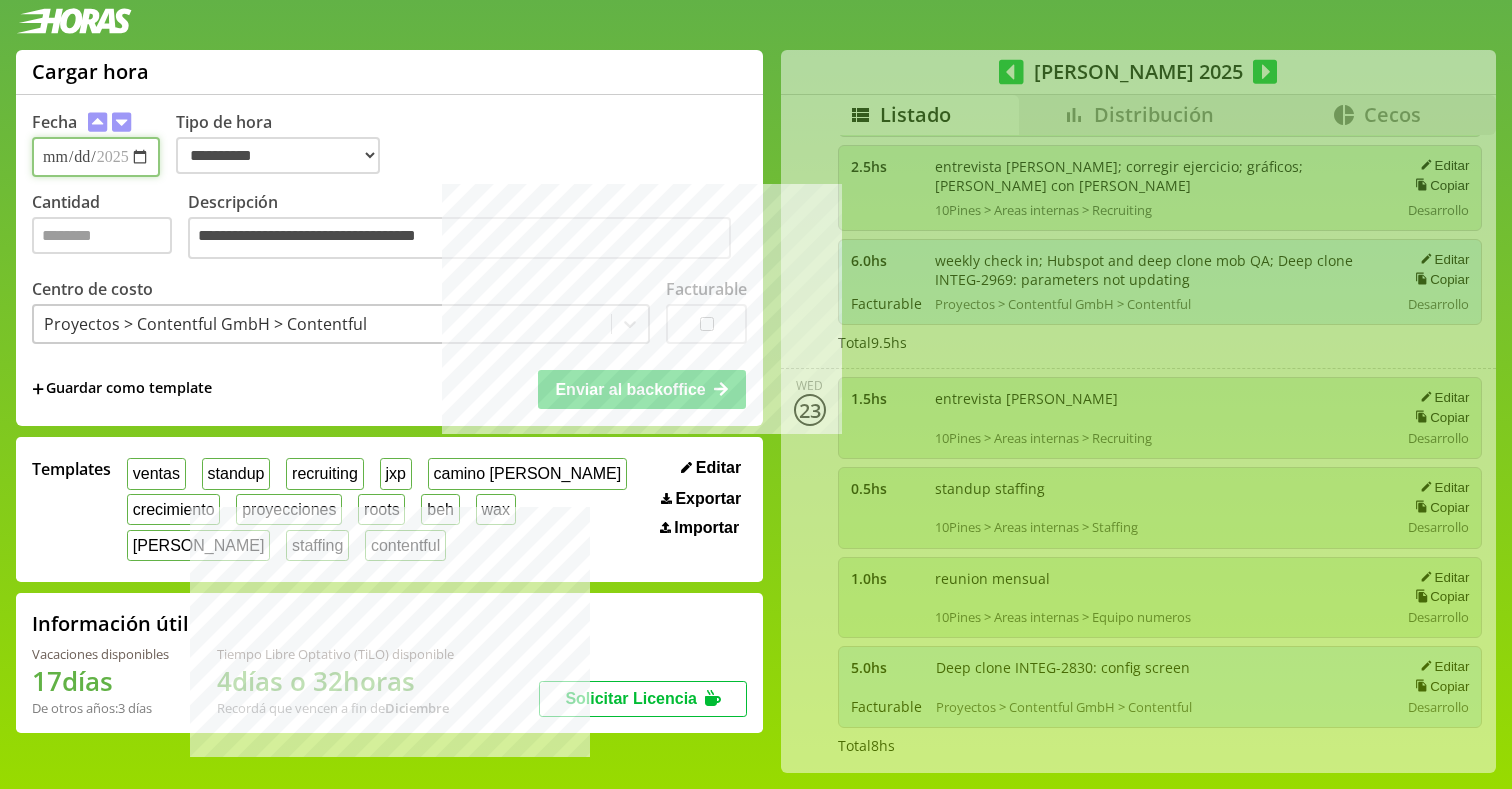 type 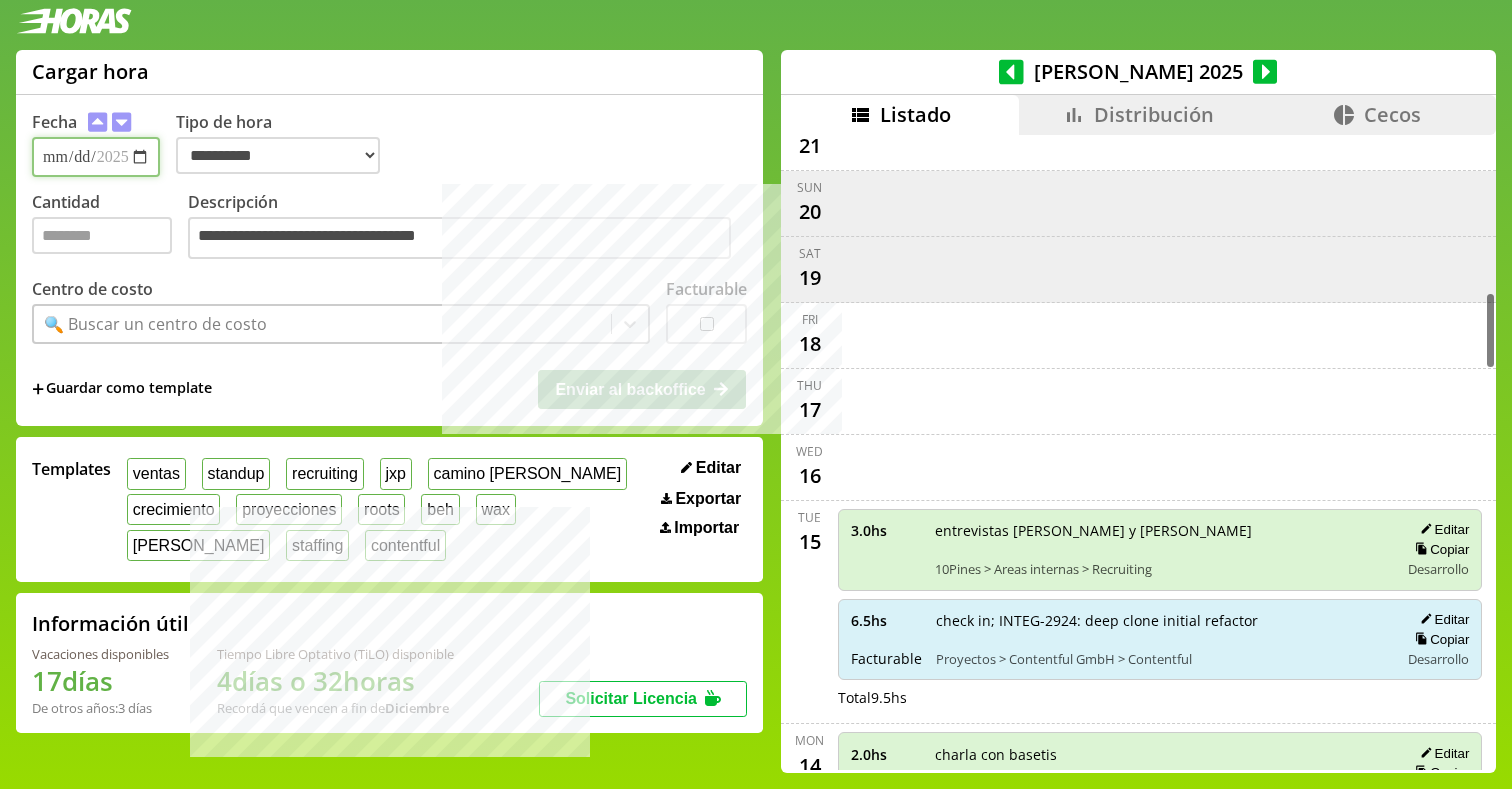 scroll, scrollTop: 1320, scrollLeft: 0, axis: vertical 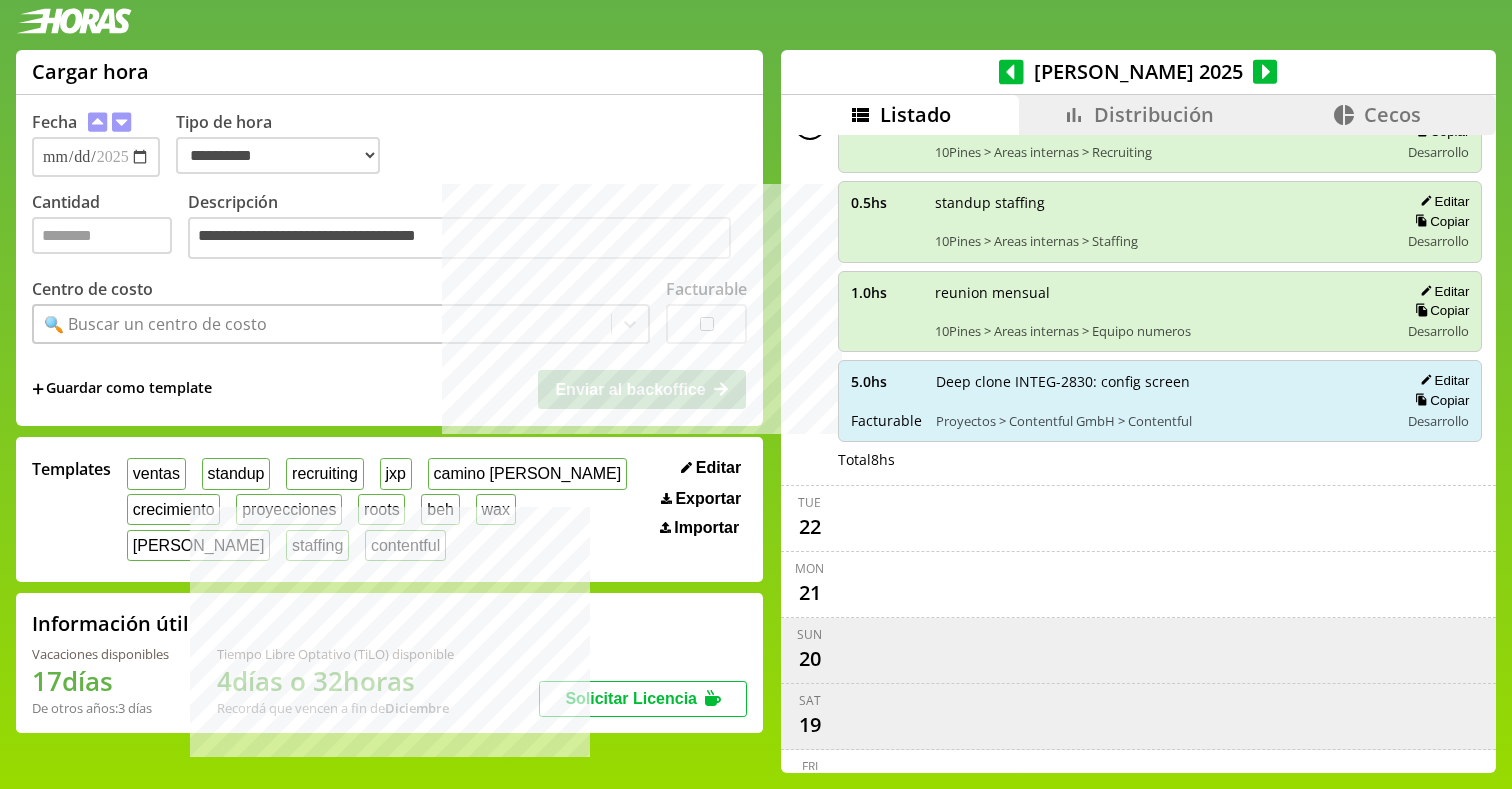 click on "🔍 Buscar un centro de costo" at bounding box center (322, 324) 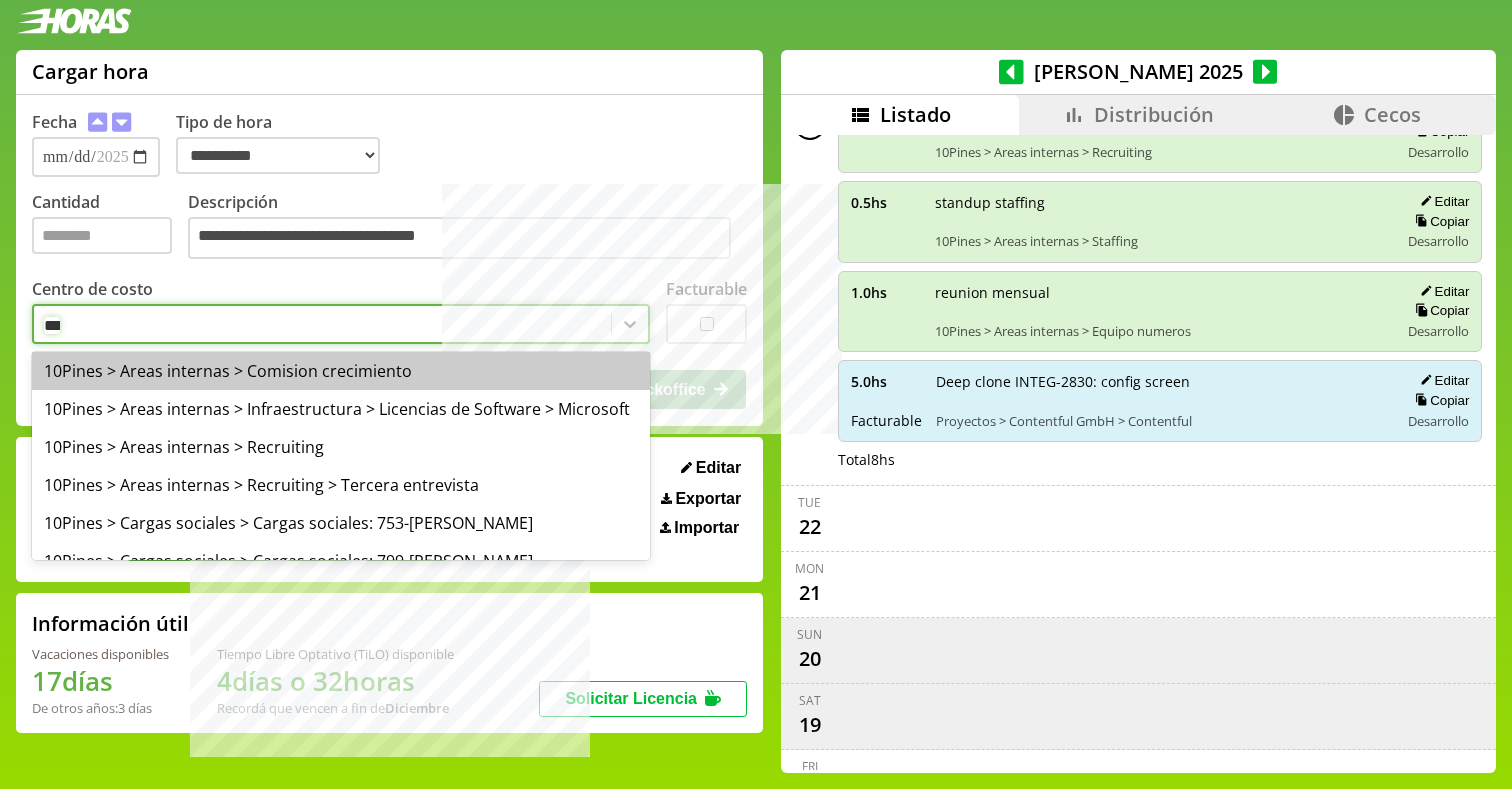 type on "*****" 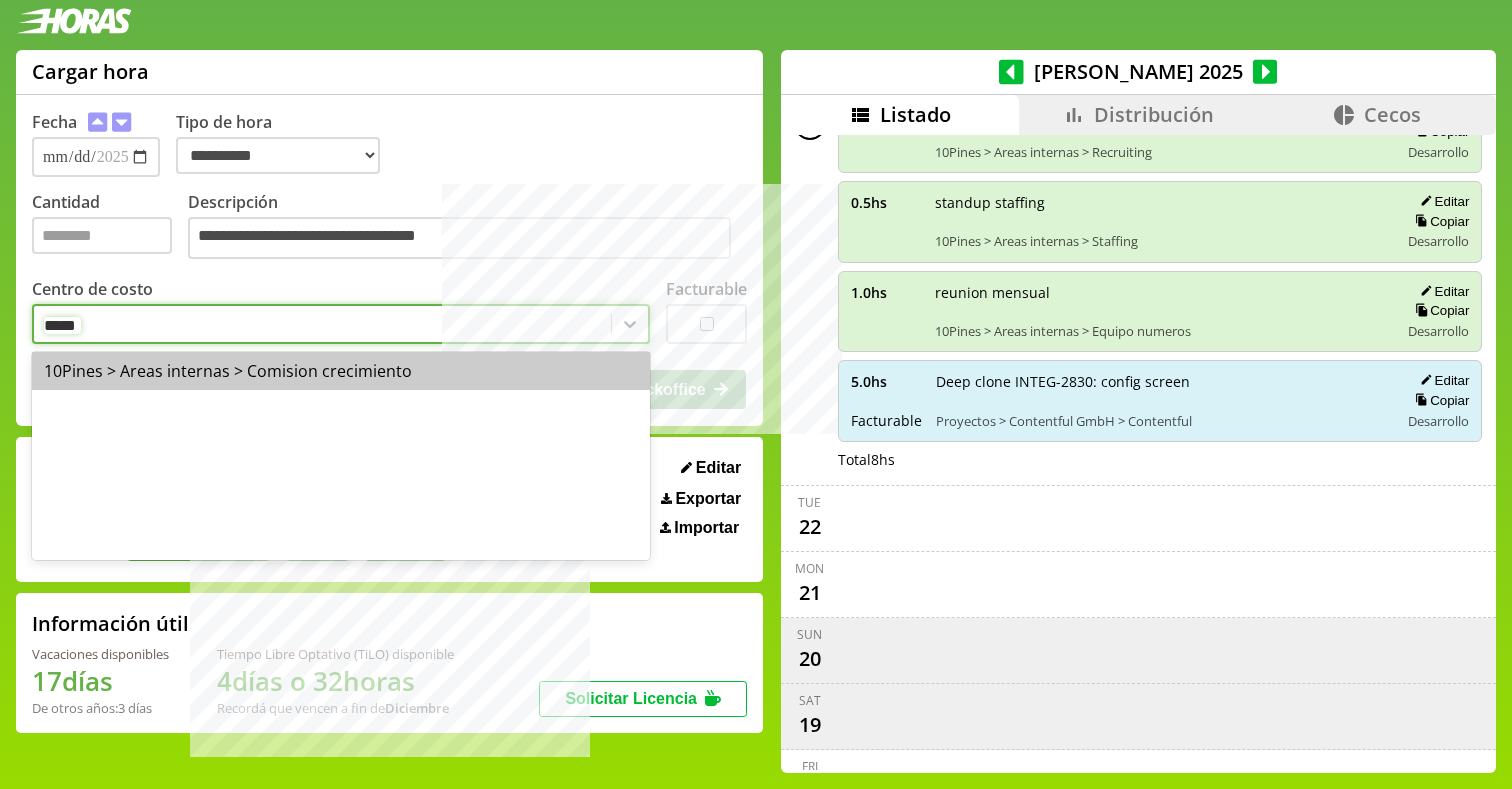 type 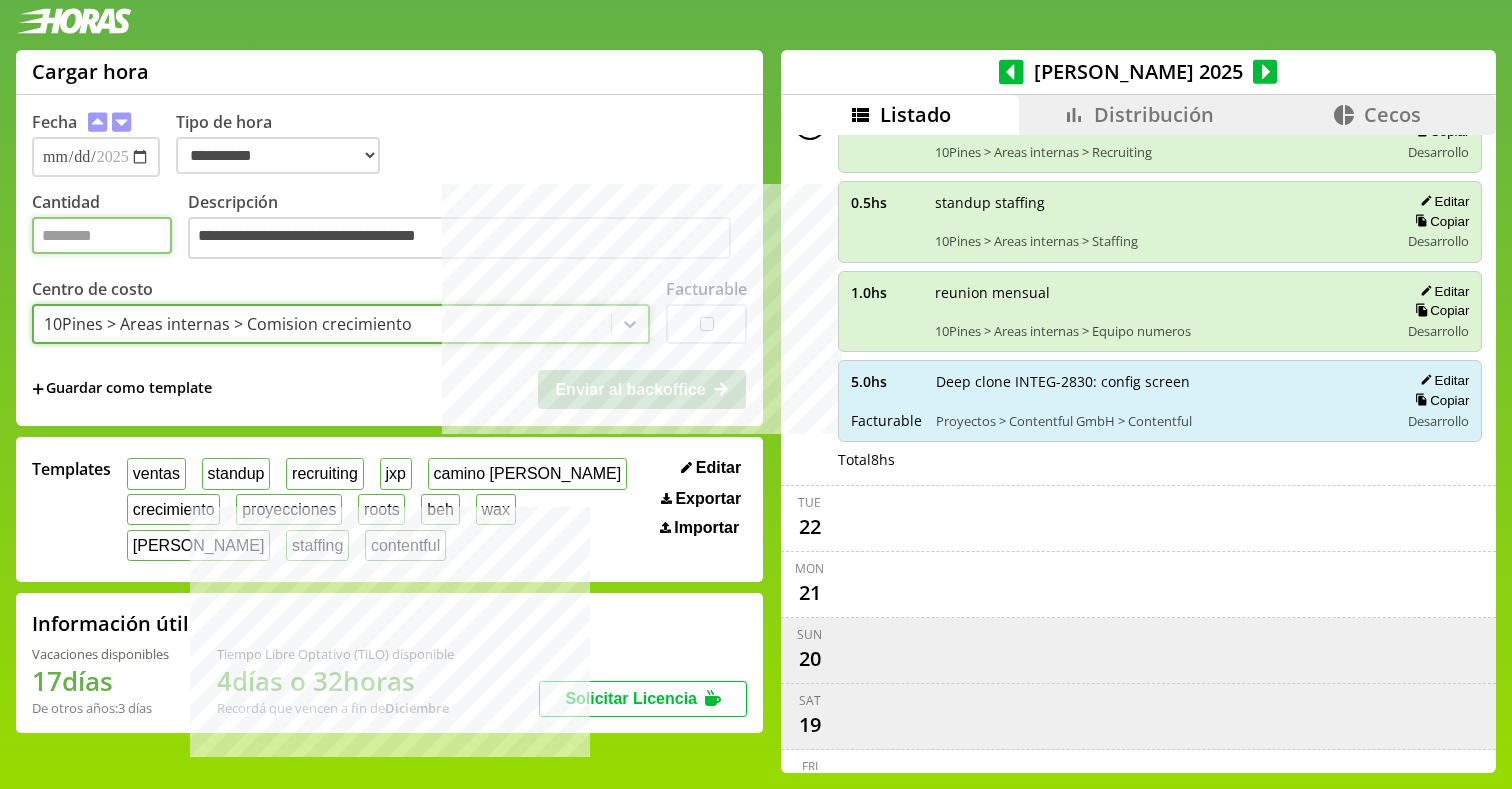 click on "Cantidad" at bounding box center [102, 235] 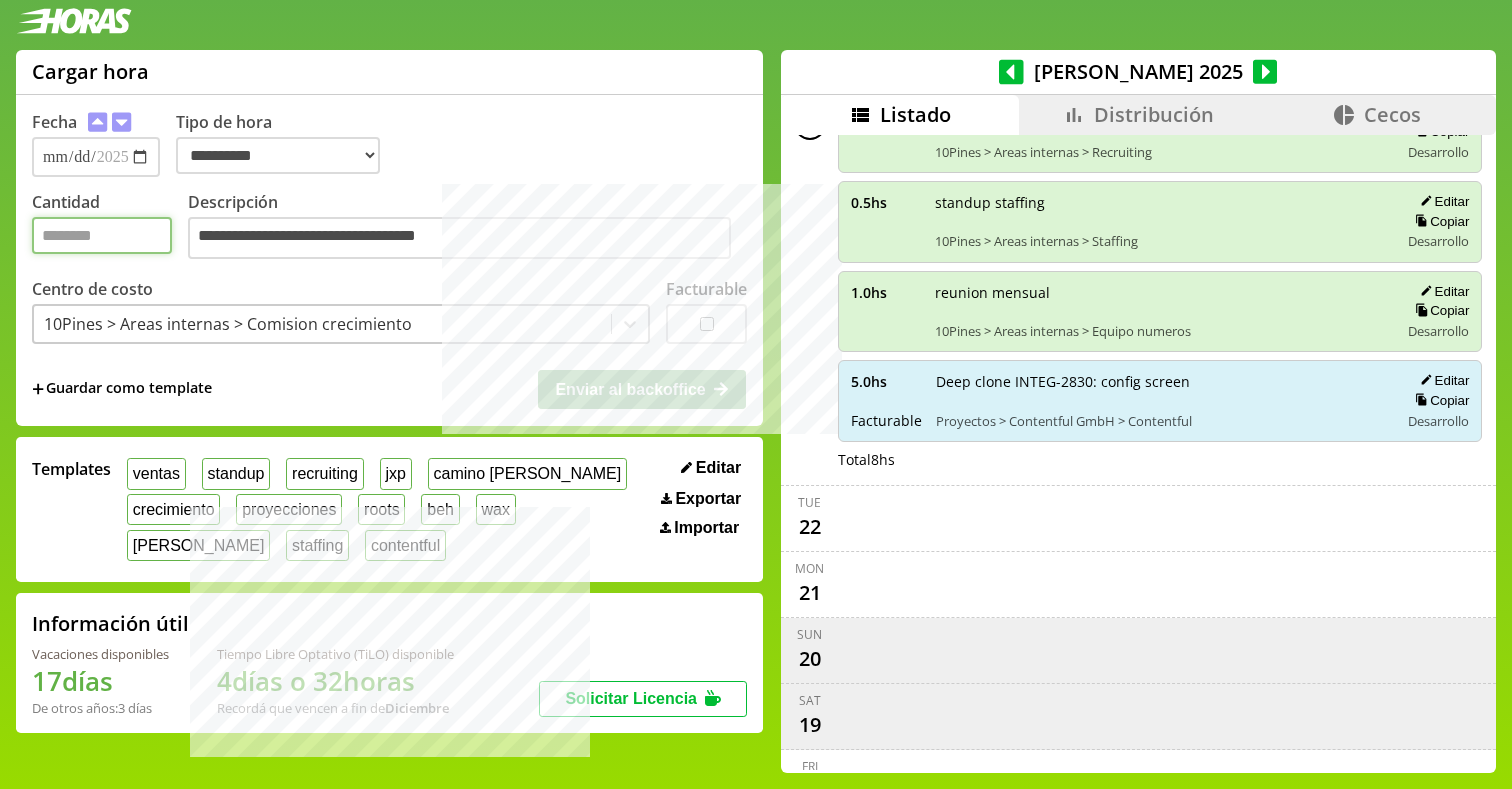 type on "***" 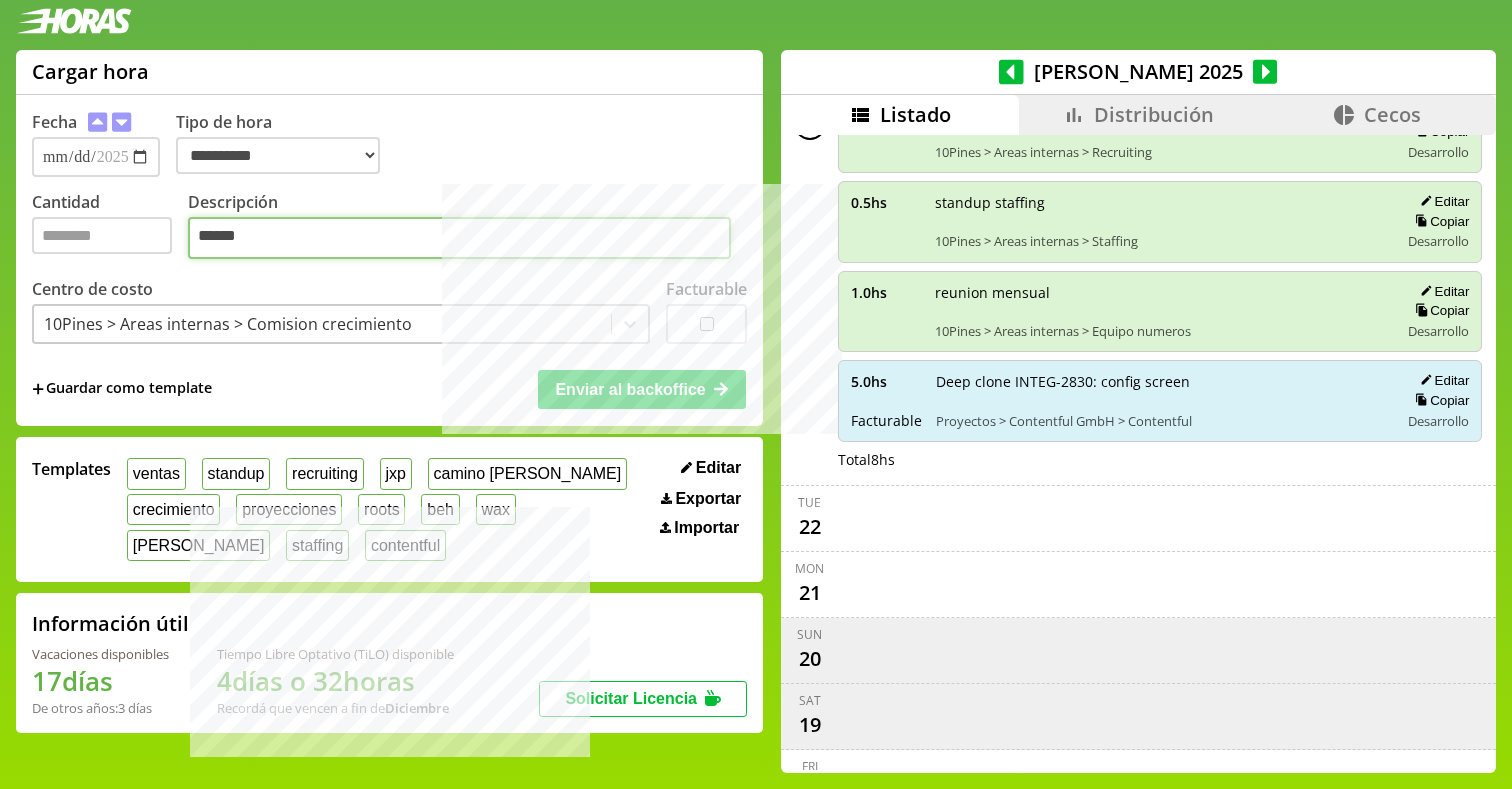 type on "******" 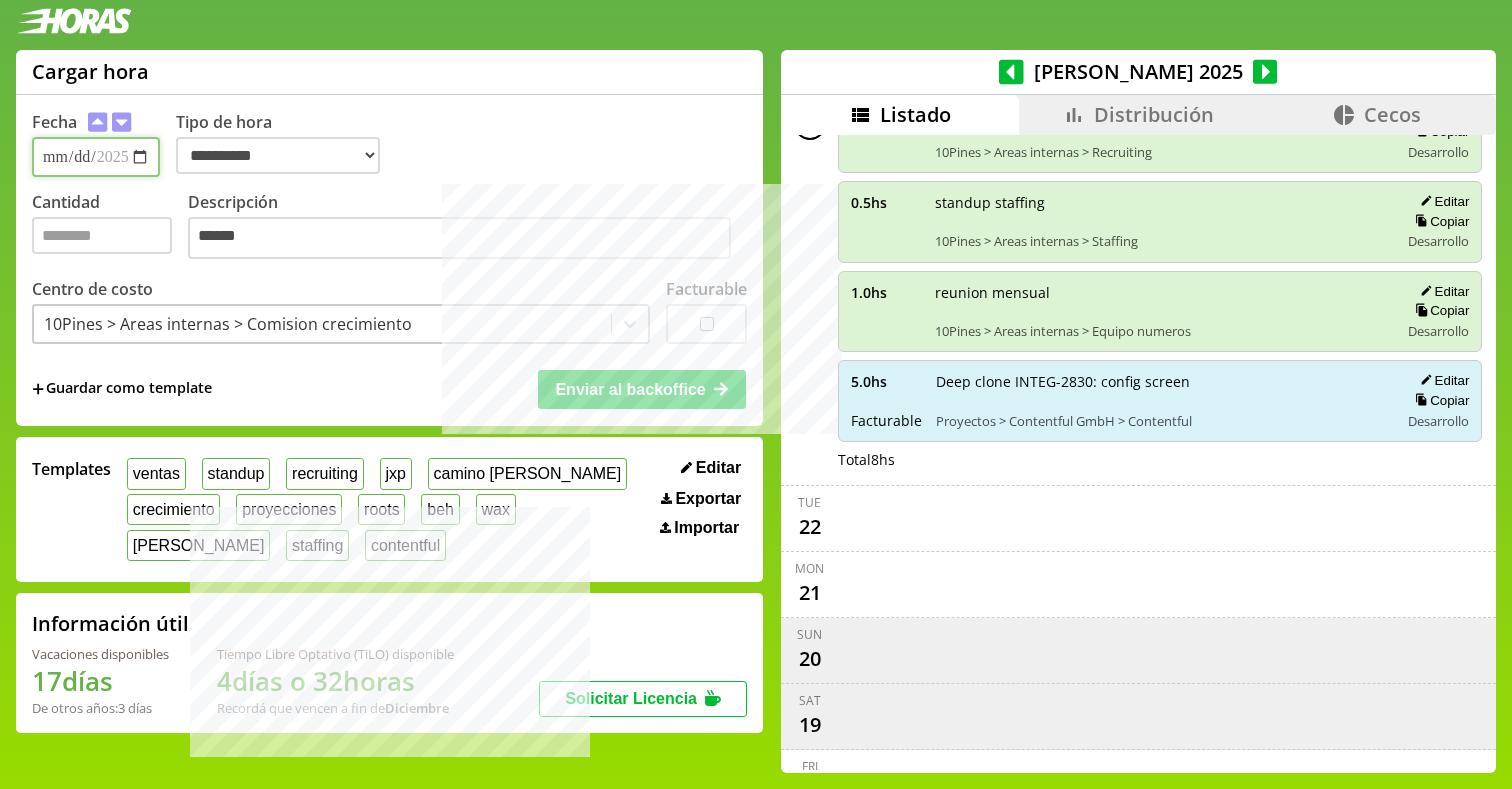 click on "**********" at bounding box center [96, 157] 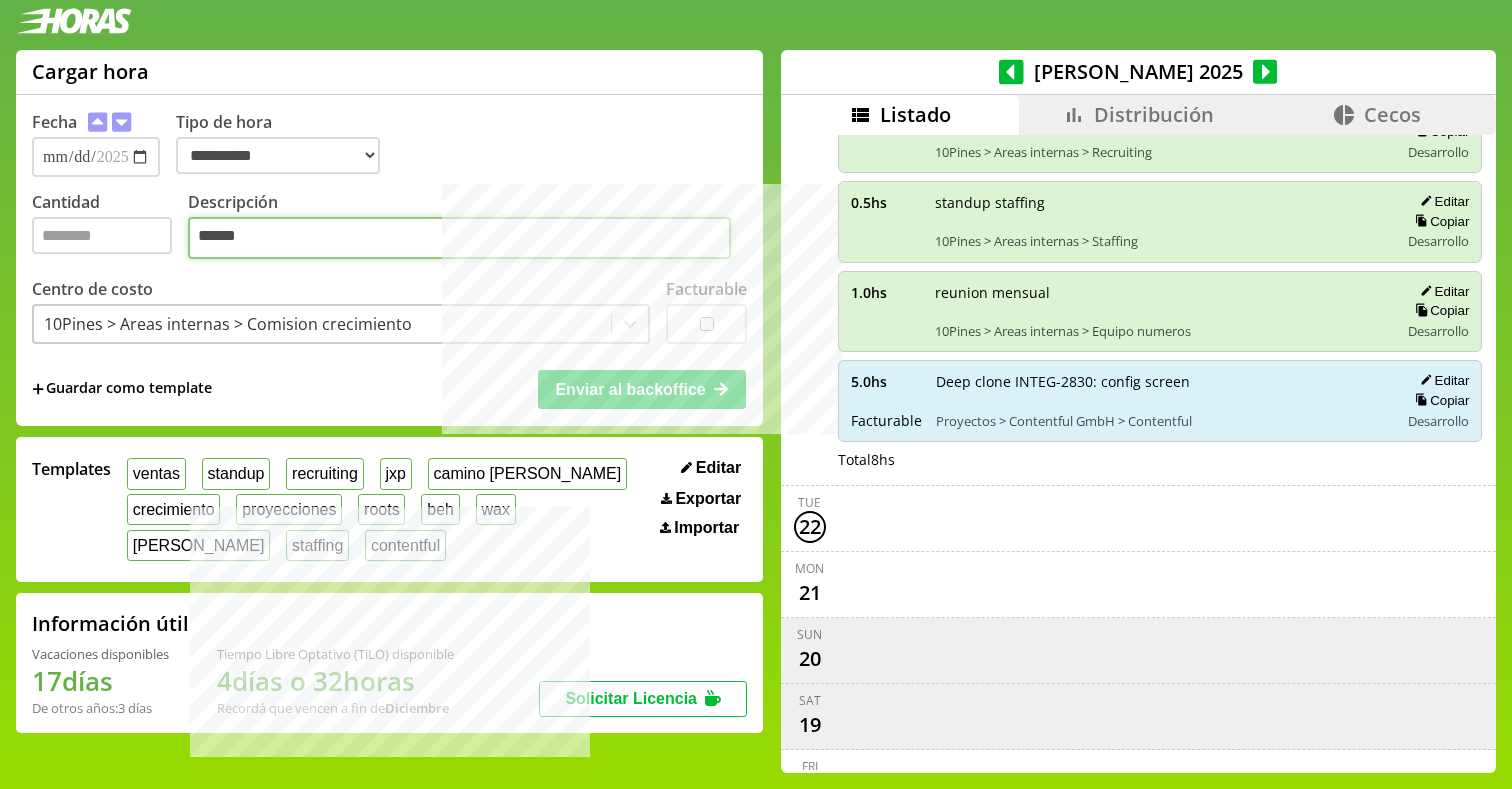 click on "******" at bounding box center [459, 238] 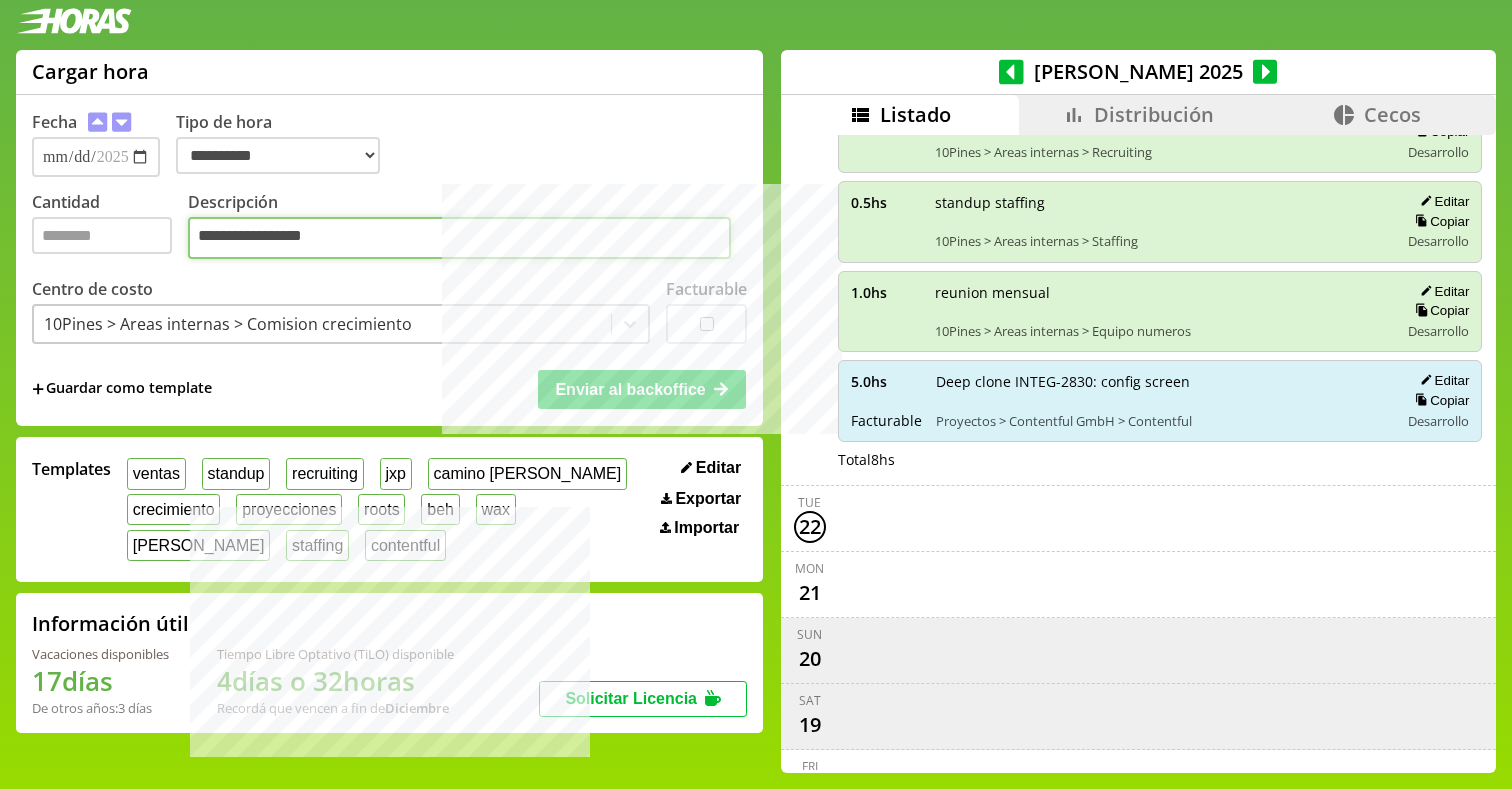 type on "**********" 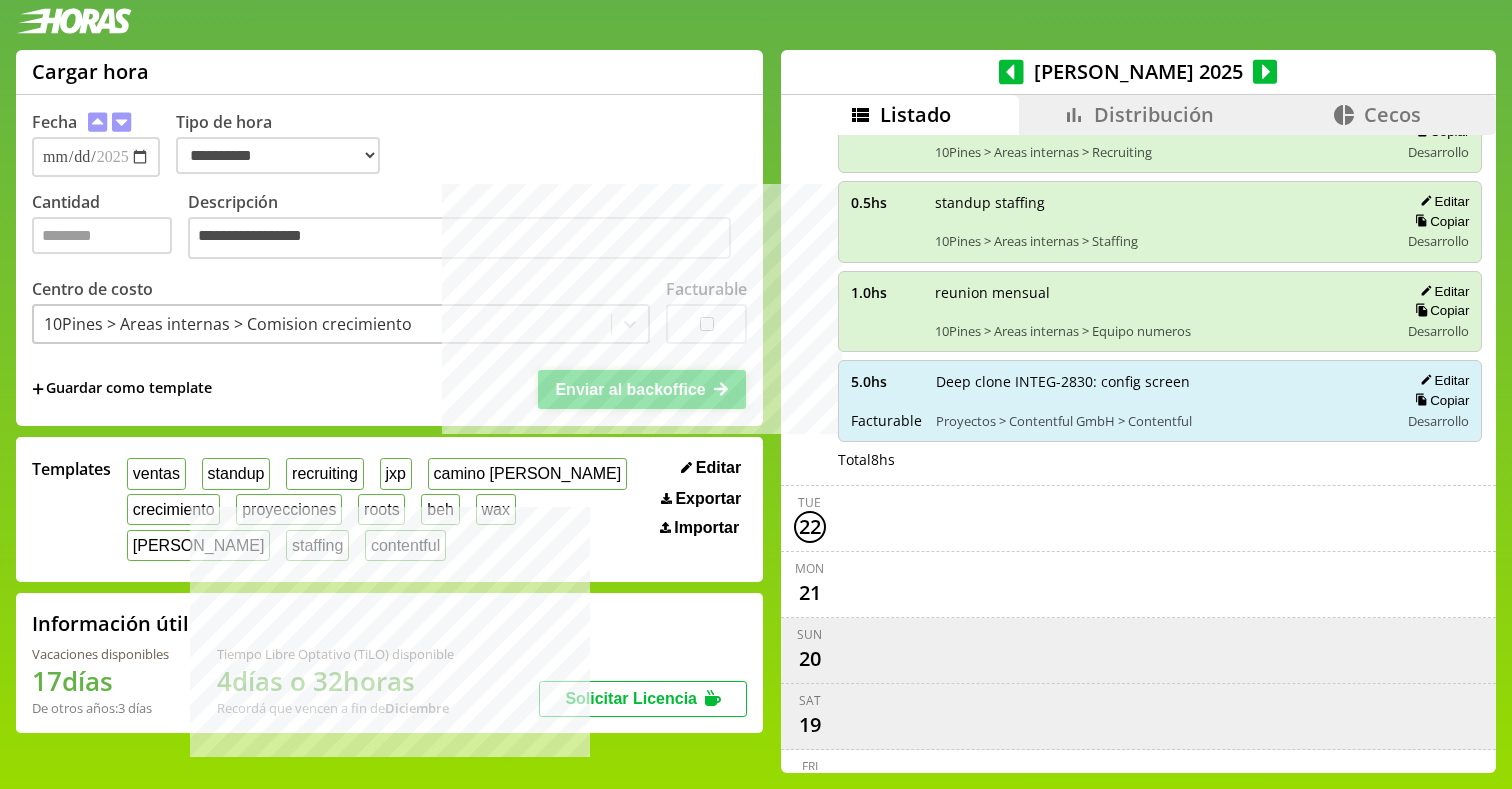click on "Enviar al backoffice" at bounding box center [630, 389] 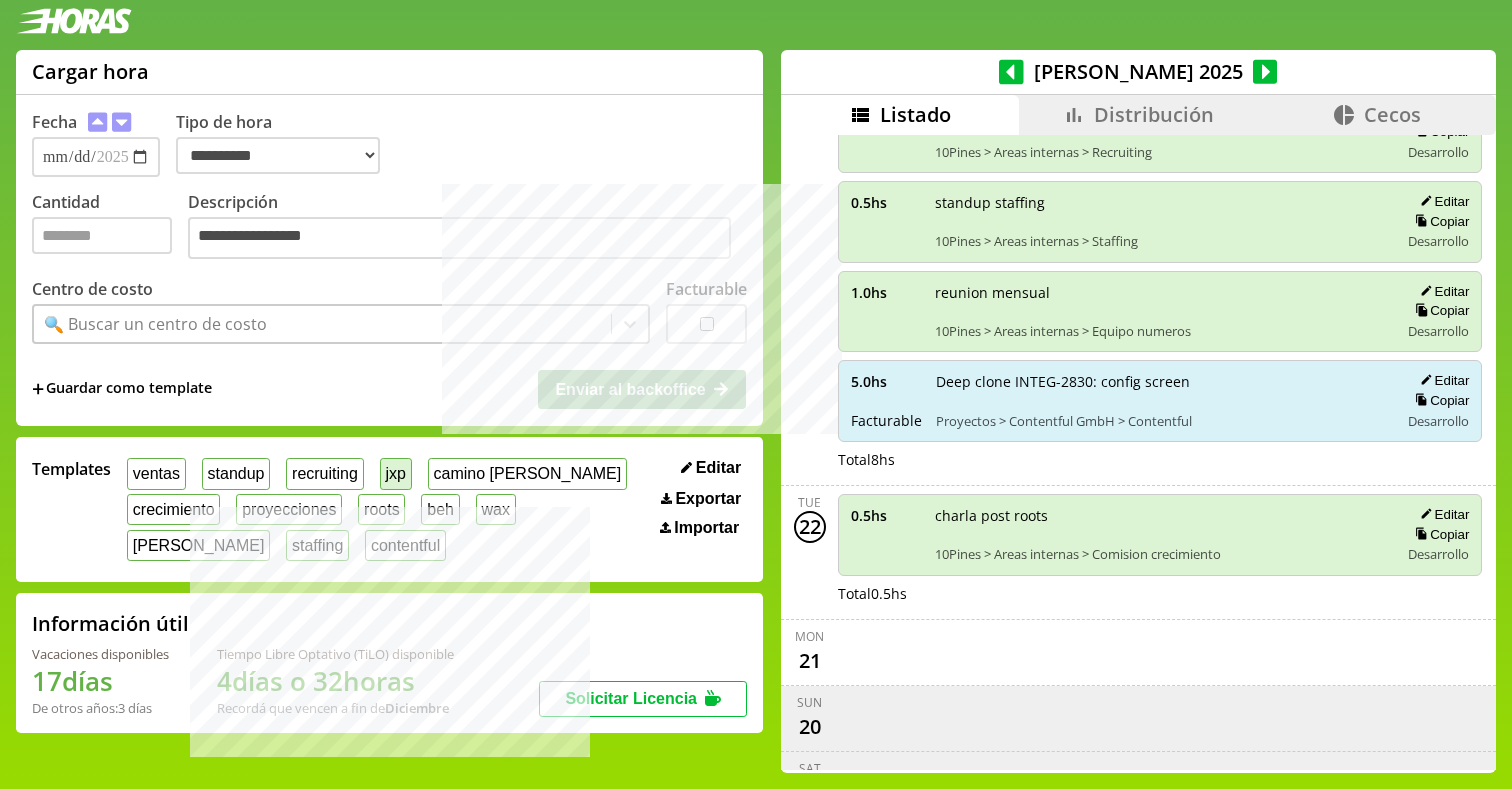 click on "jxp" at bounding box center [396, 473] 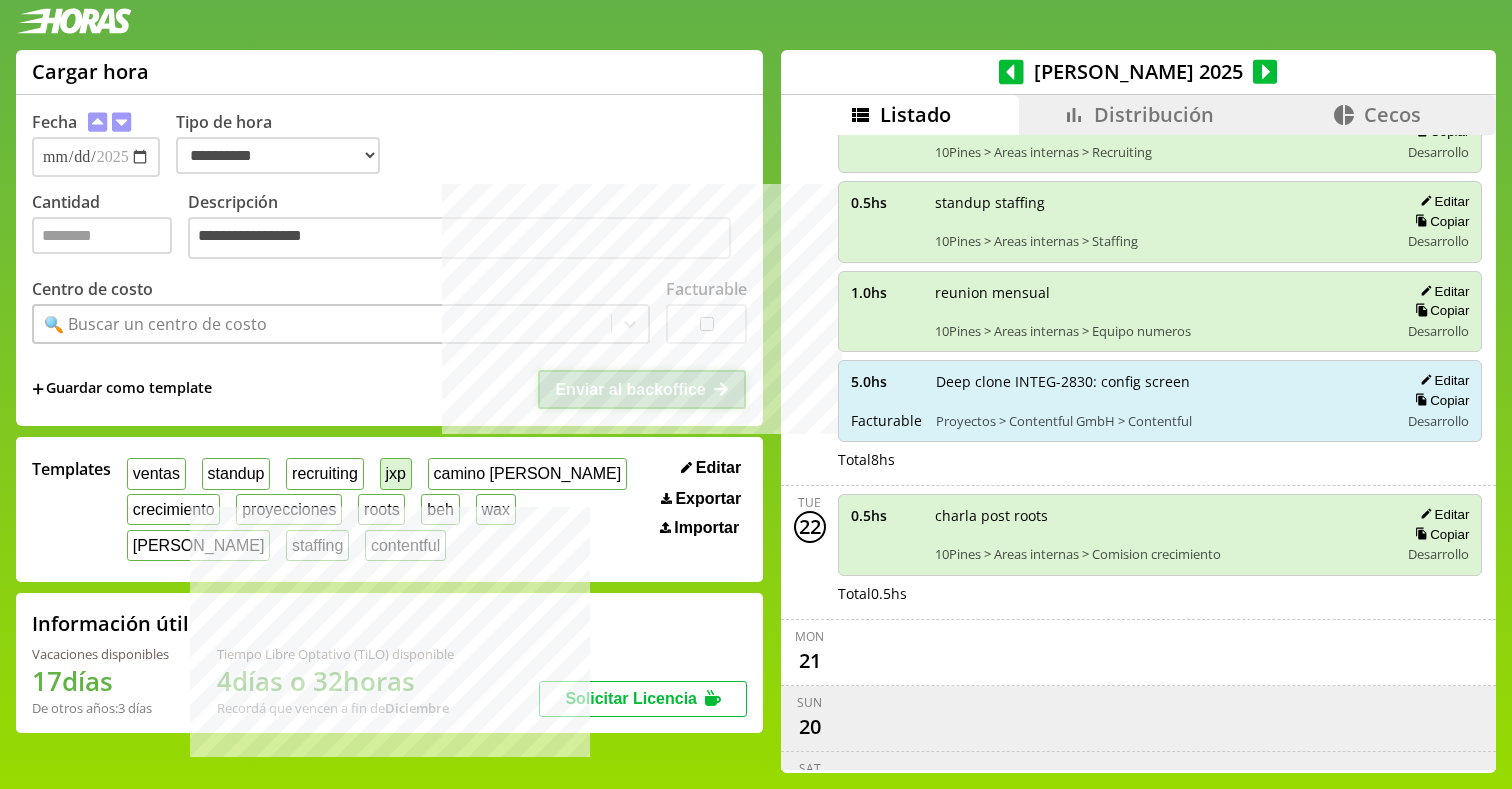 type on "*" 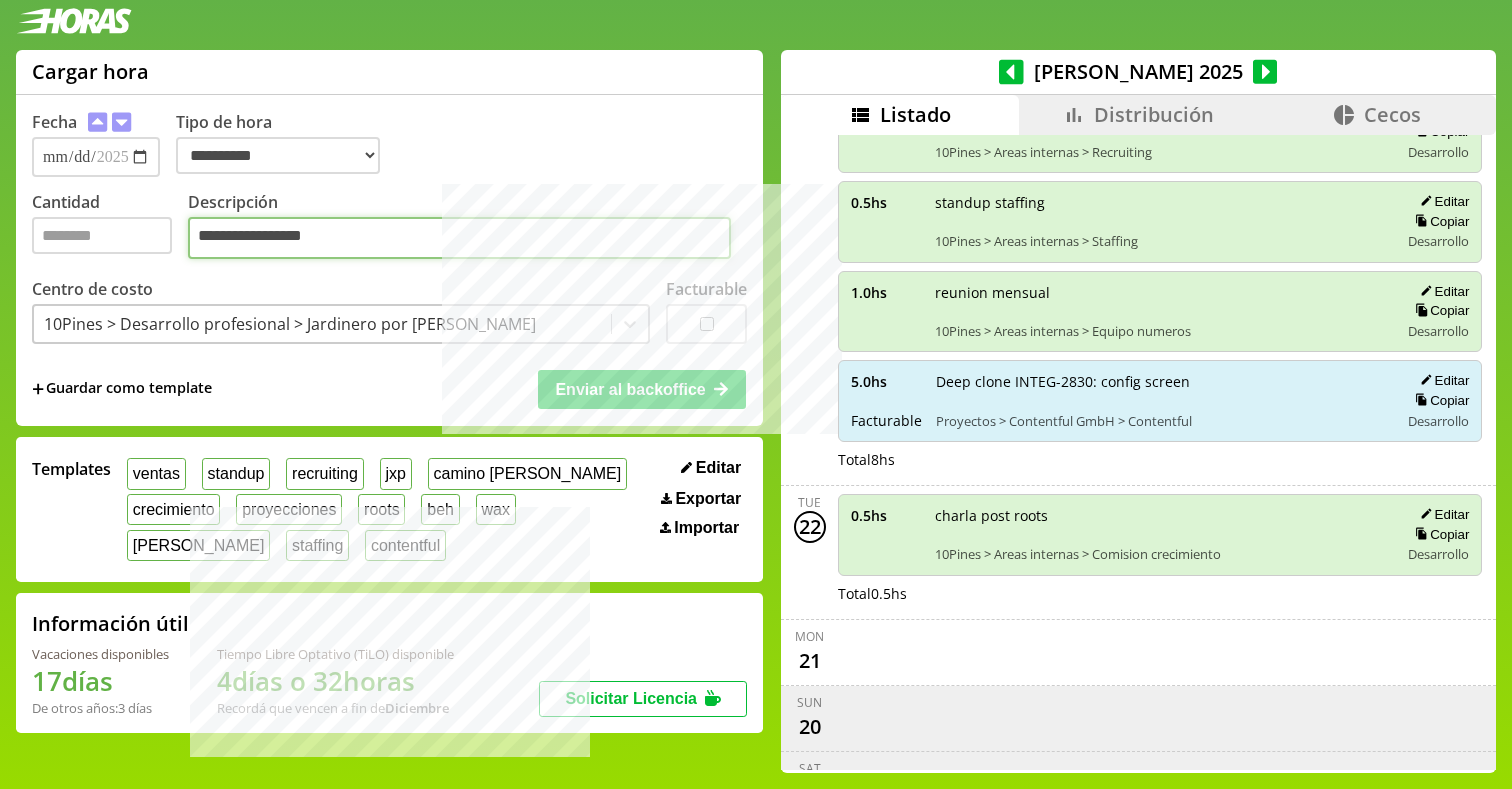 click on "***" at bounding box center [459, 238] 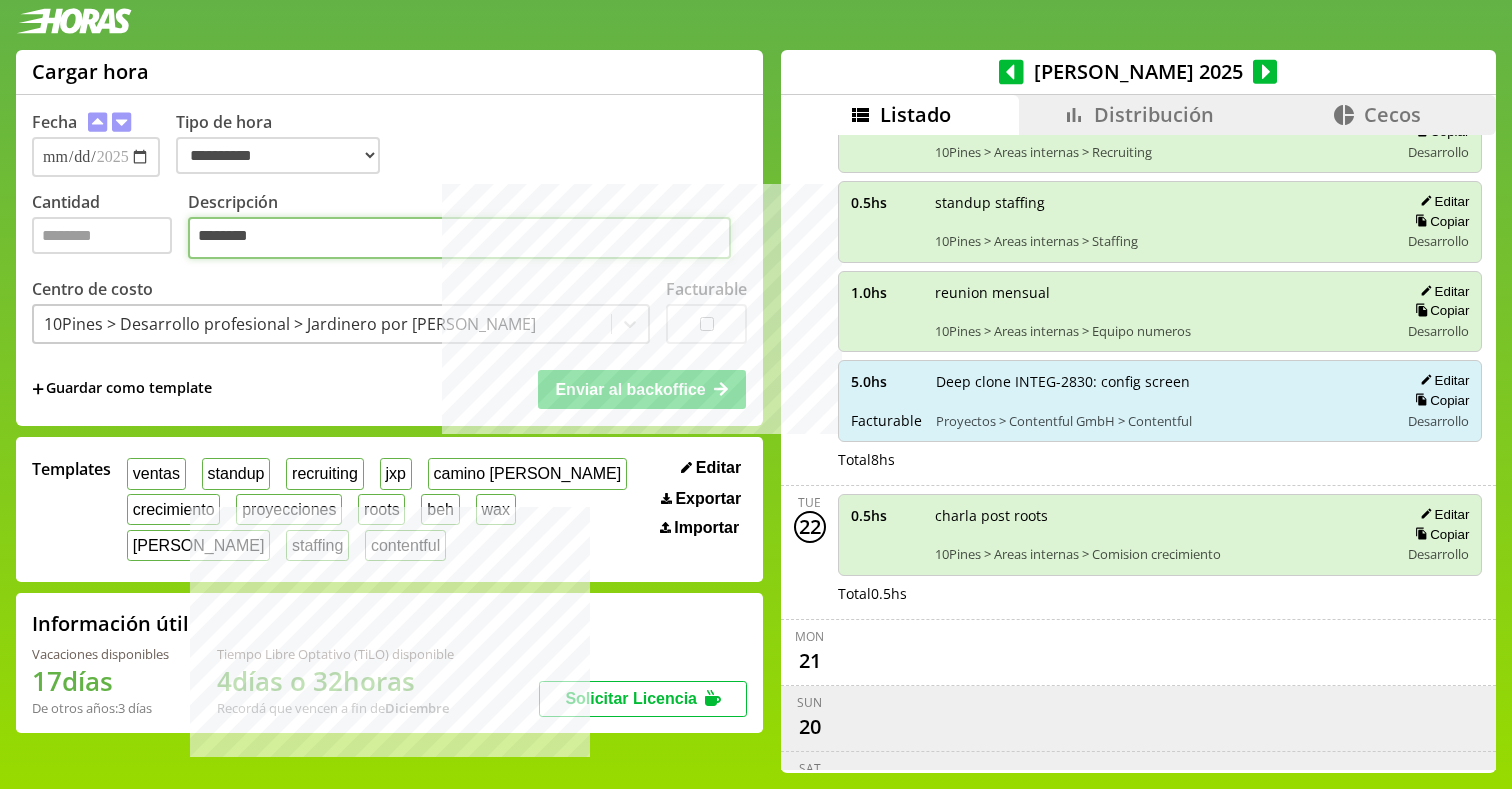 type on "********" 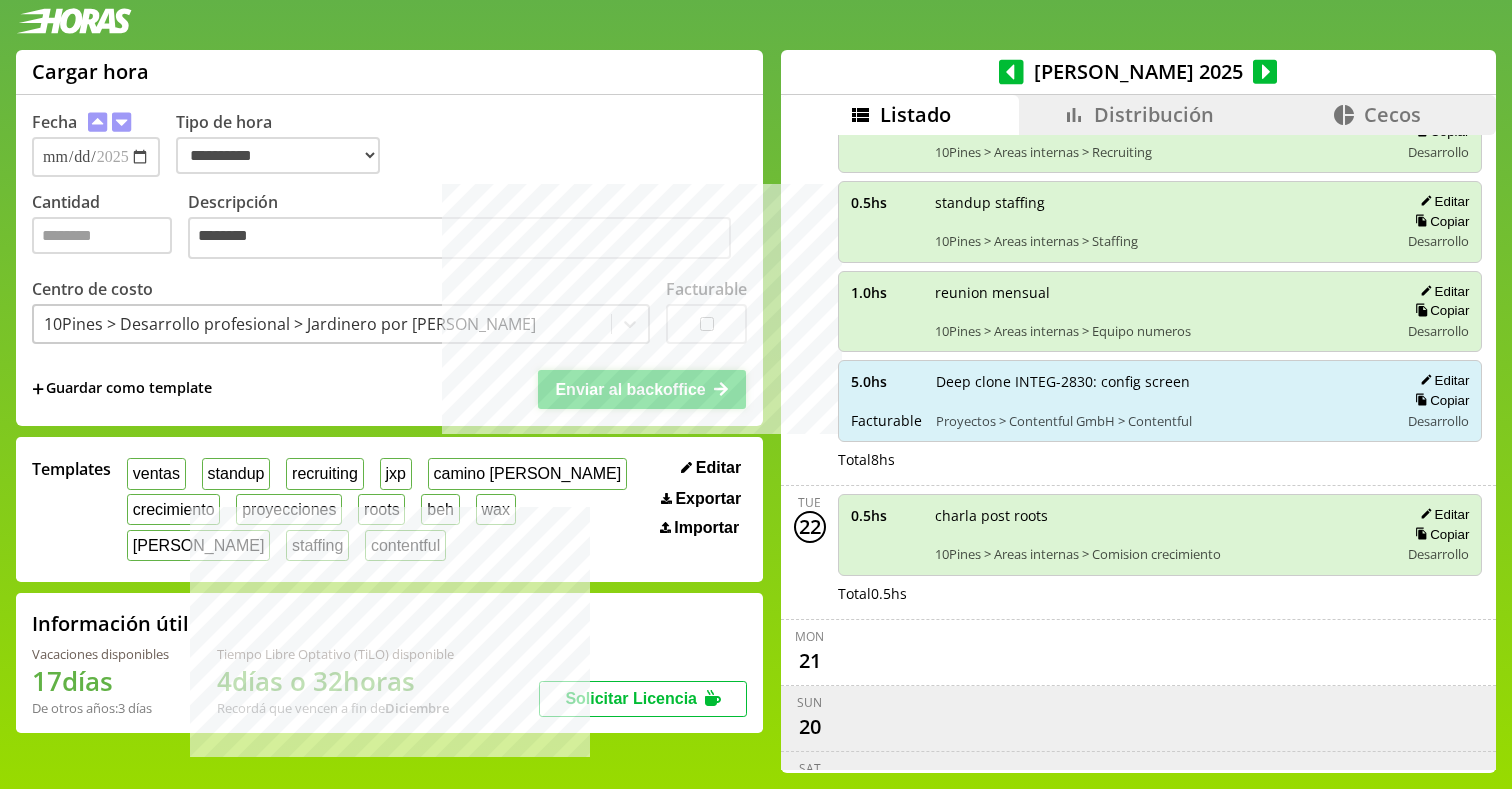 click on "Enviar al backoffice" at bounding box center (642, 389) 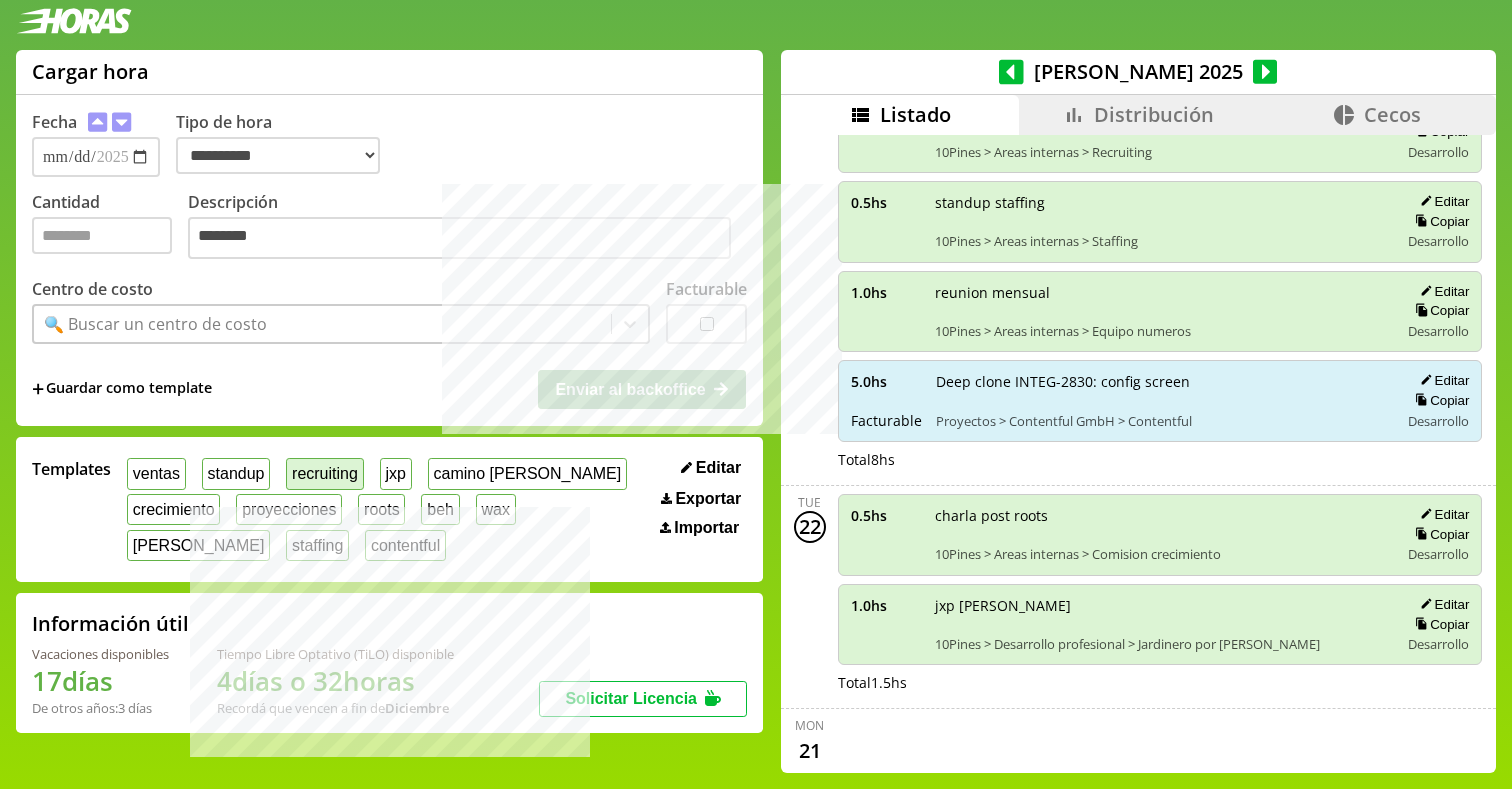 click on "recruiting" at bounding box center [324, 473] 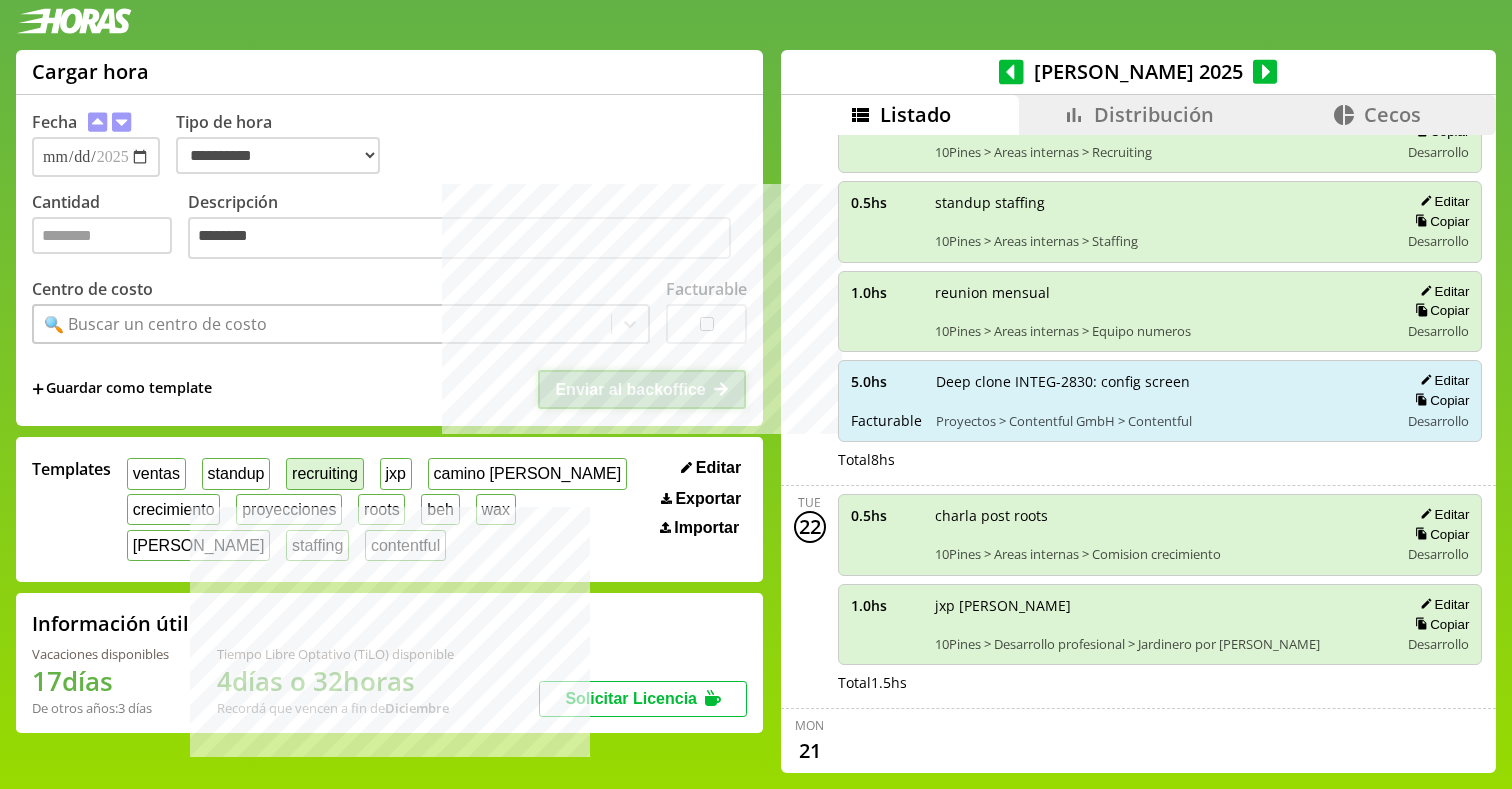type on "*" 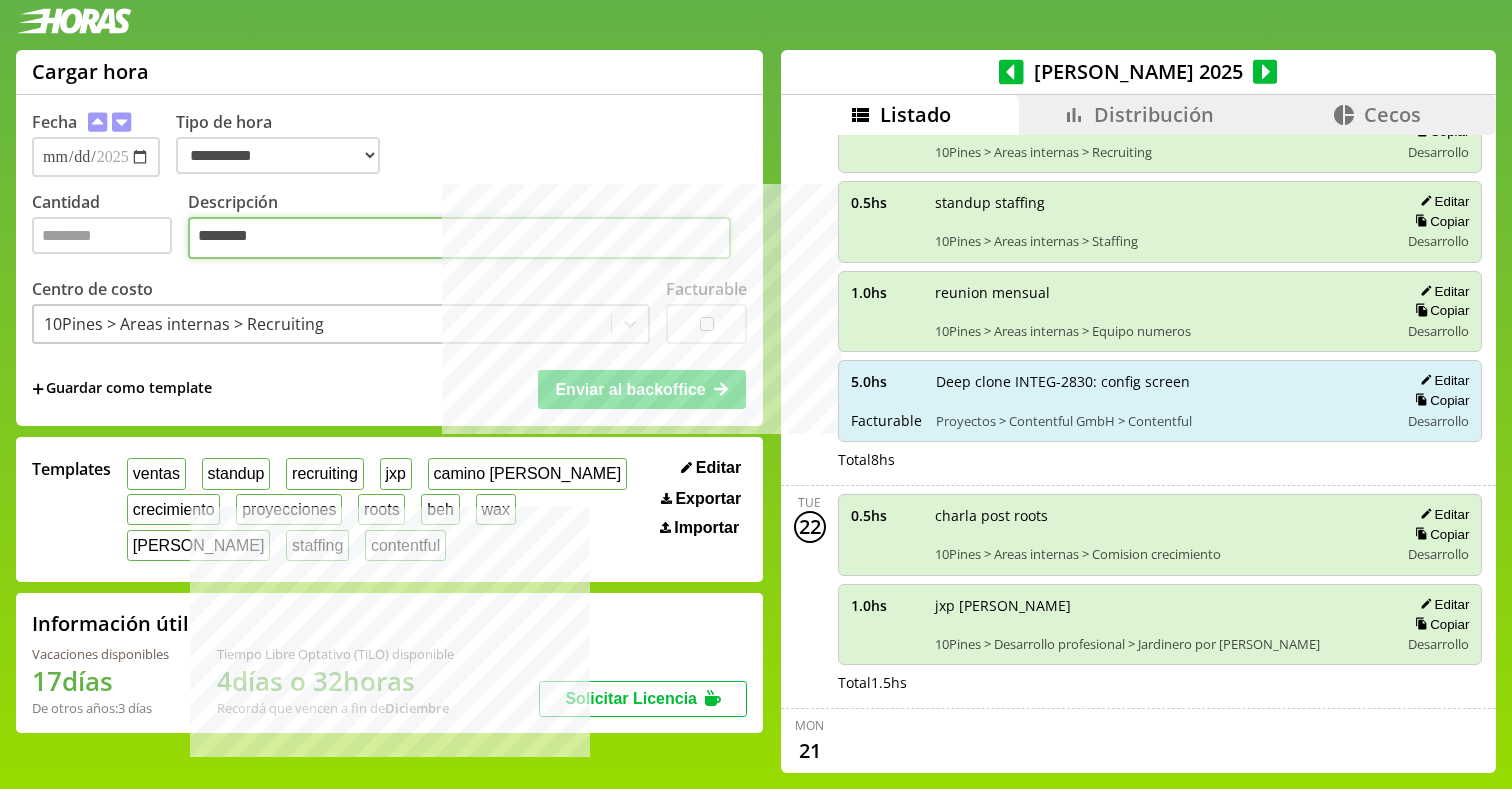 click on "**********" at bounding box center [459, 238] 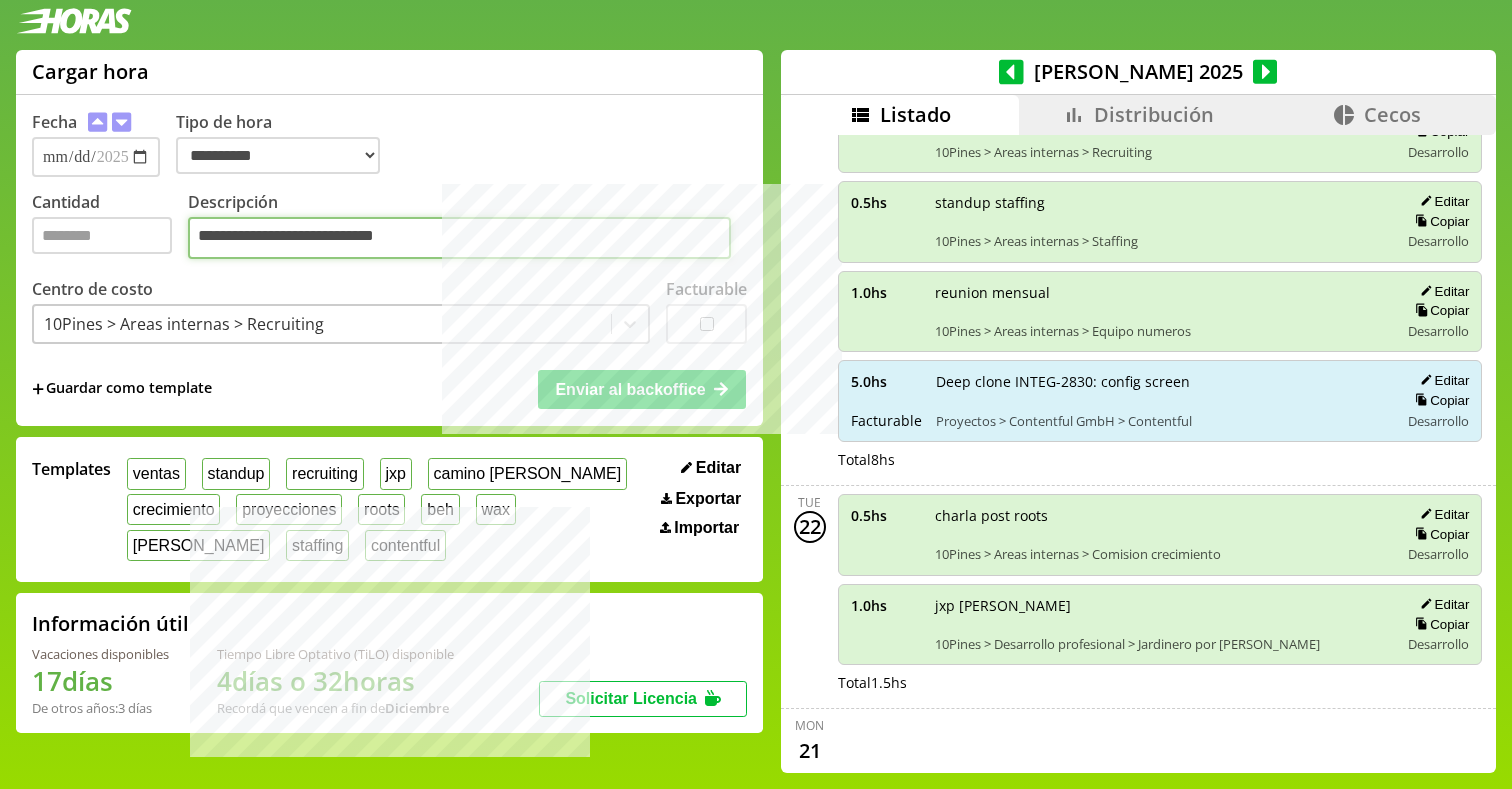 type on "**********" 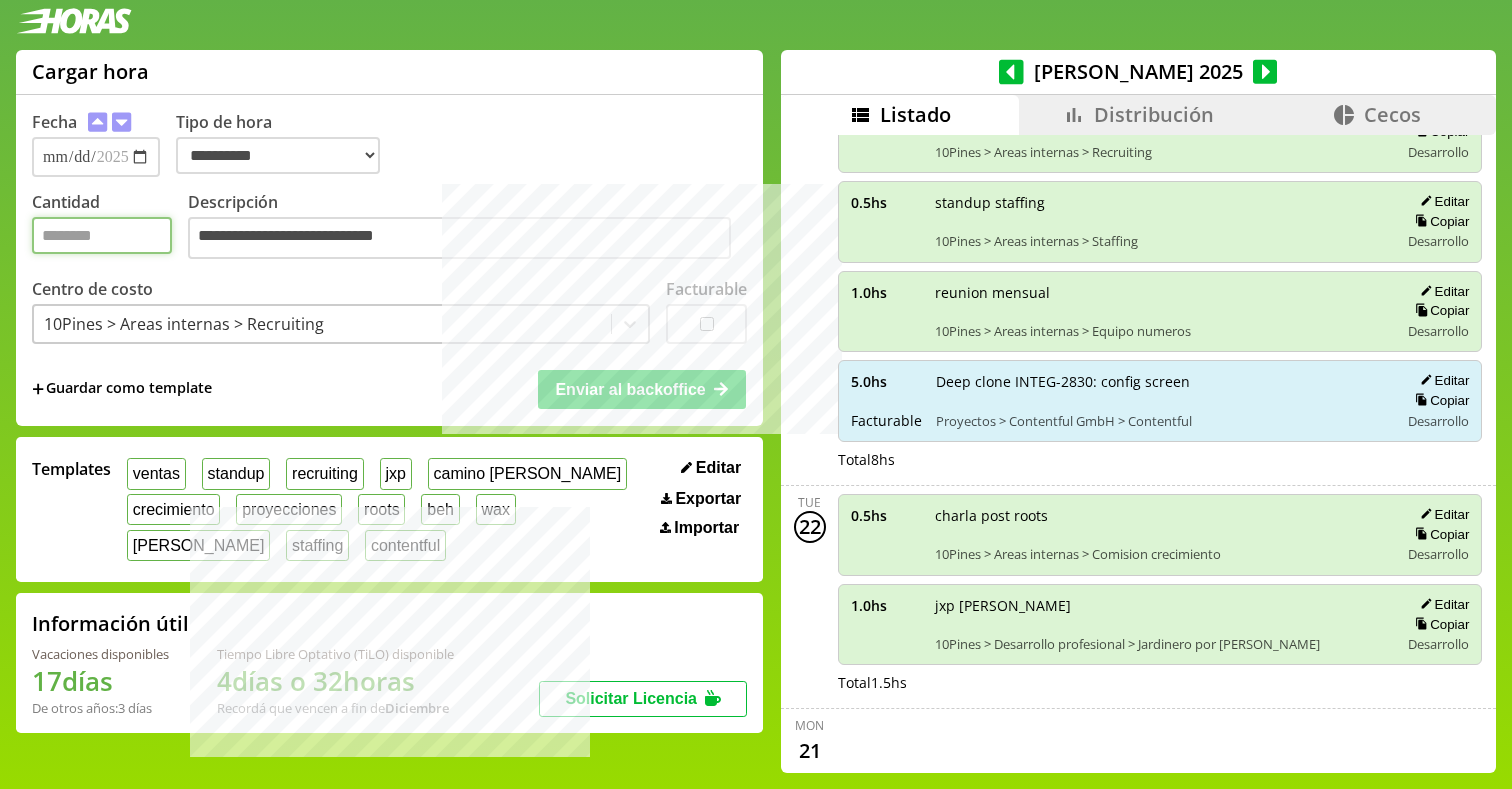 click on "*" at bounding box center [102, 235] 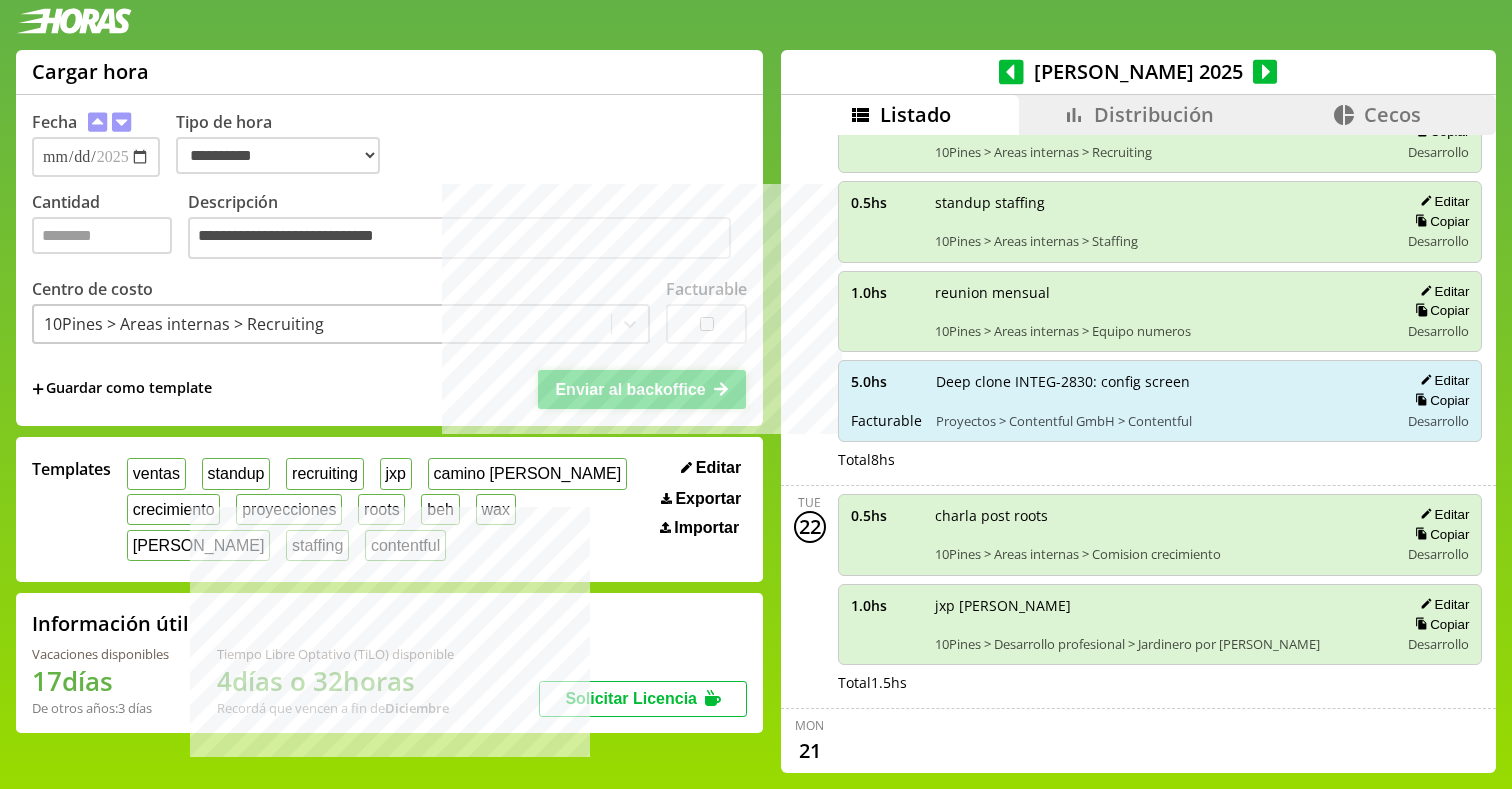 click on "Enviar al backoffice" at bounding box center [642, 389] 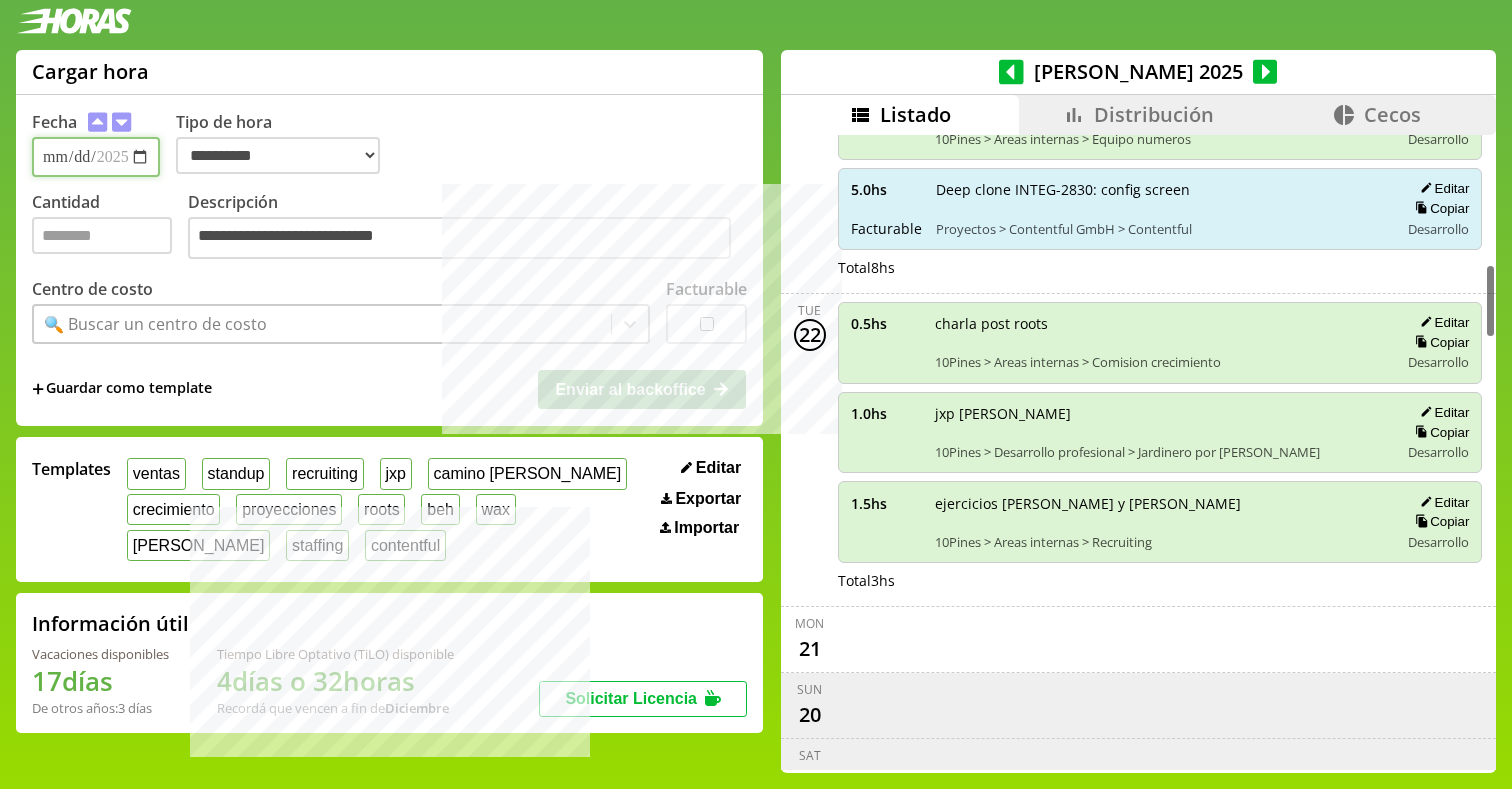 scroll, scrollTop: 1022, scrollLeft: 0, axis: vertical 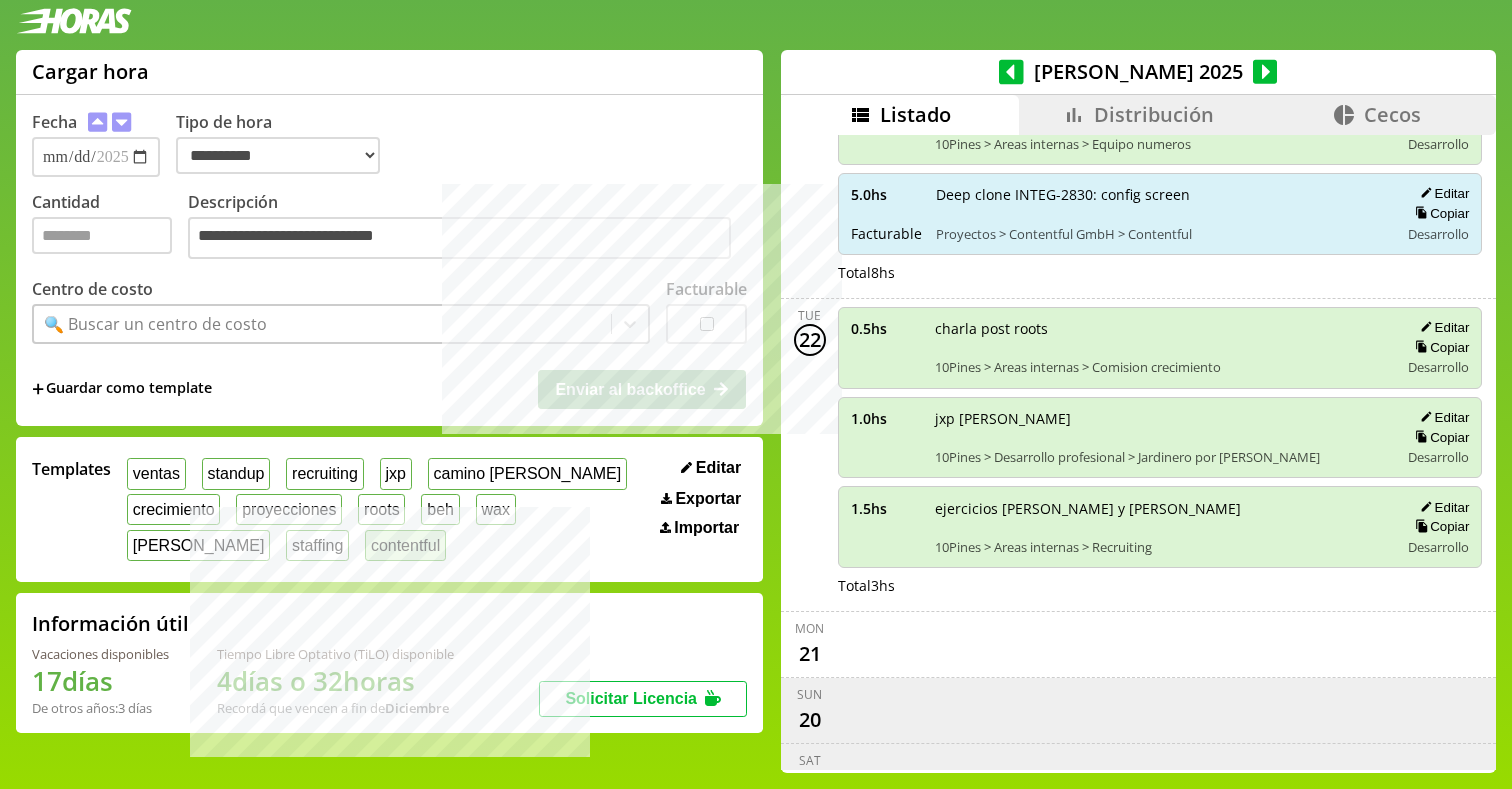 click on "contentful" at bounding box center (405, 545) 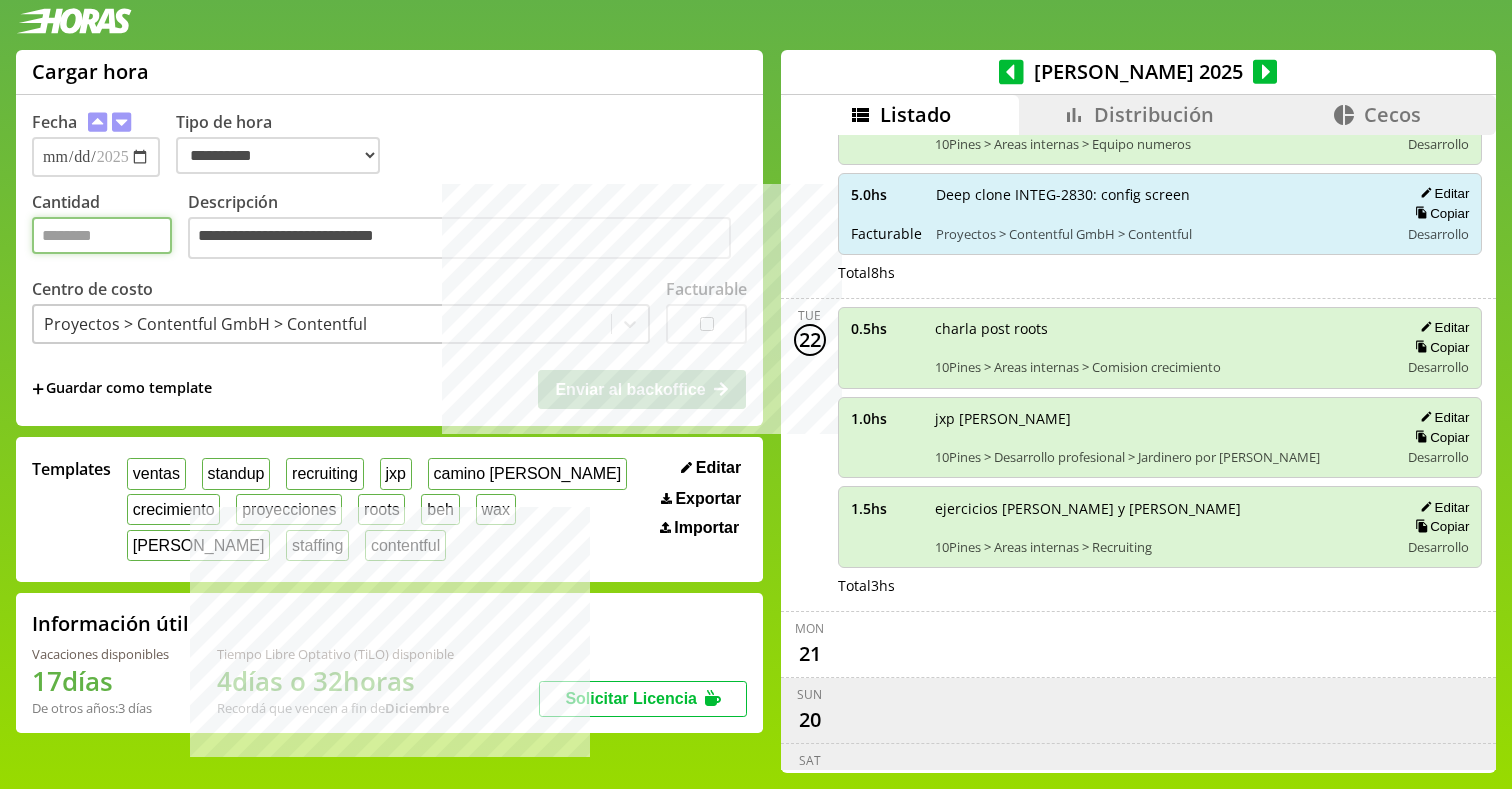 click on "*" at bounding box center (102, 235) 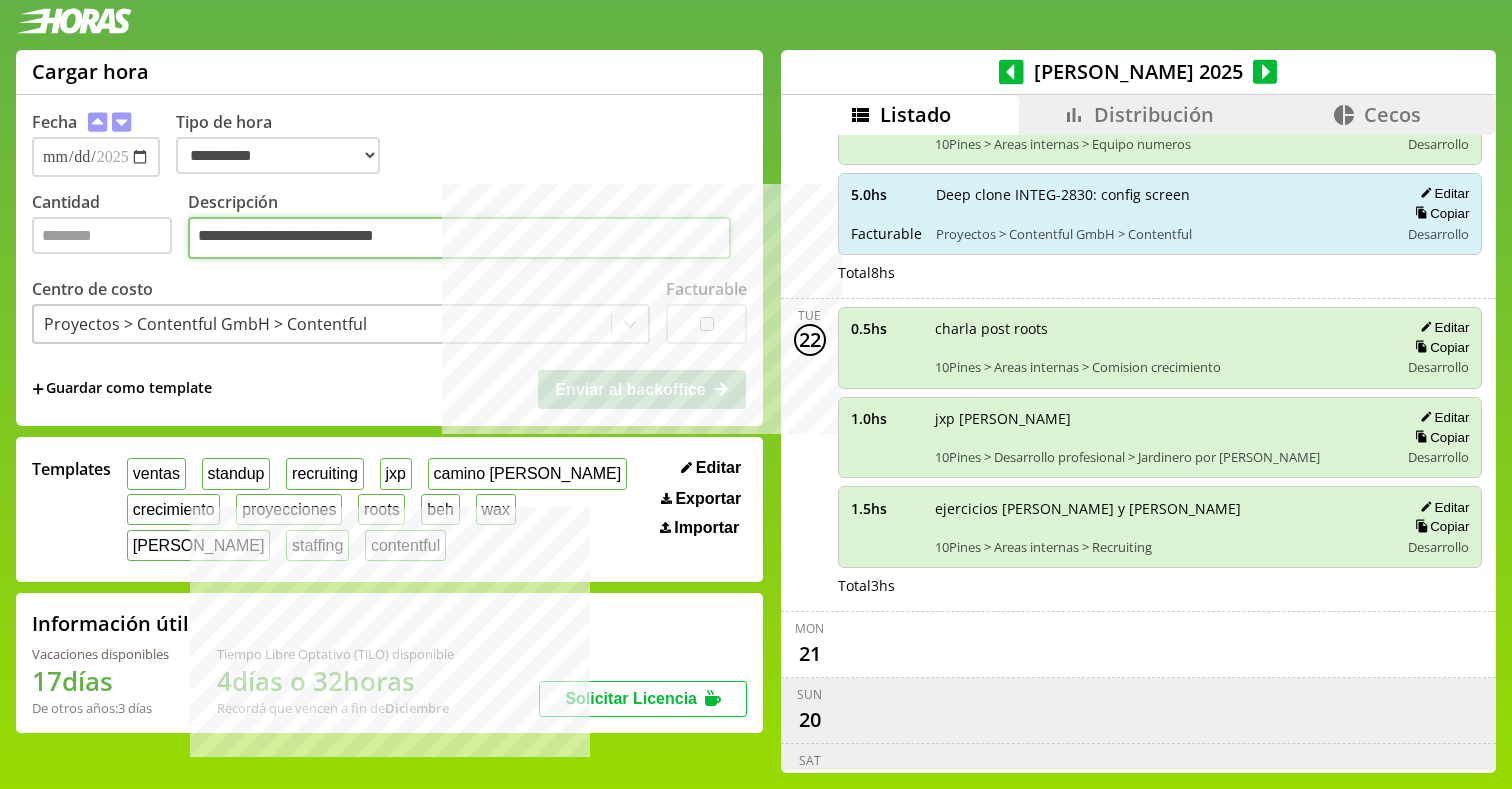 click on "**********" at bounding box center (459, 238) 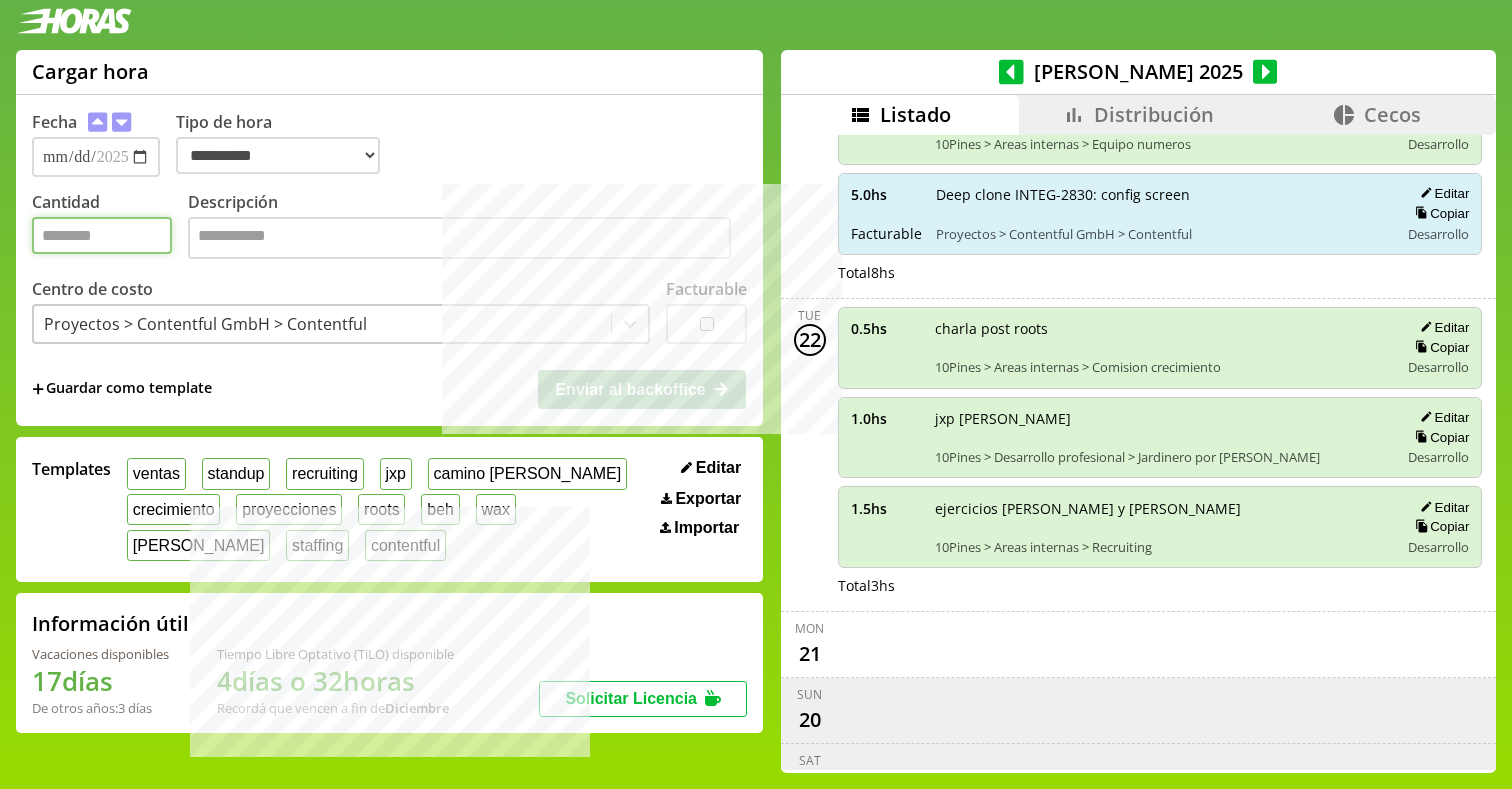 type on "*" 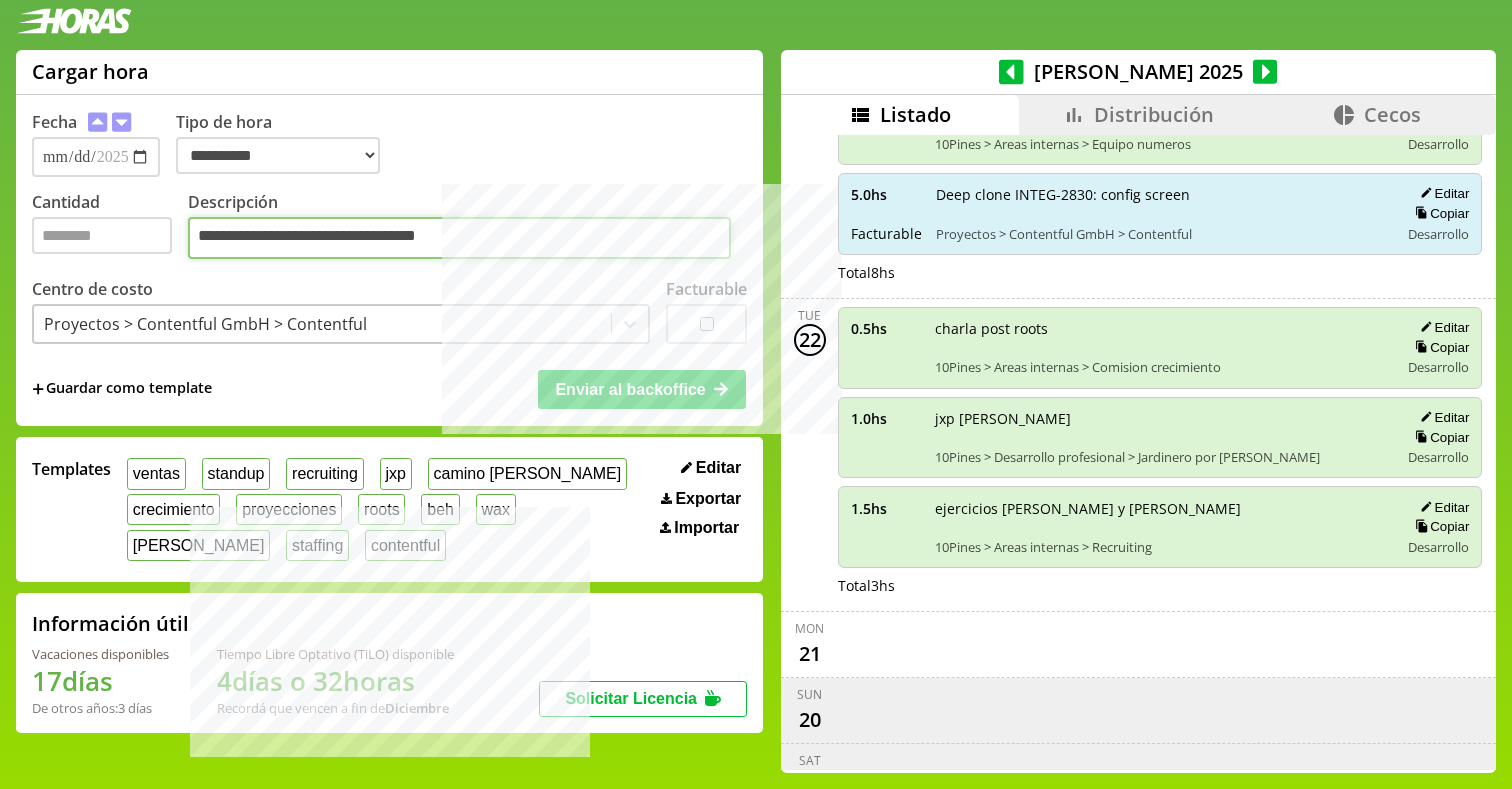 type on "**********" 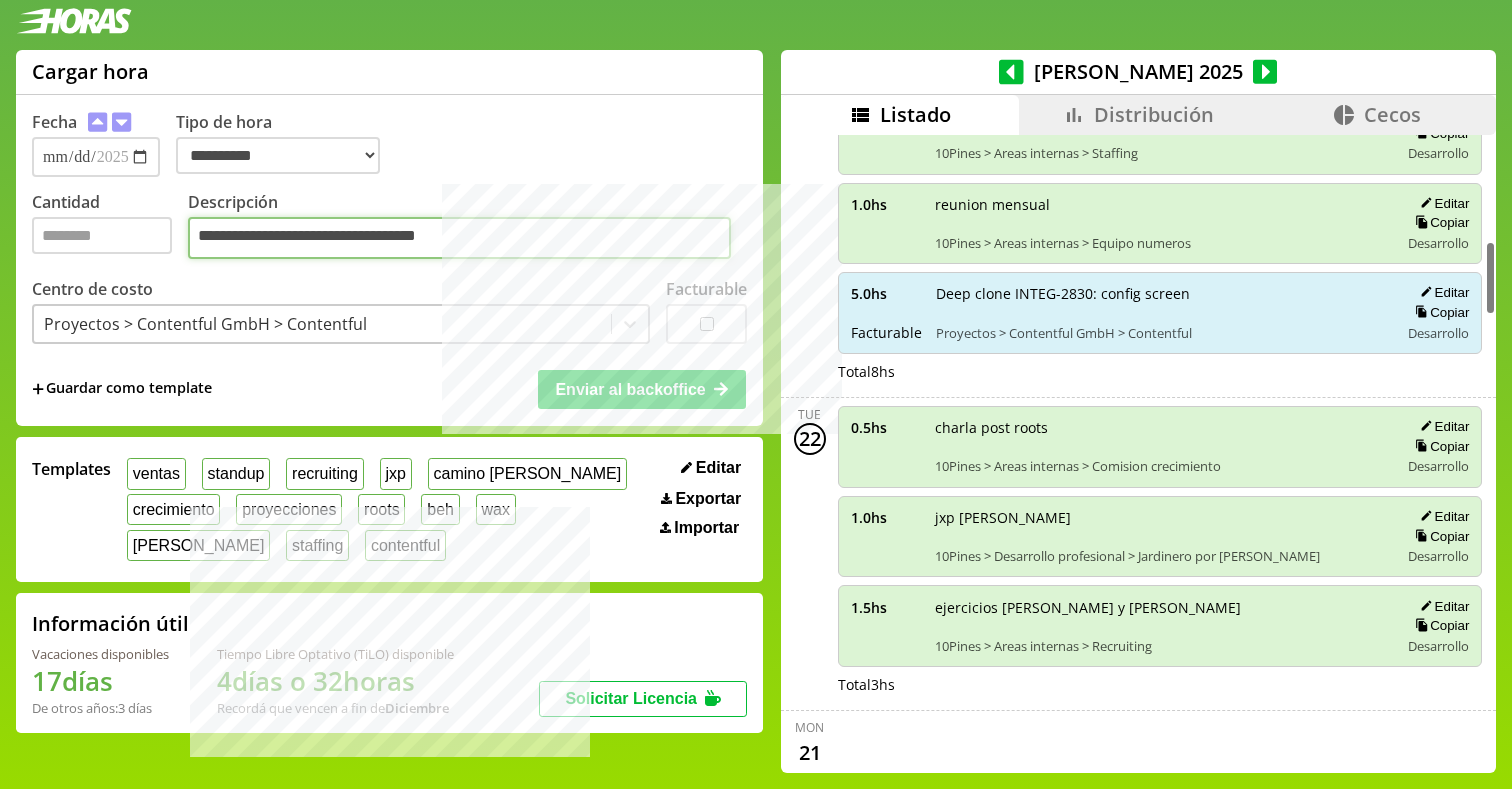 scroll, scrollTop: 907, scrollLeft: 0, axis: vertical 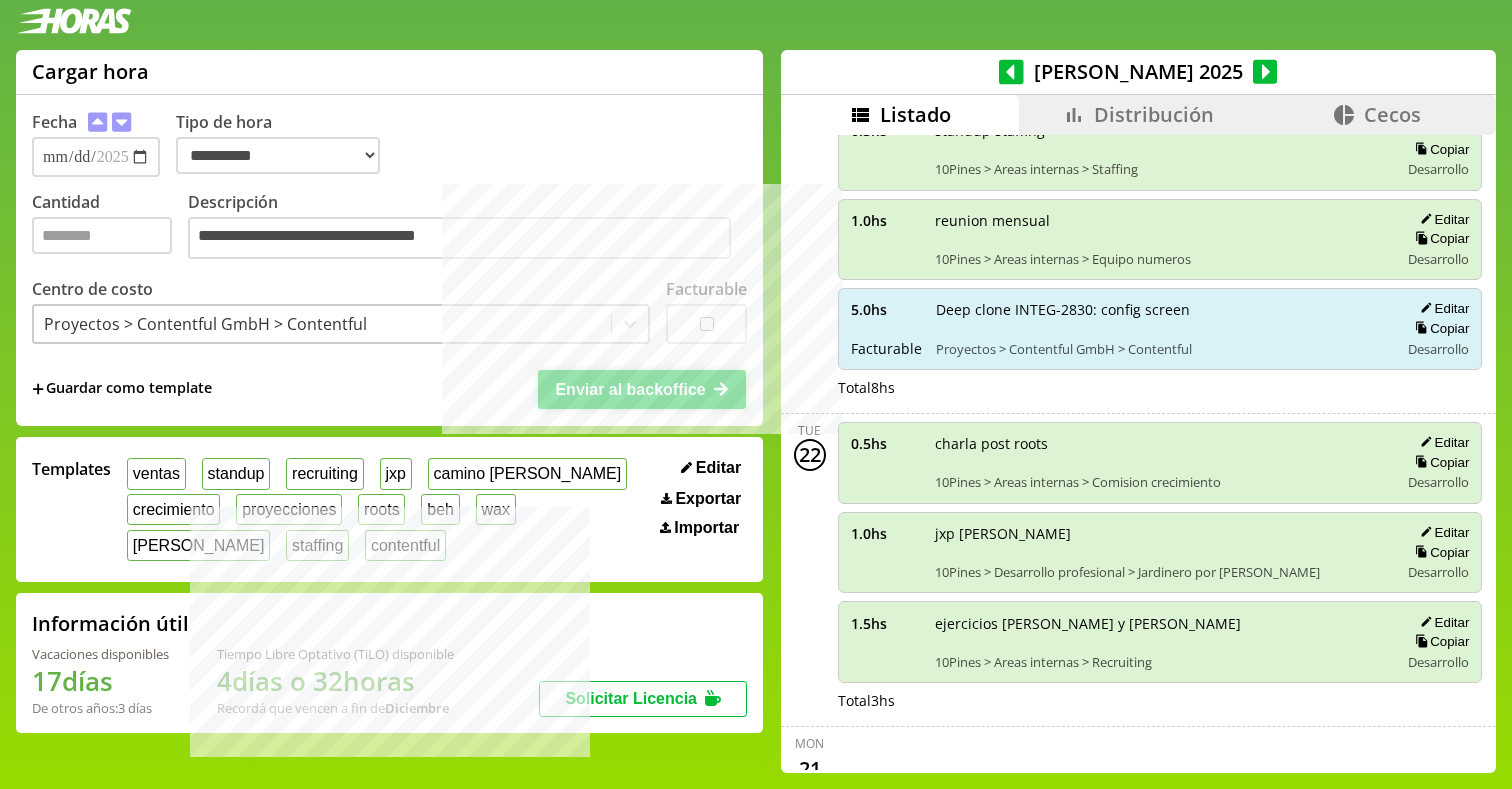 click on "Enviar al backoffice" at bounding box center [642, 389] 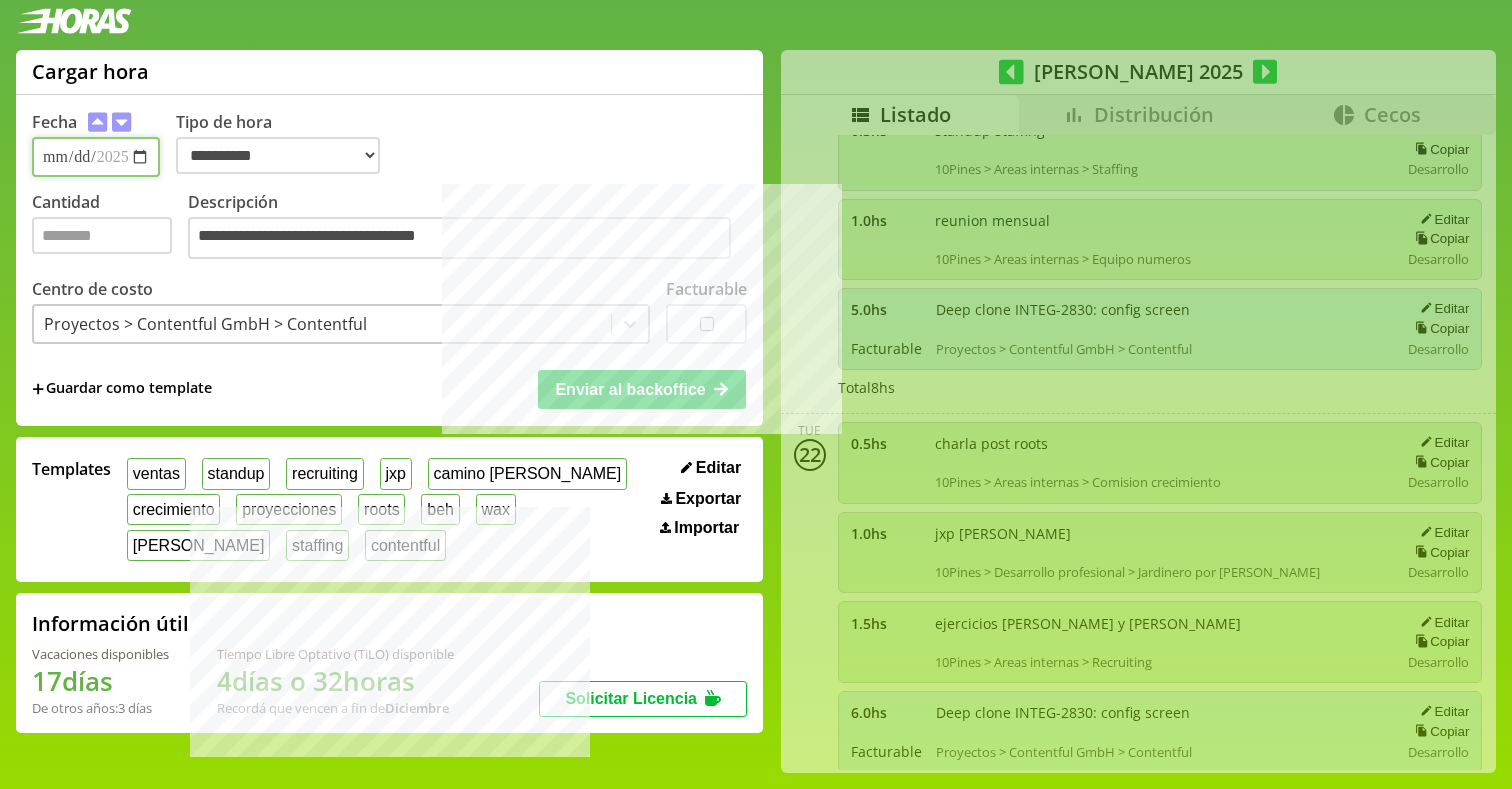 type 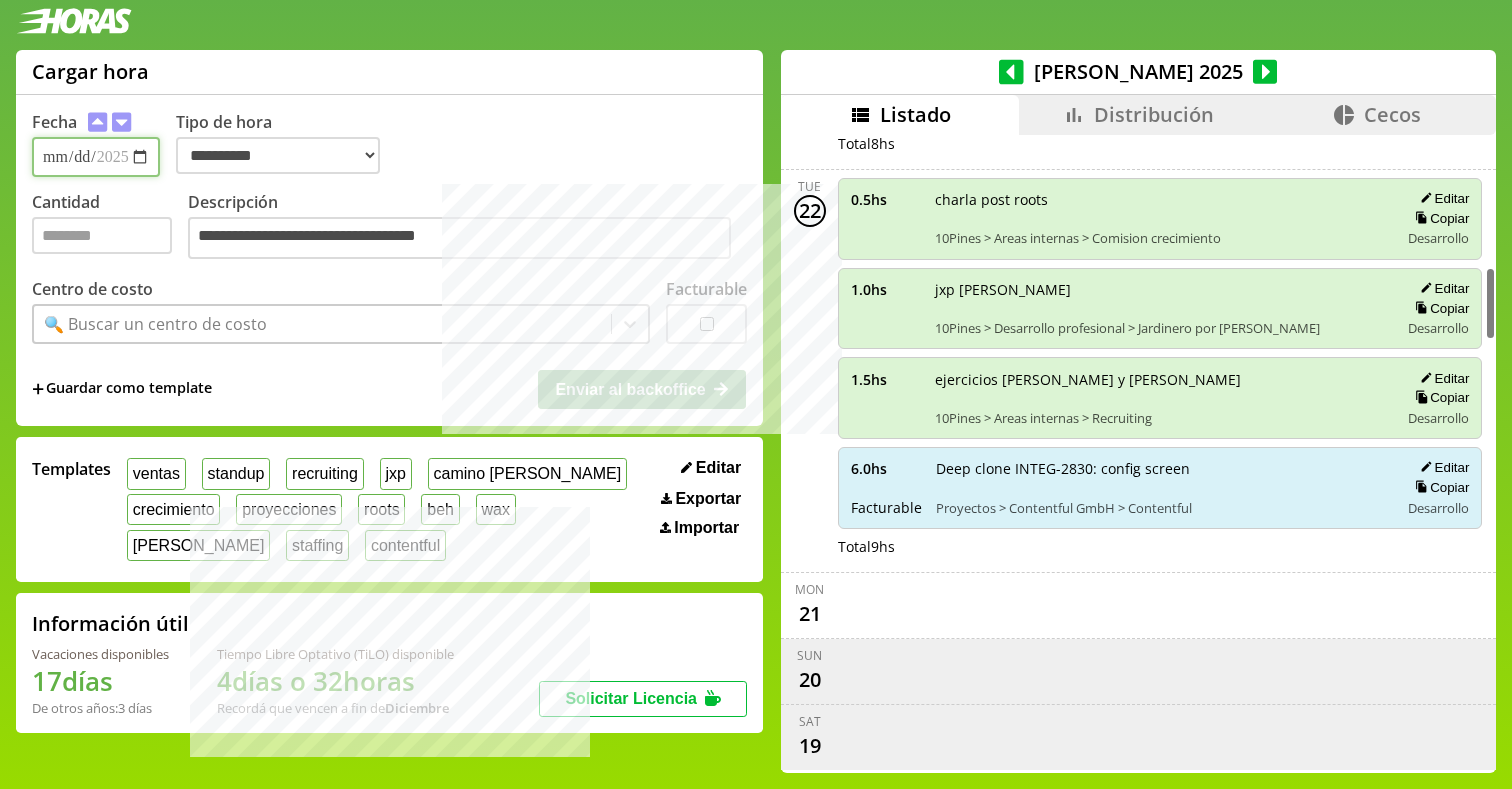 scroll, scrollTop: 1147, scrollLeft: 0, axis: vertical 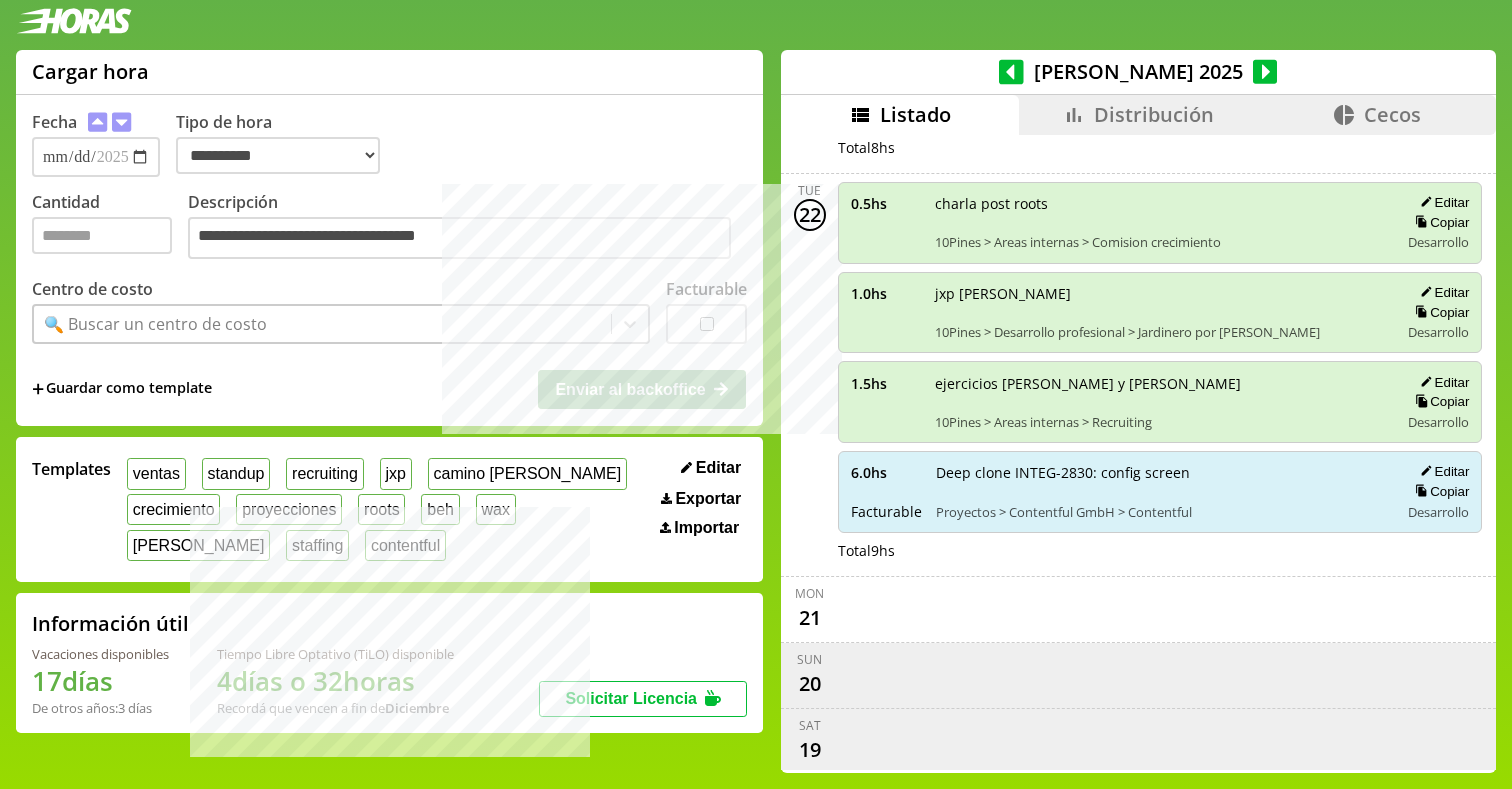 click on "🔍 Buscar un centro de costo" at bounding box center [322, 324] 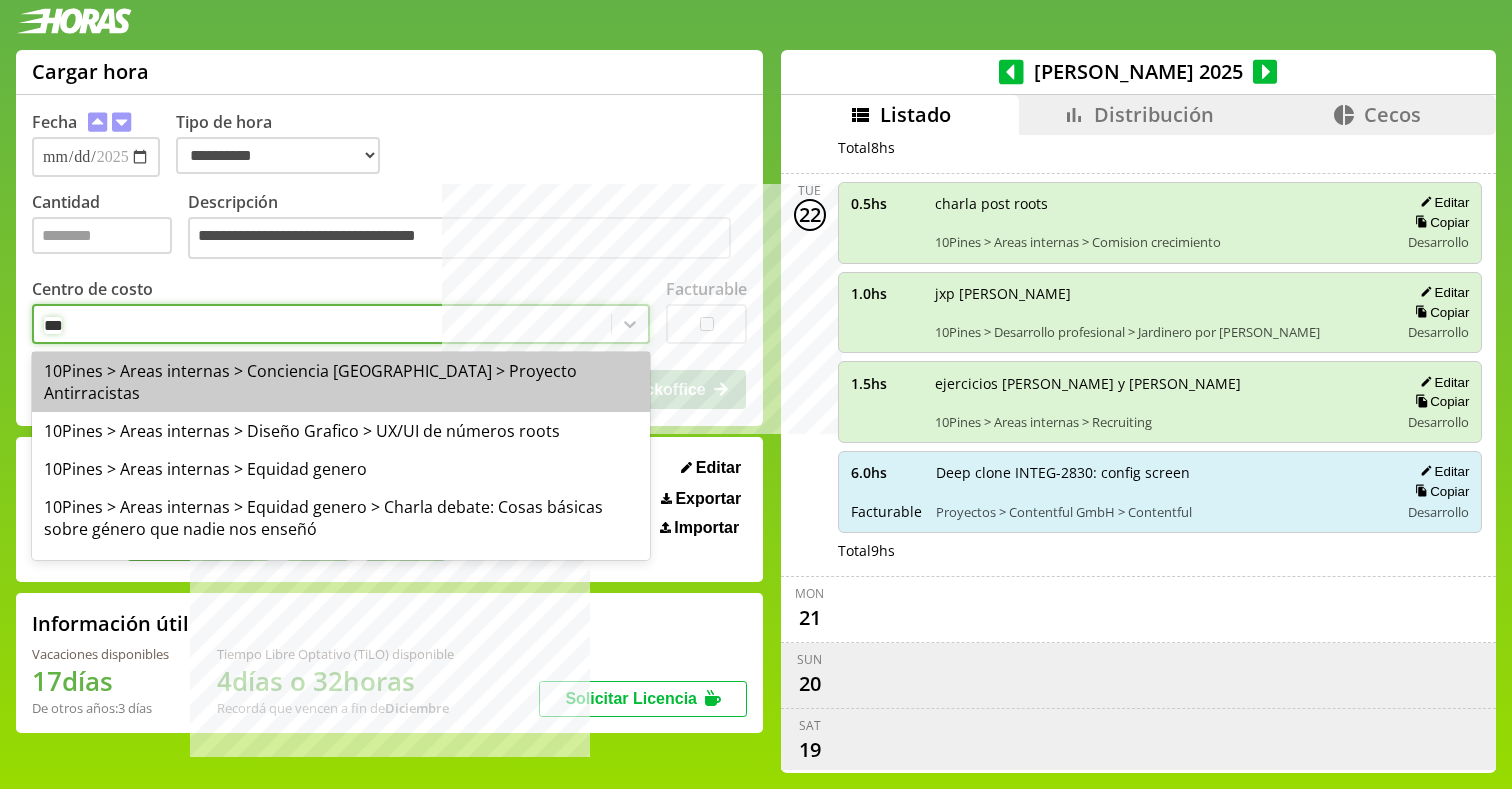 type on "****" 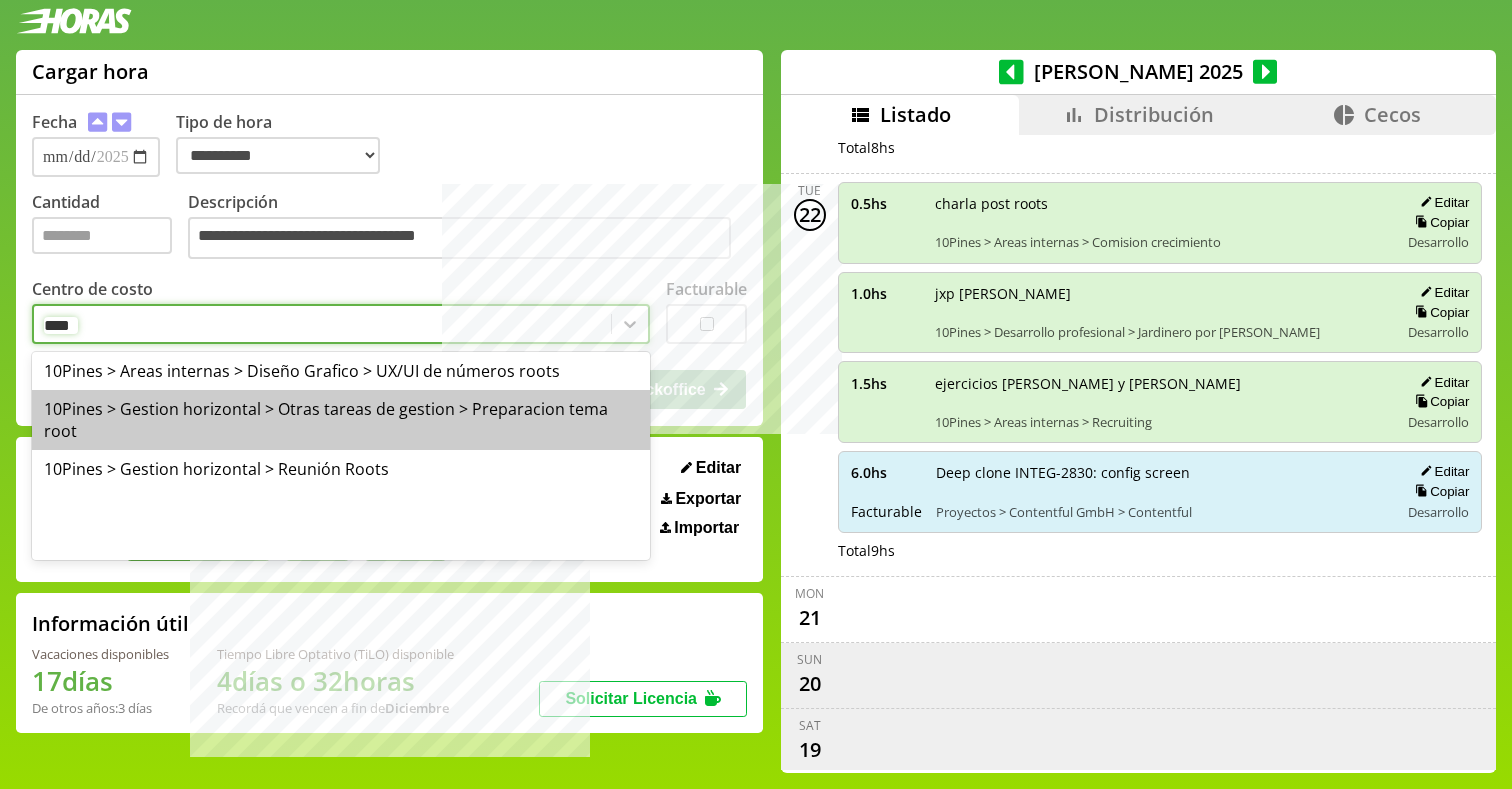click on "10Pines > Gestion horizontal > Otras tareas de gestion > Preparacion tema root" at bounding box center [341, 420] 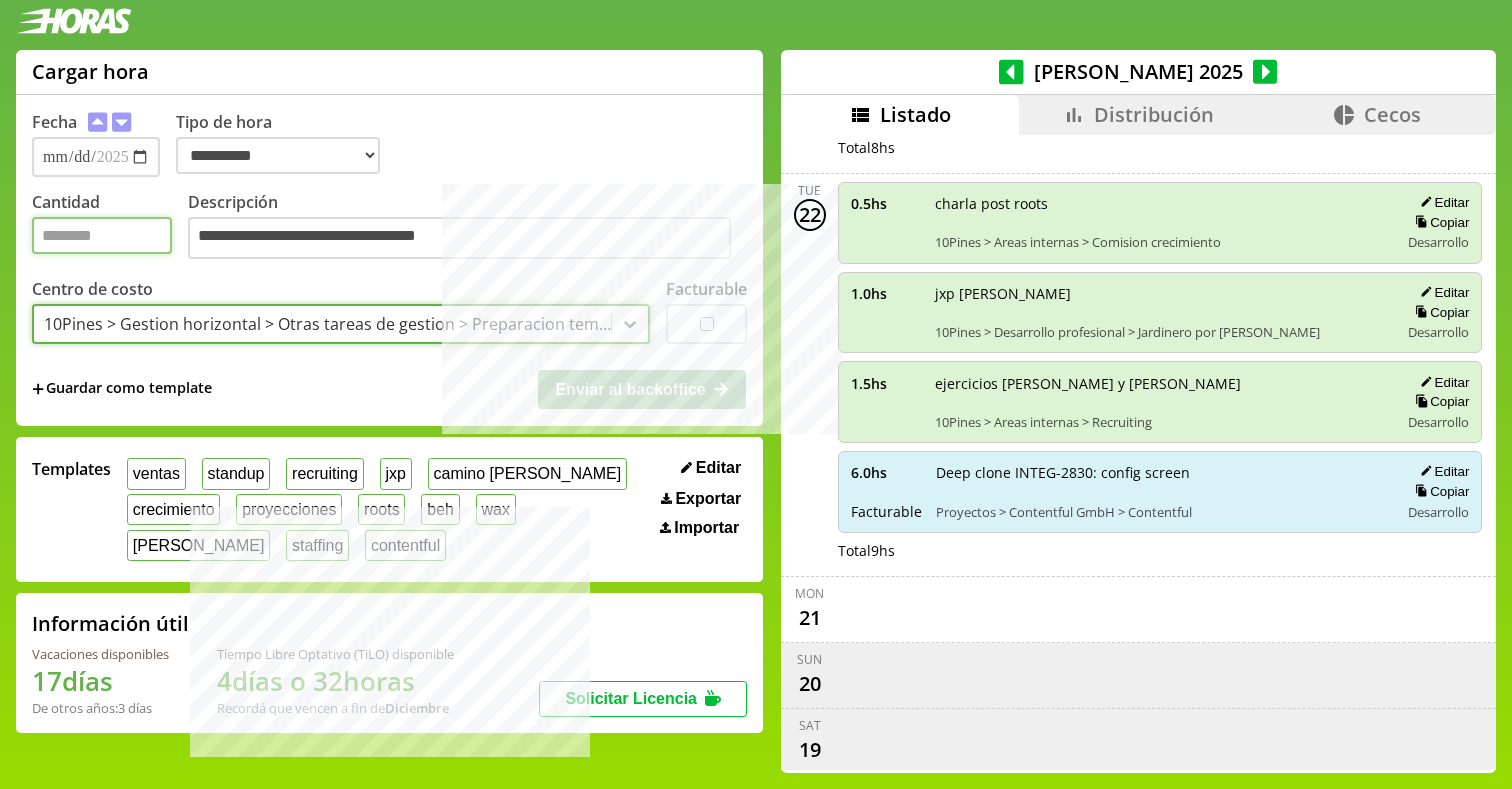 click on "Cantidad" at bounding box center [102, 235] 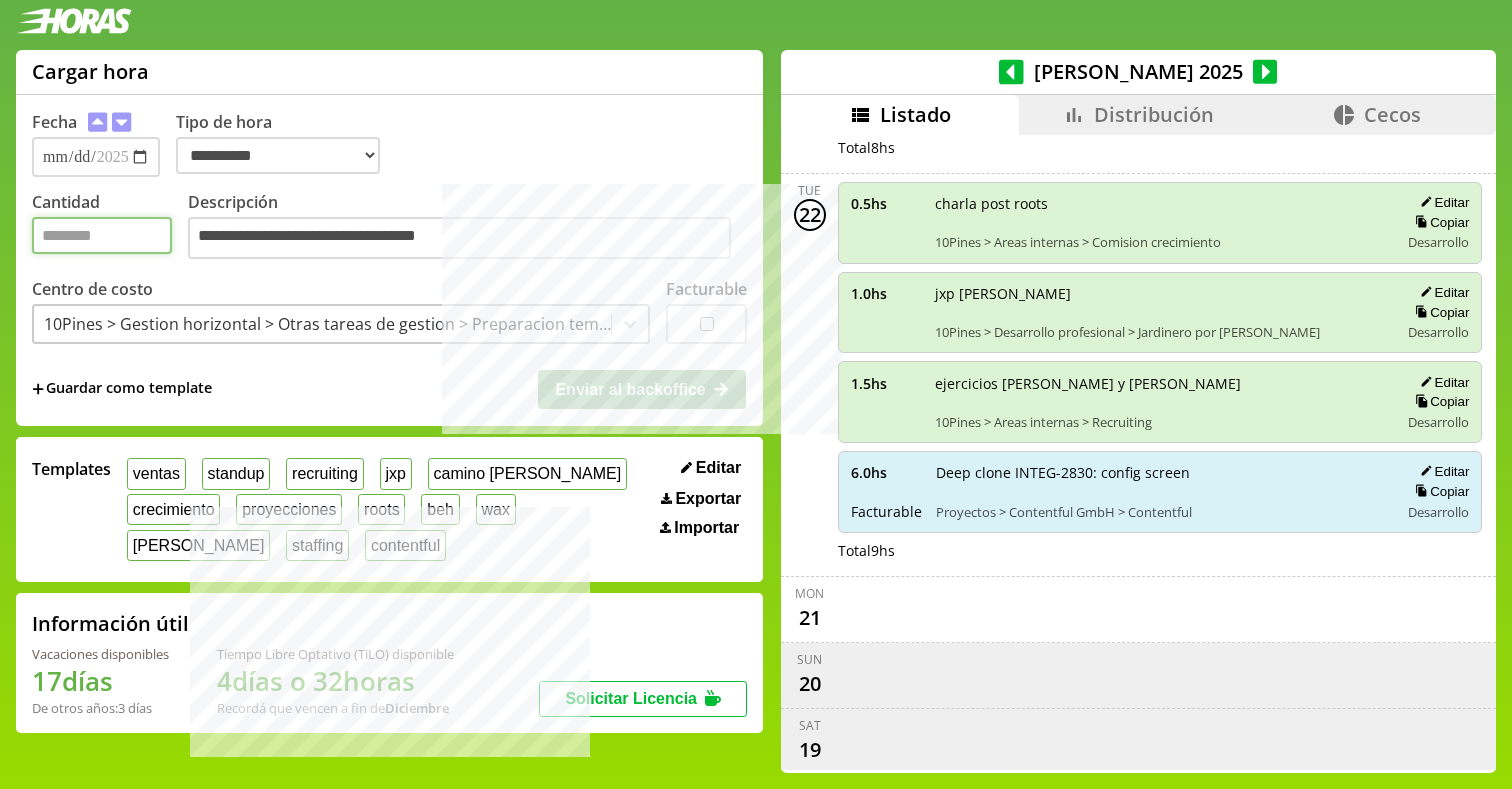 type on "*" 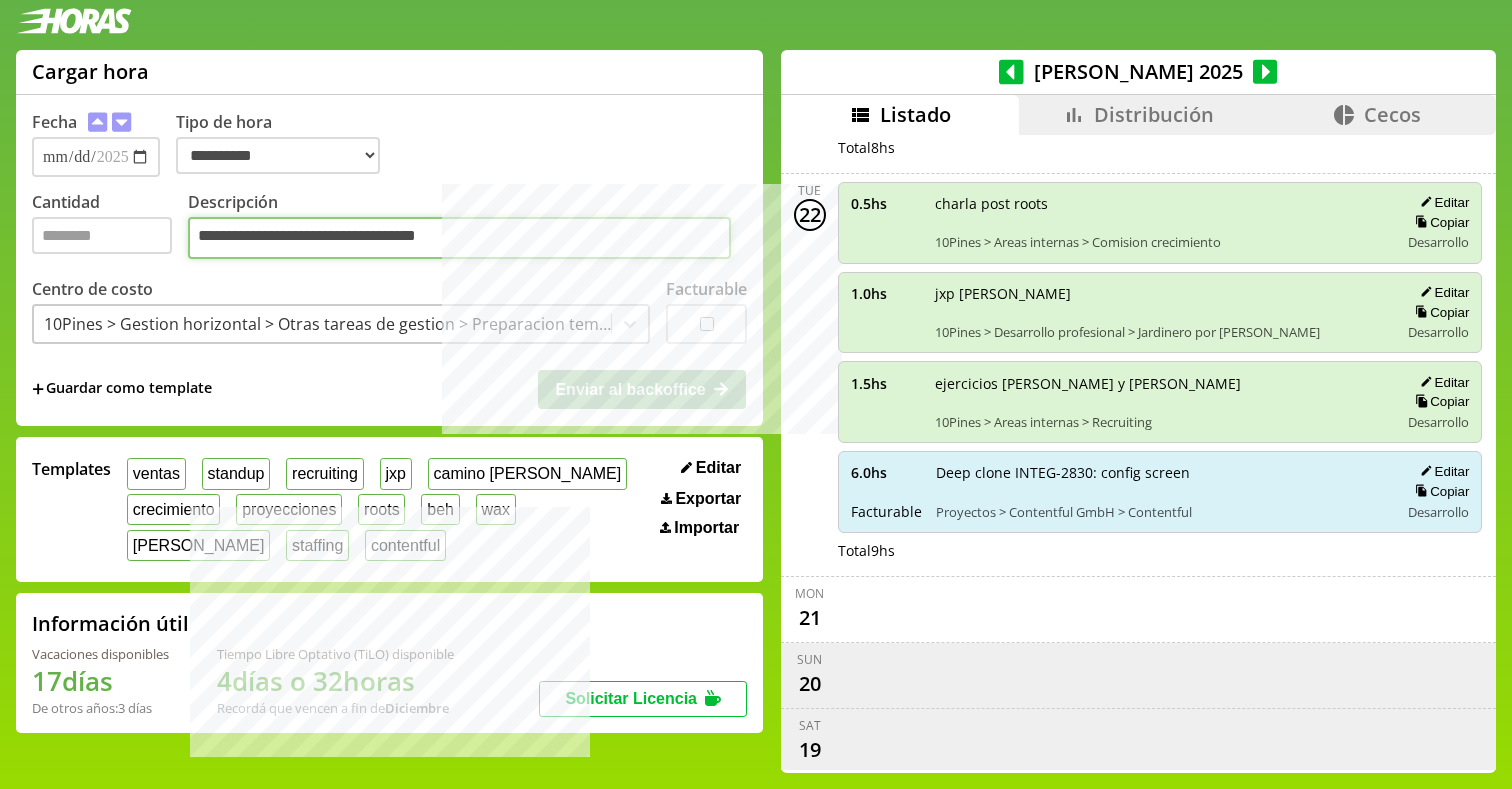 click on "**********" at bounding box center [459, 238] 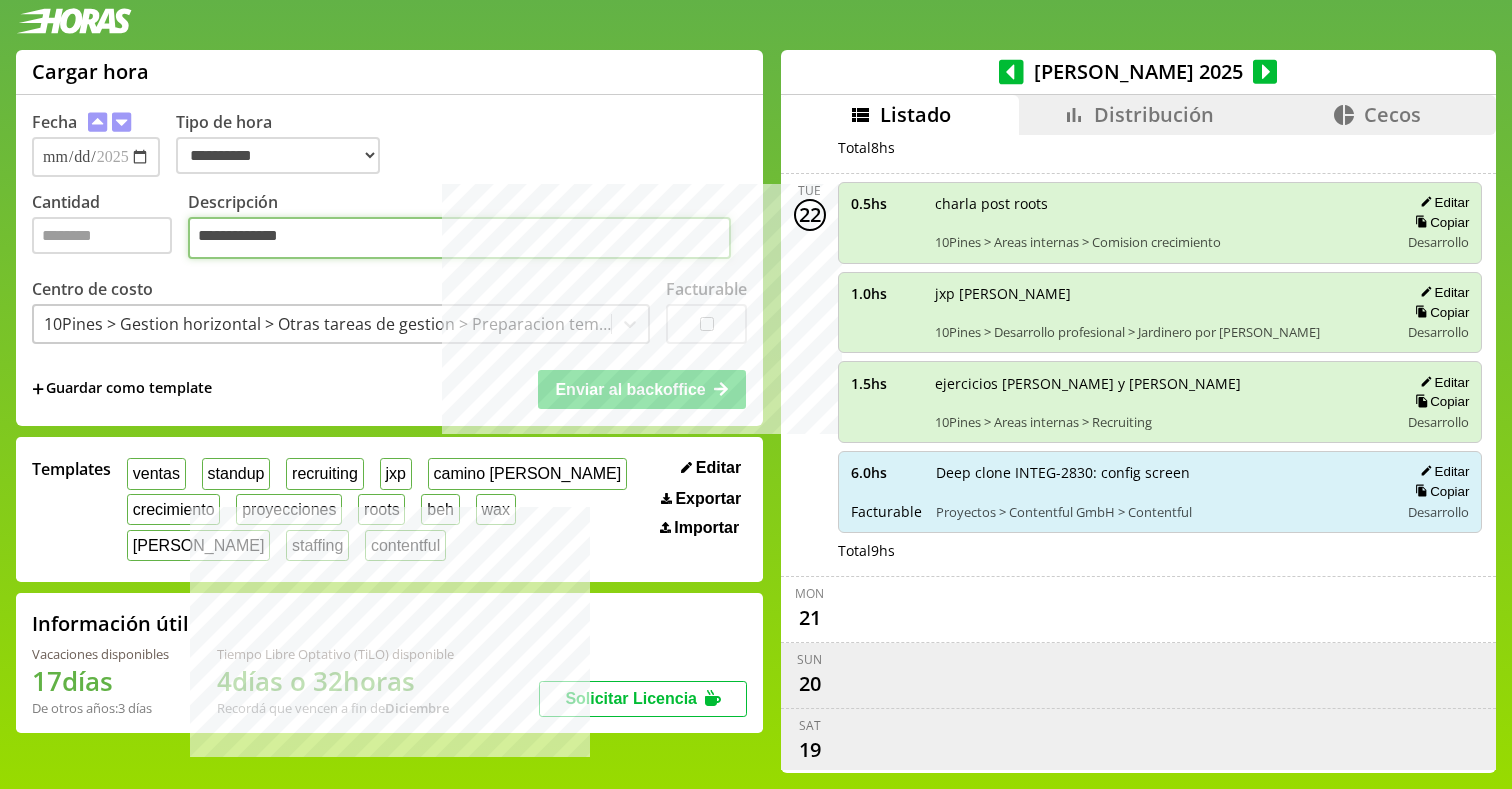 type on "**********" 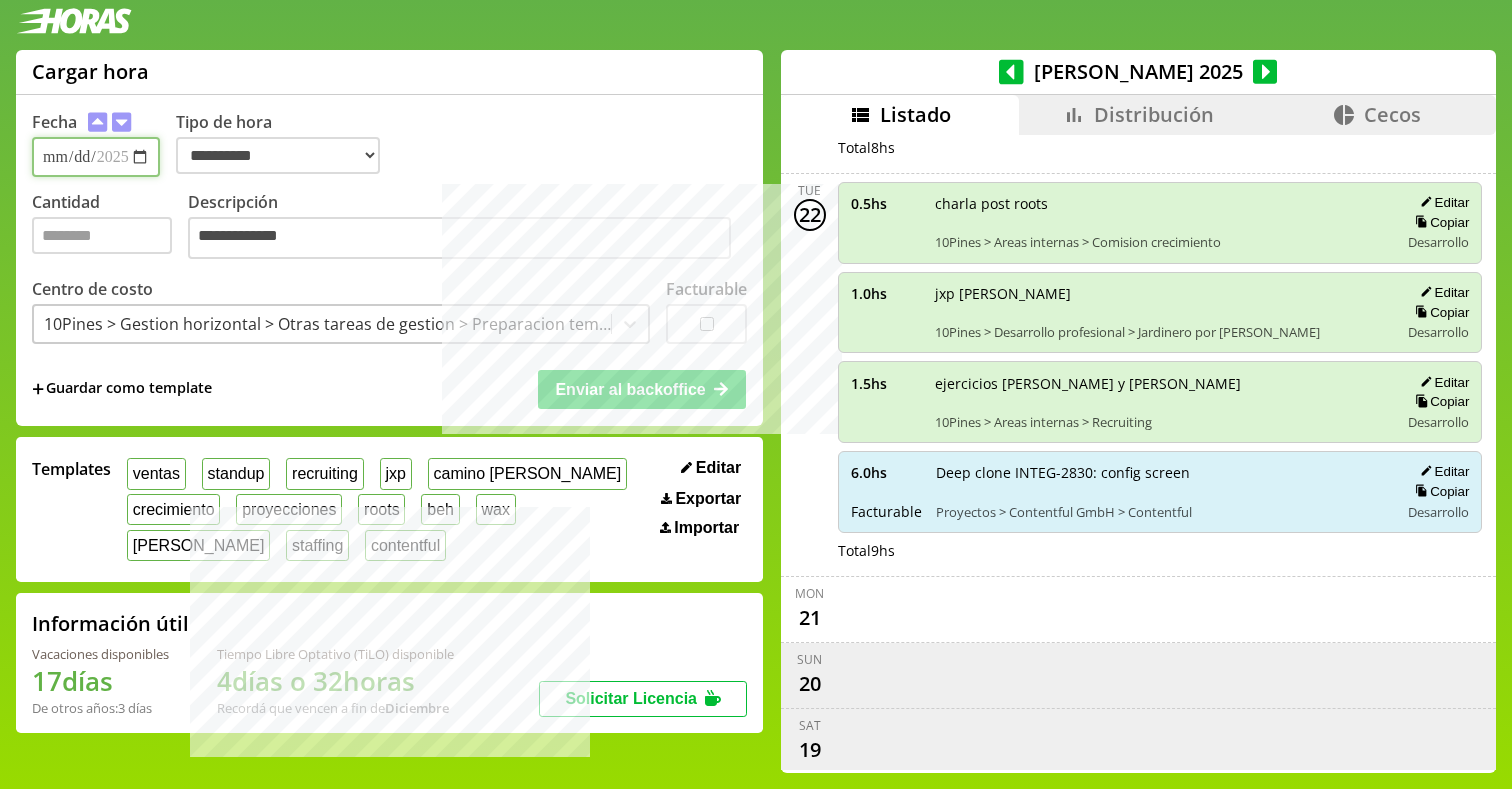 click on "**********" at bounding box center [96, 157] 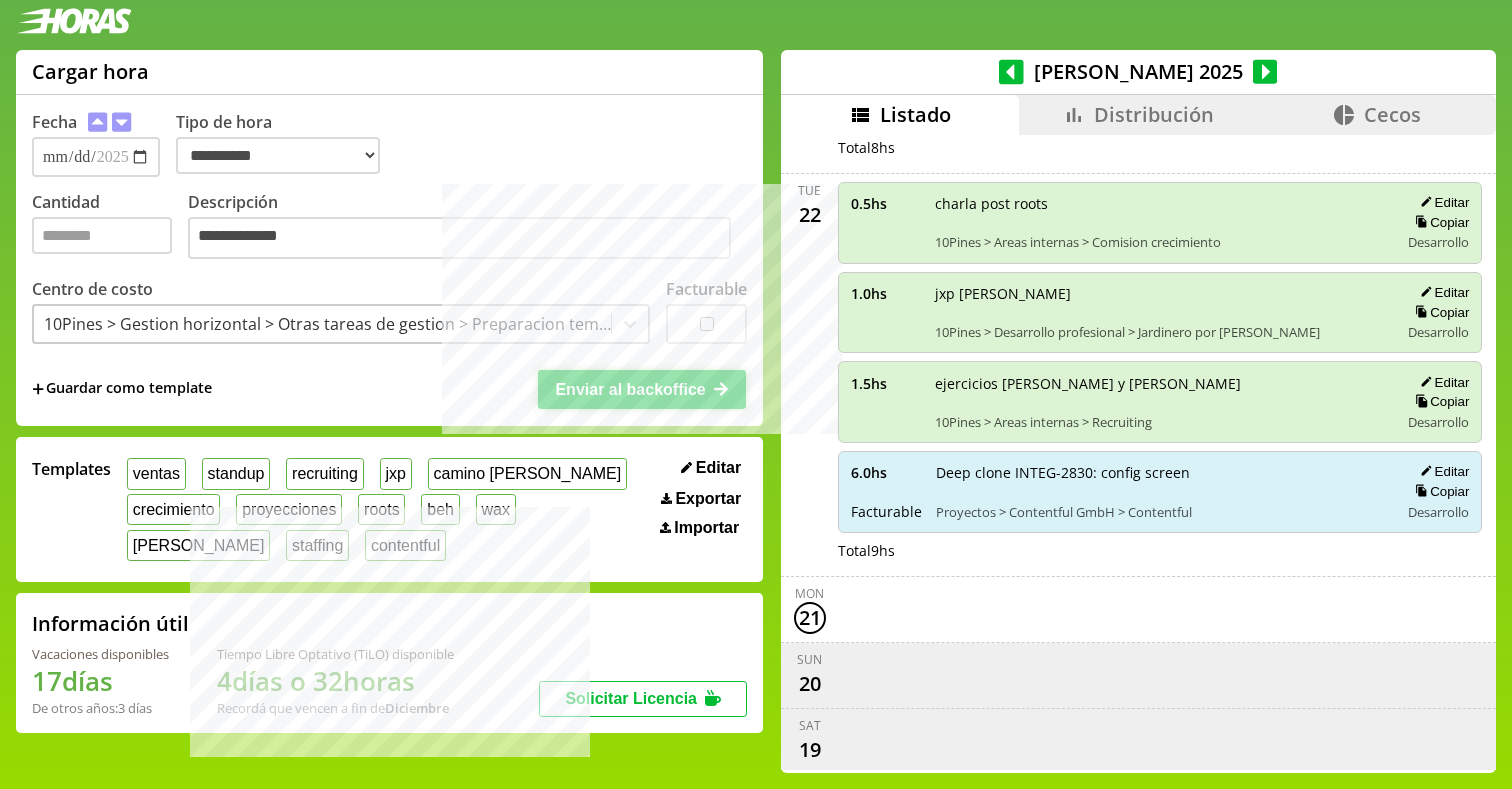 click on "Enviar al backoffice" at bounding box center [642, 389] 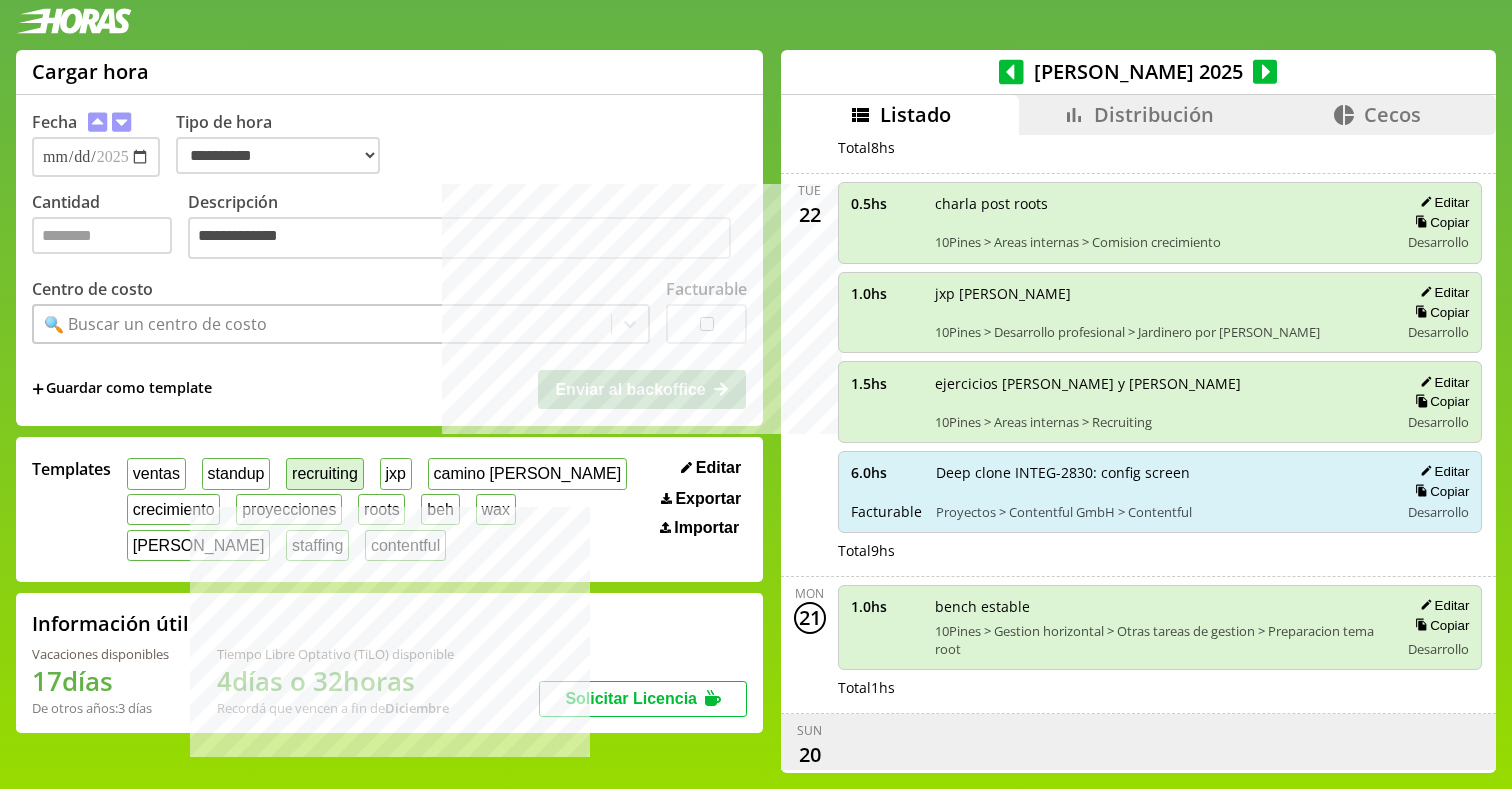 click on "recruiting" at bounding box center (324, 473) 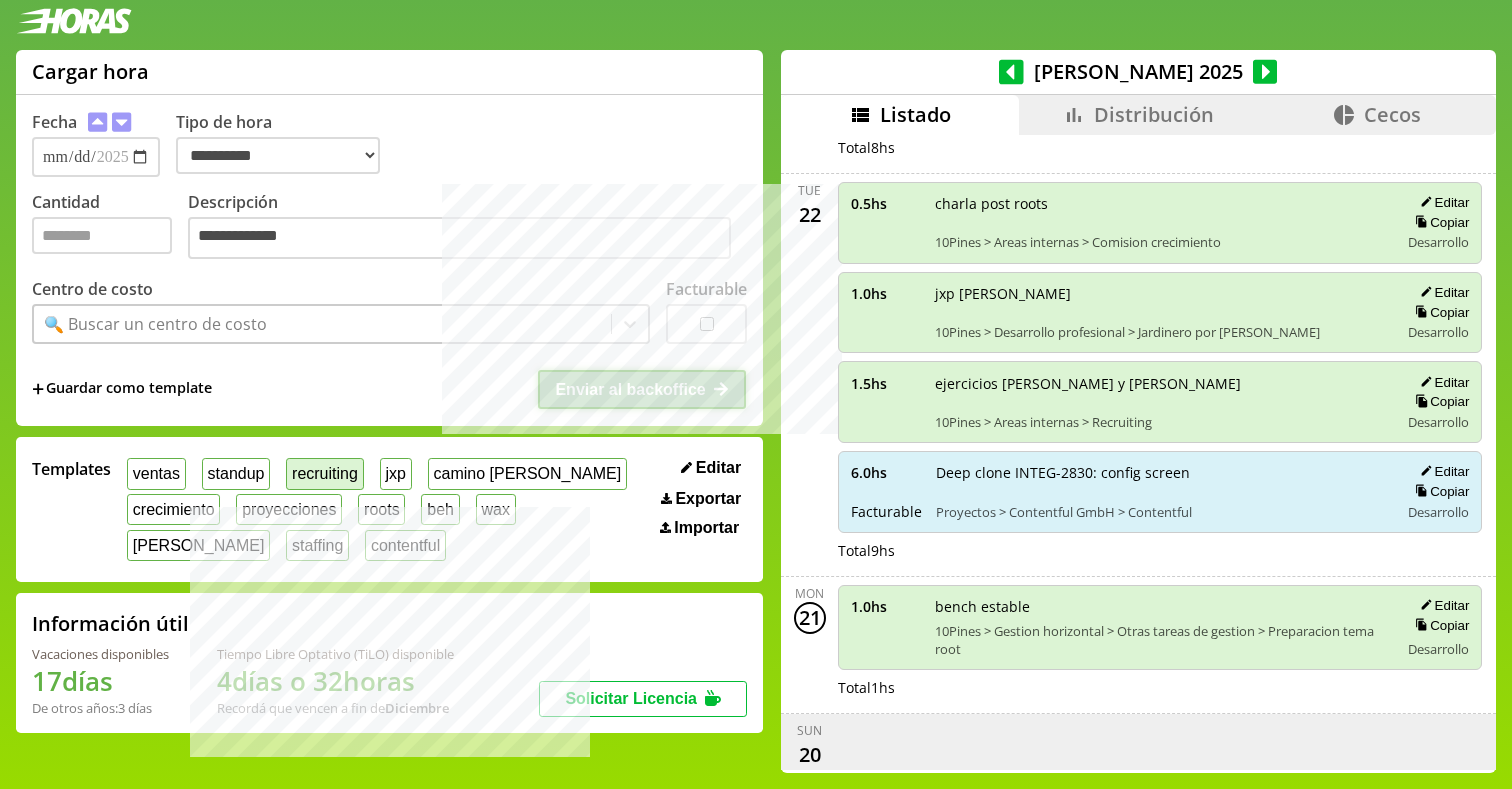 type on "*" 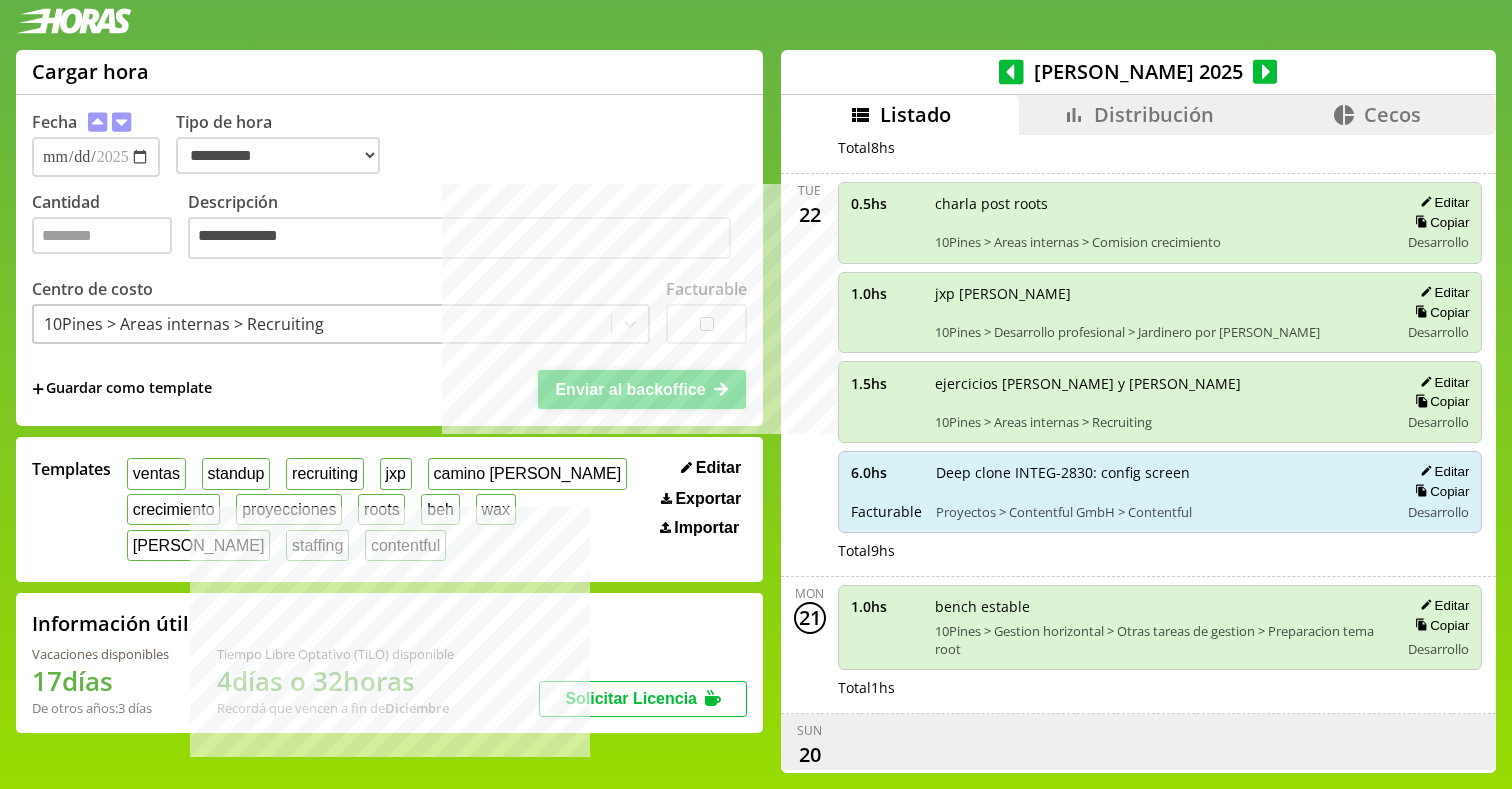 click on "Enviar al backoffice" at bounding box center [642, 389] 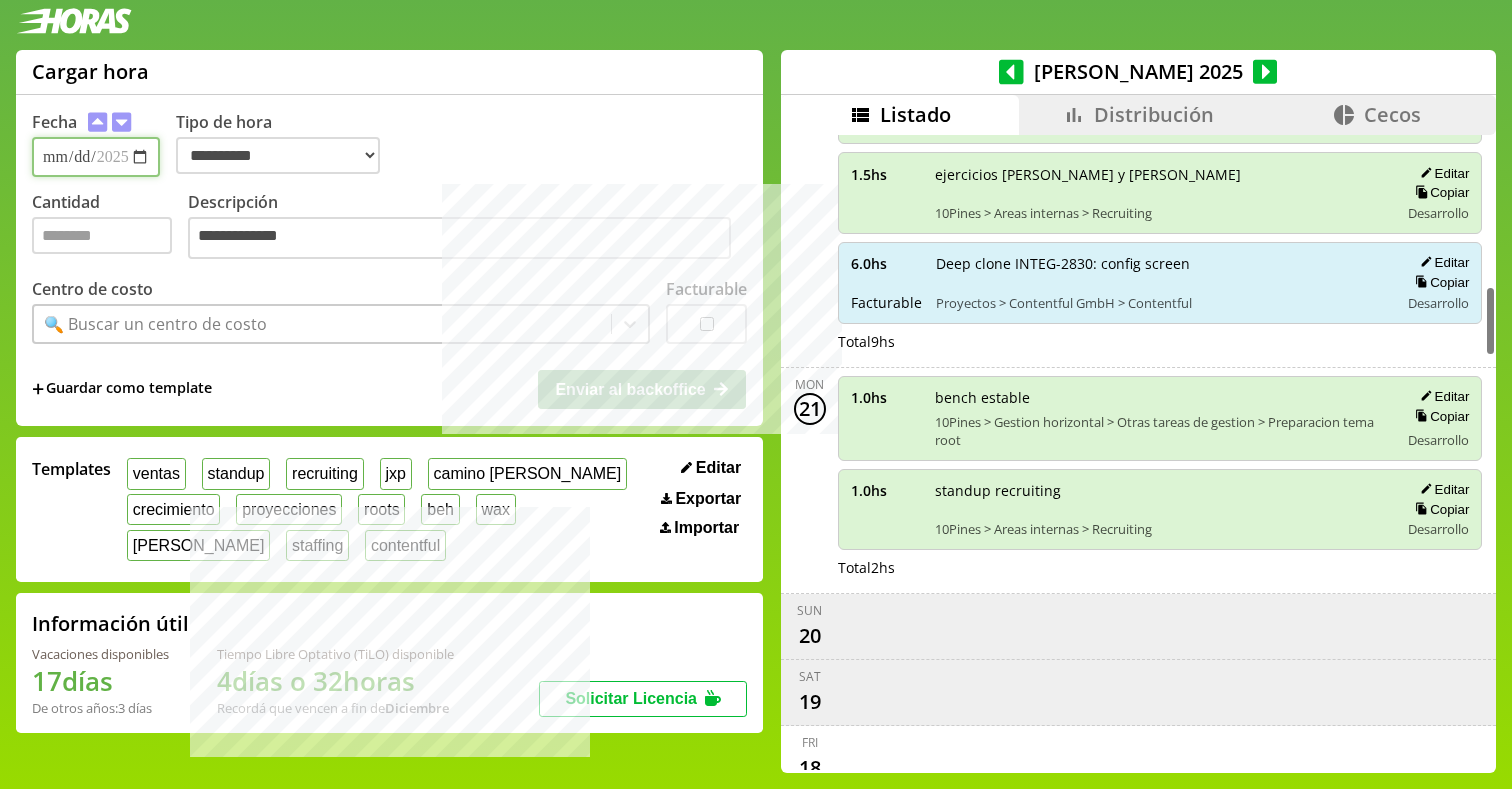 scroll, scrollTop: 1294, scrollLeft: 0, axis: vertical 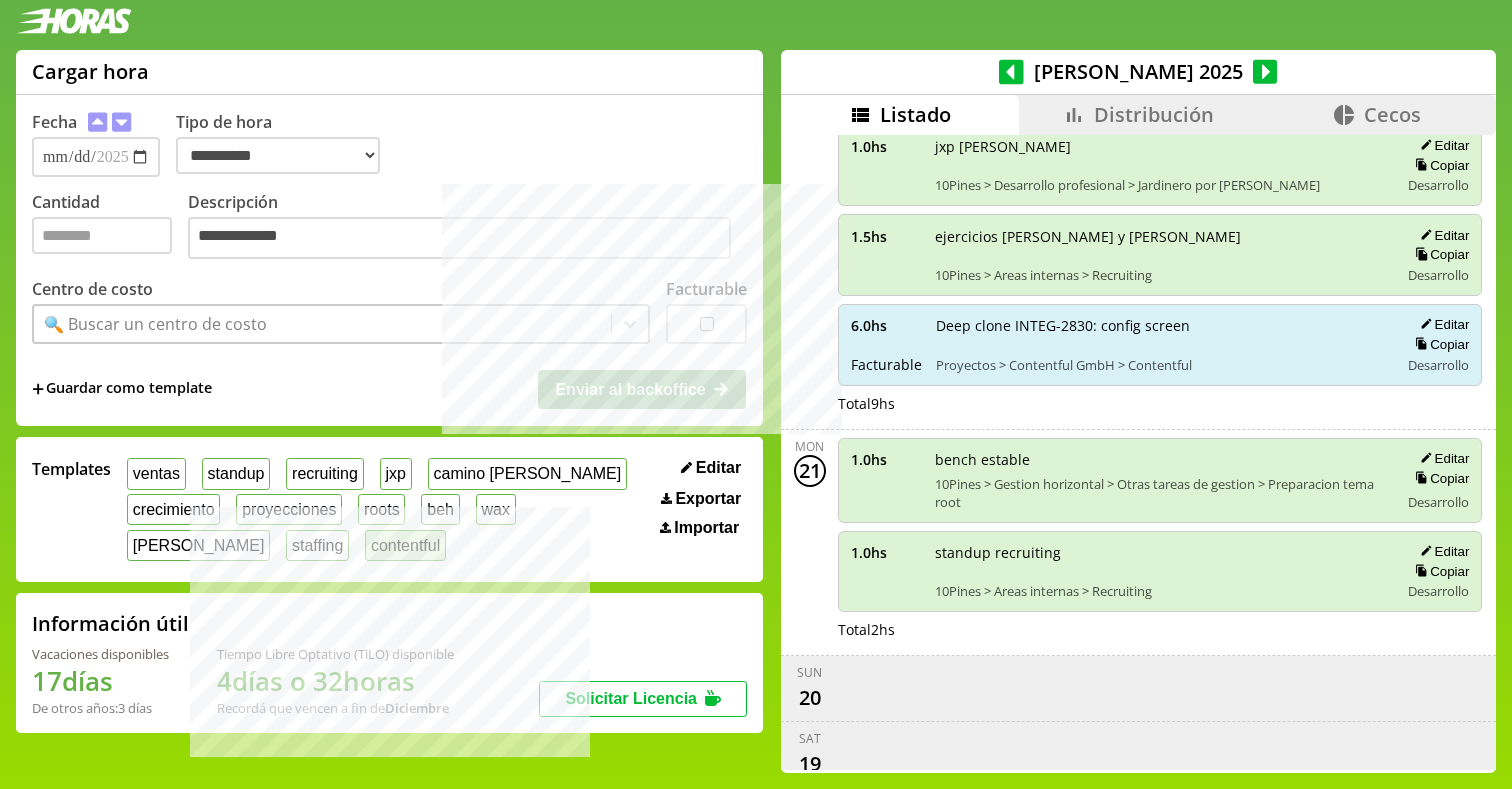 click on "contentful" at bounding box center (405, 545) 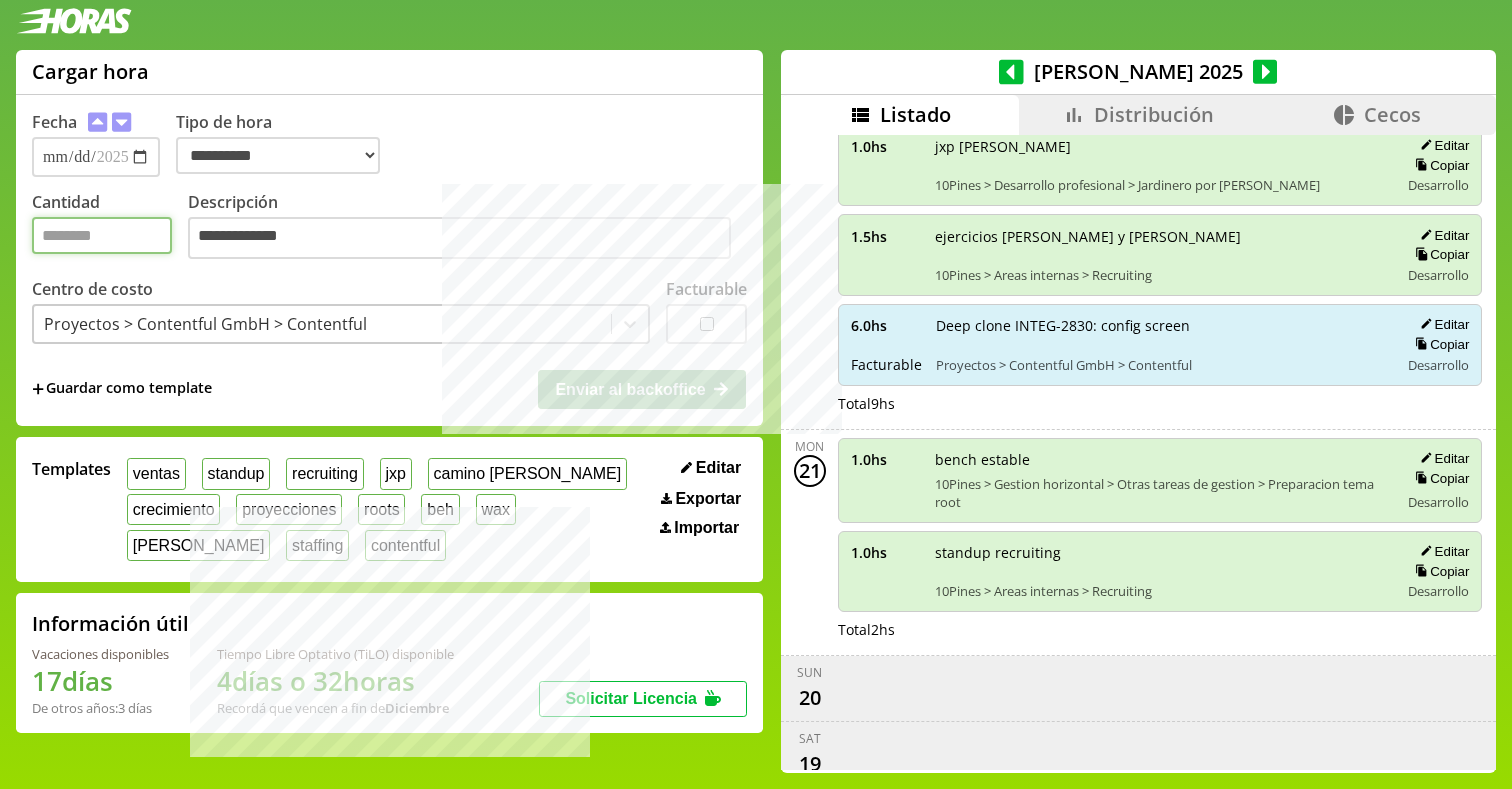 click on "*" at bounding box center (102, 235) 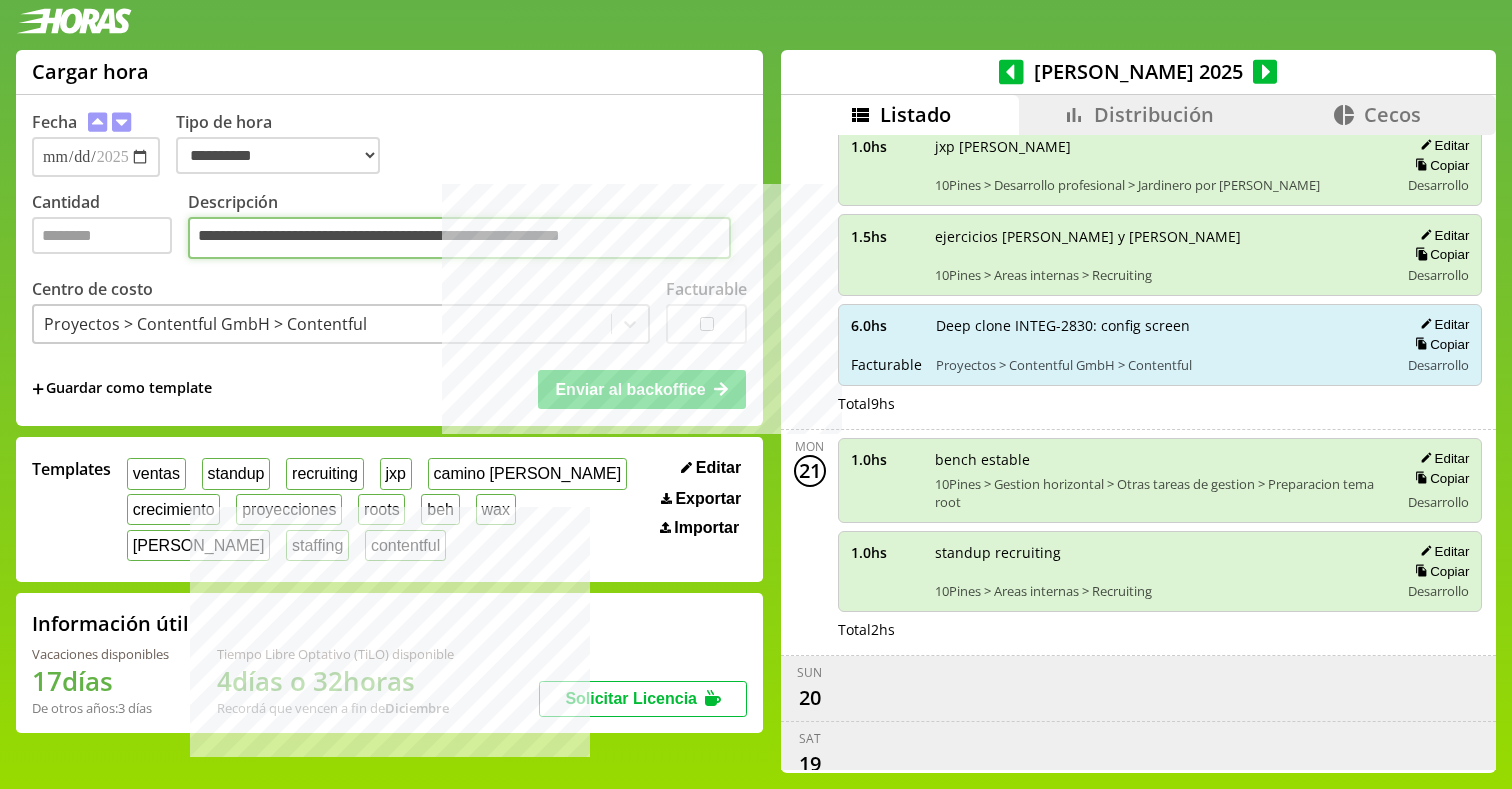 type on "**********" 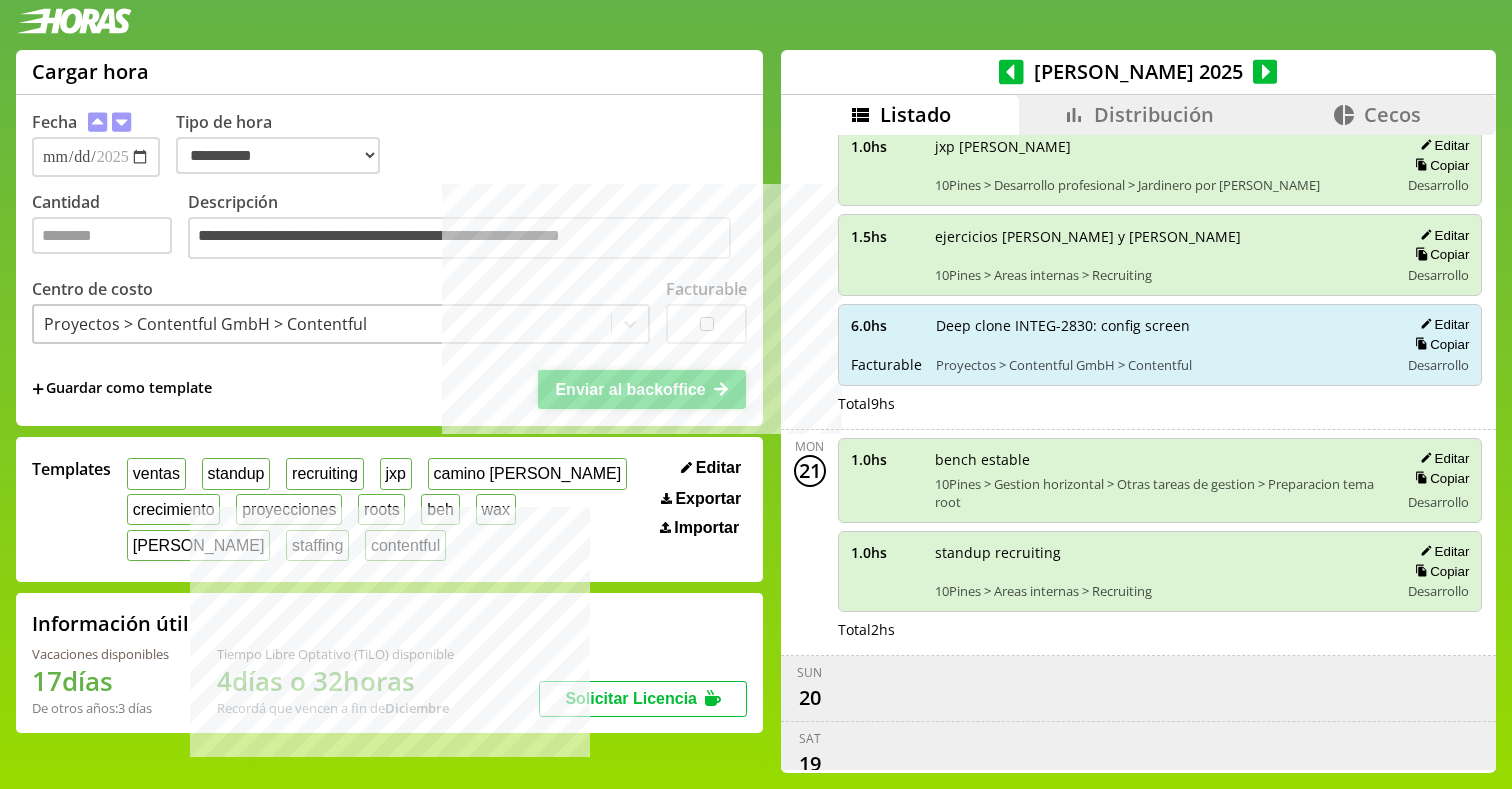 click on "Enviar al backoffice" at bounding box center (642, 389) 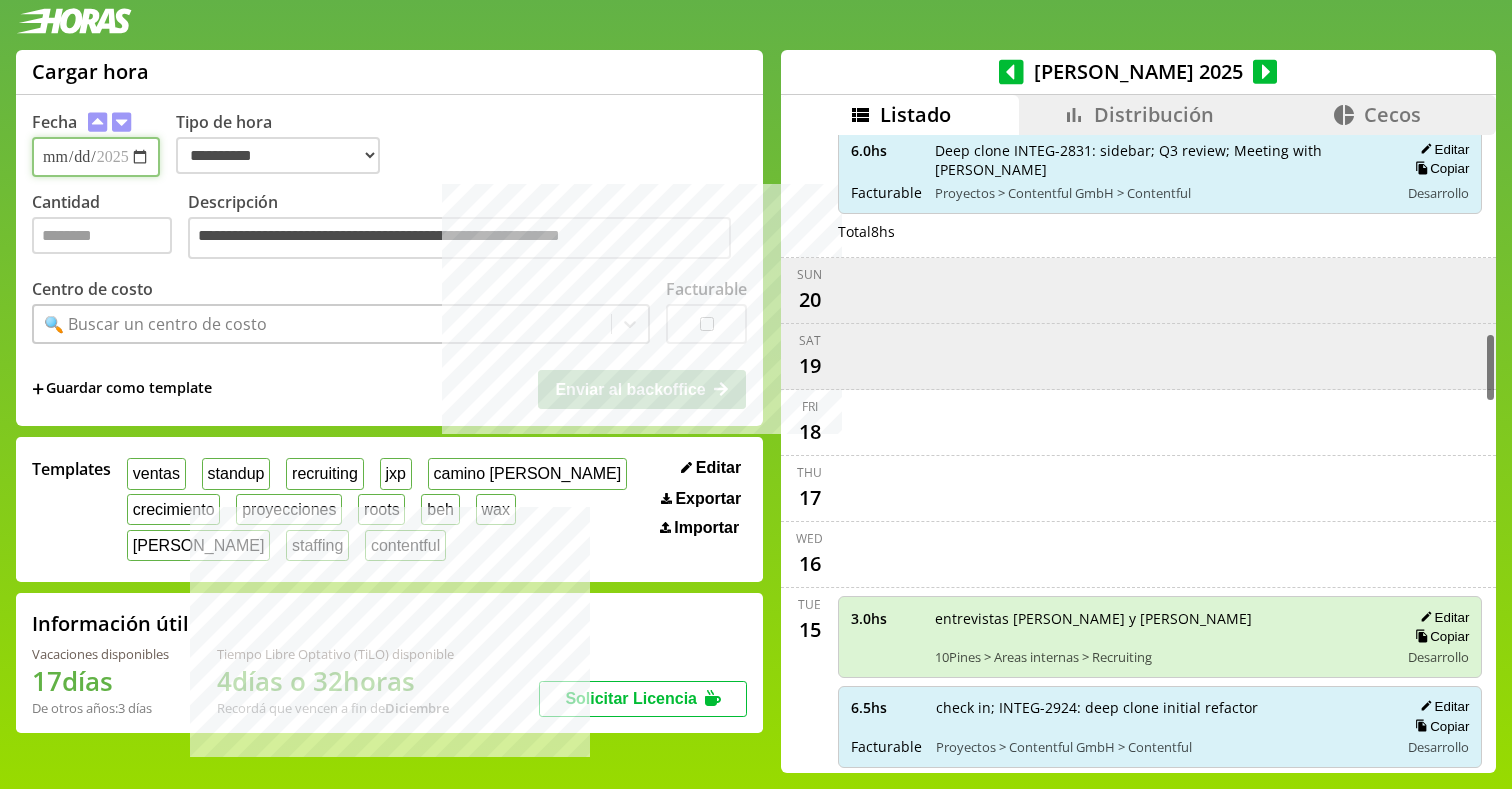 scroll, scrollTop: 1784, scrollLeft: 0, axis: vertical 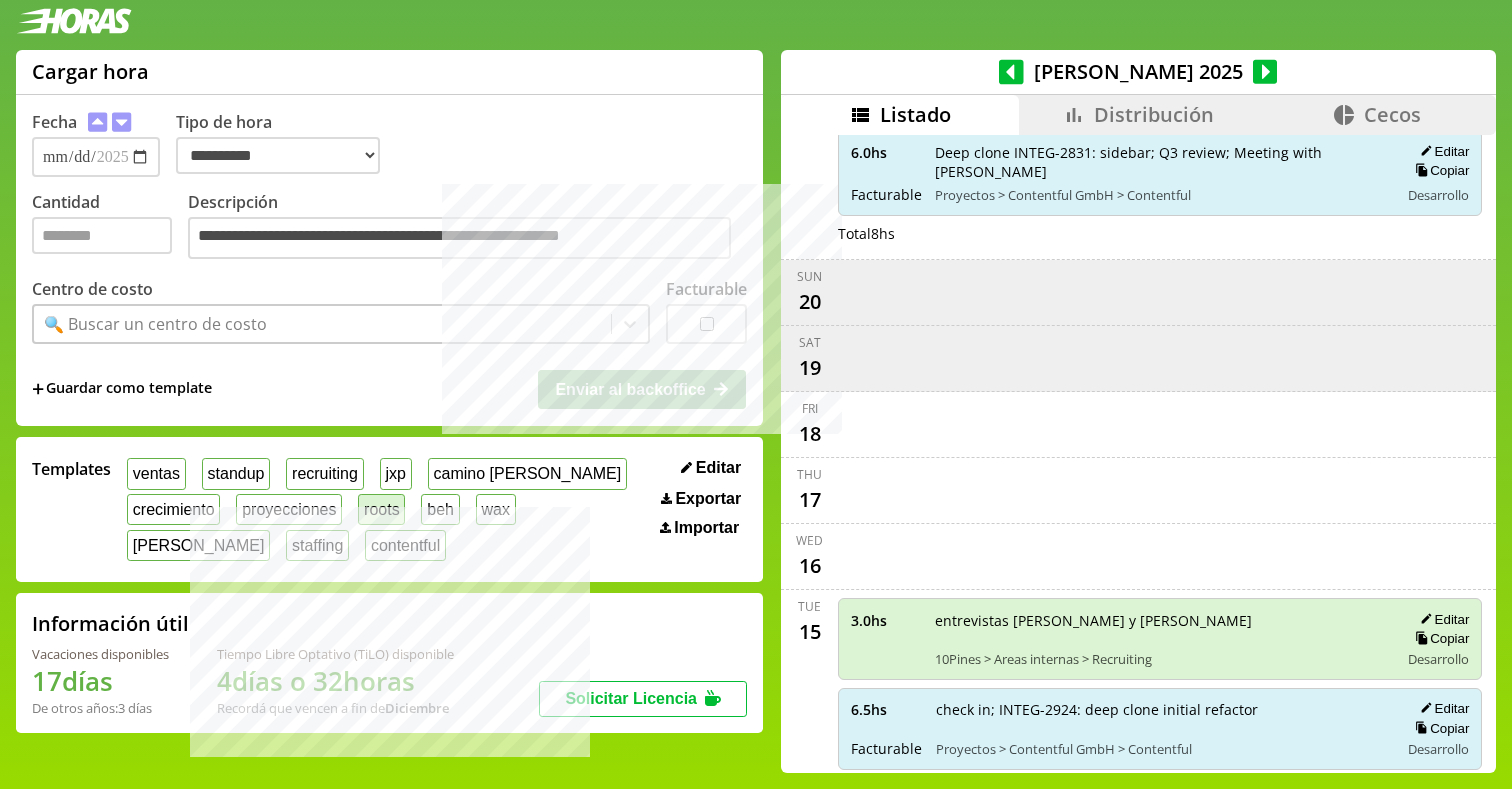 click on "roots" at bounding box center (381, 509) 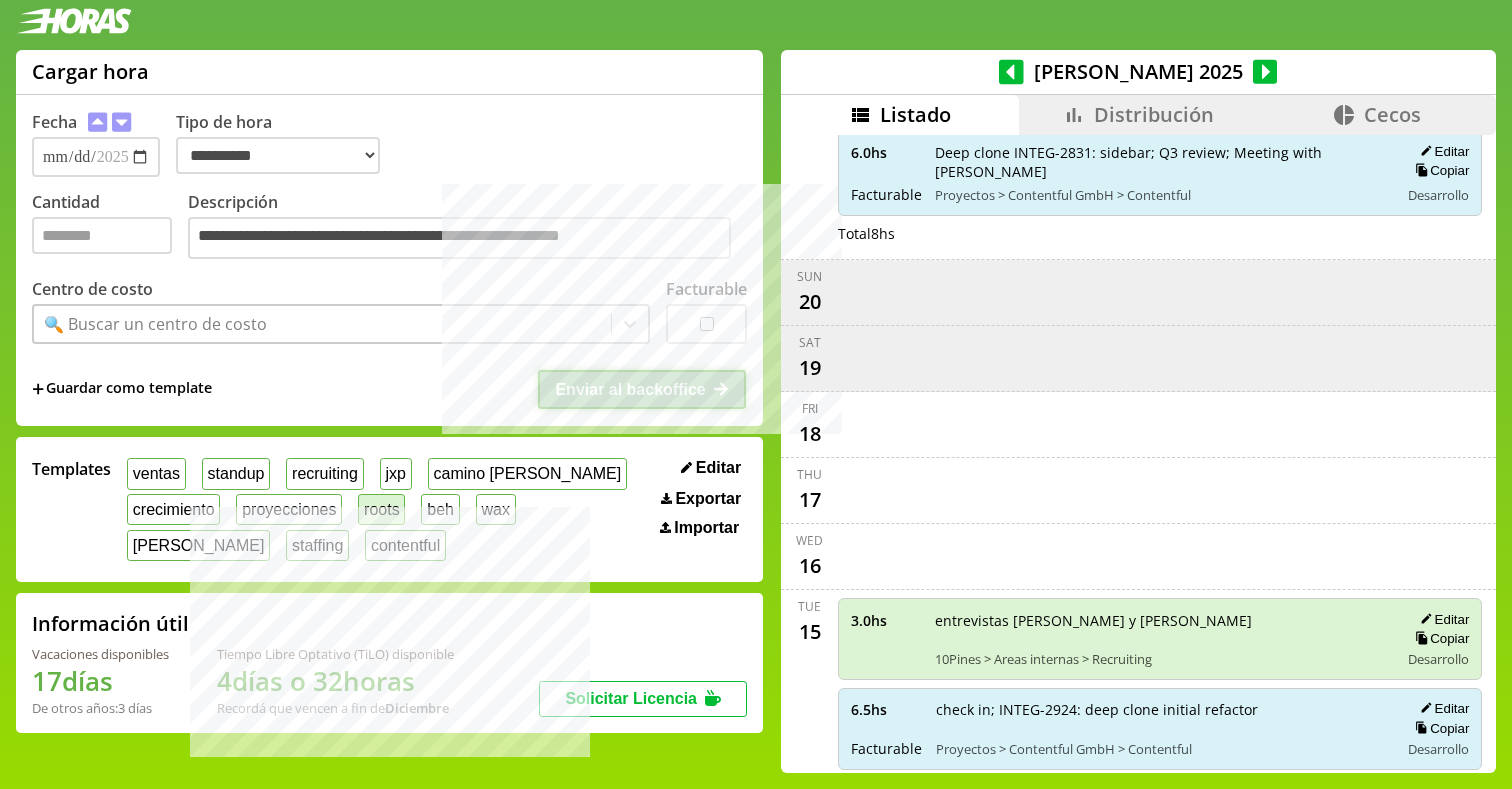 type on "*" 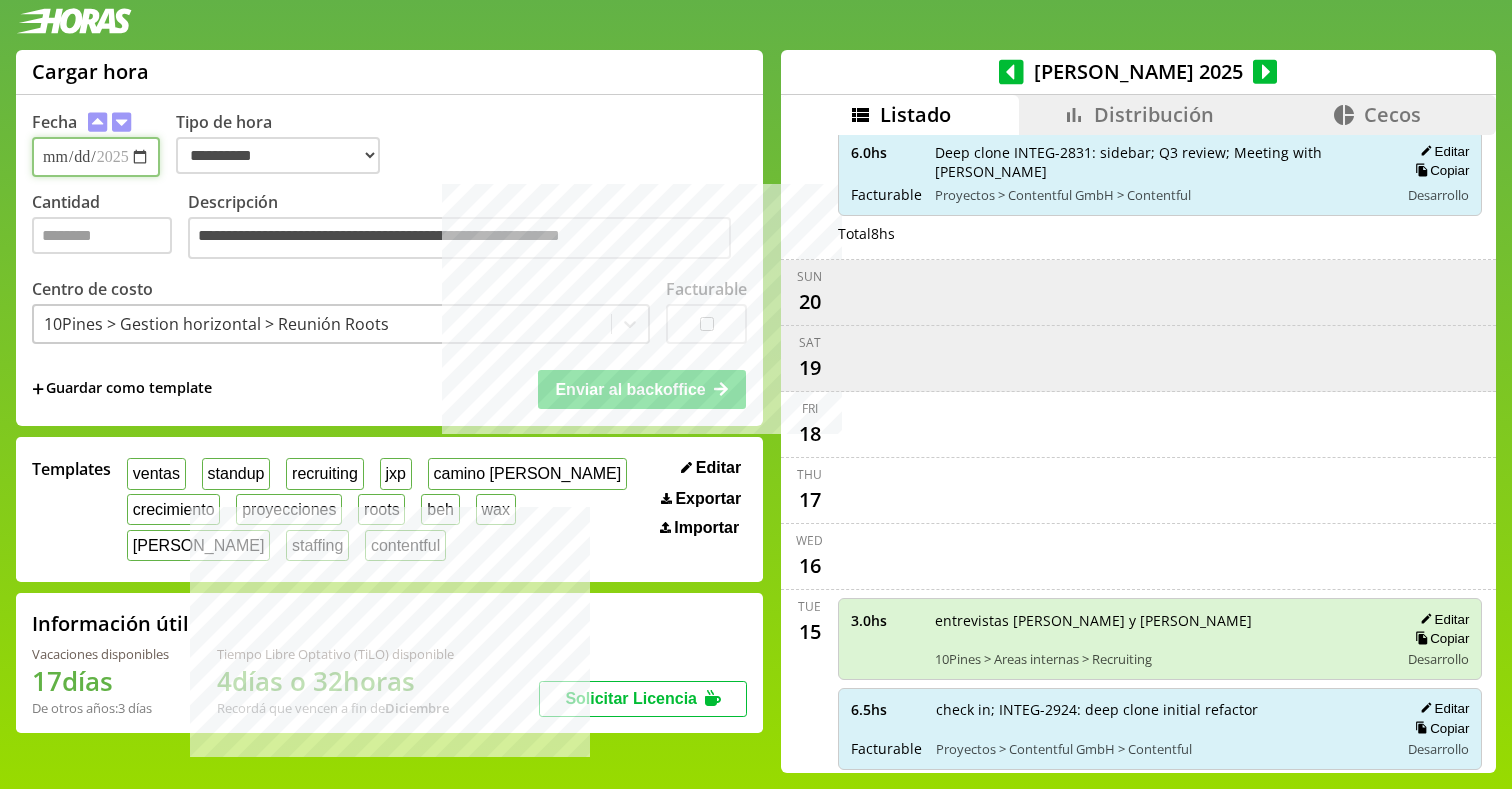 click on "**********" at bounding box center (96, 157) 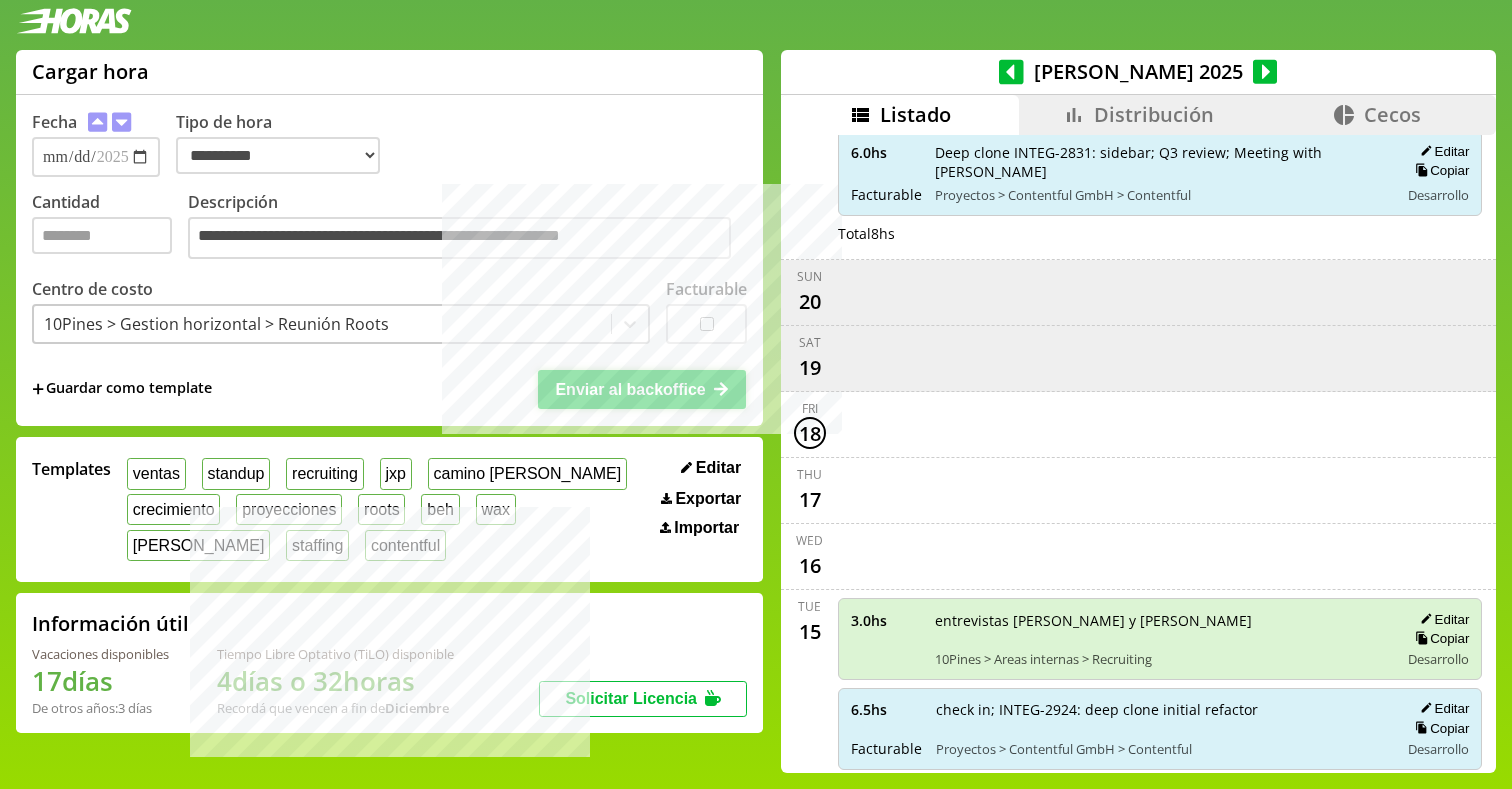 click on "Enviar al backoffice" at bounding box center (642, 389) 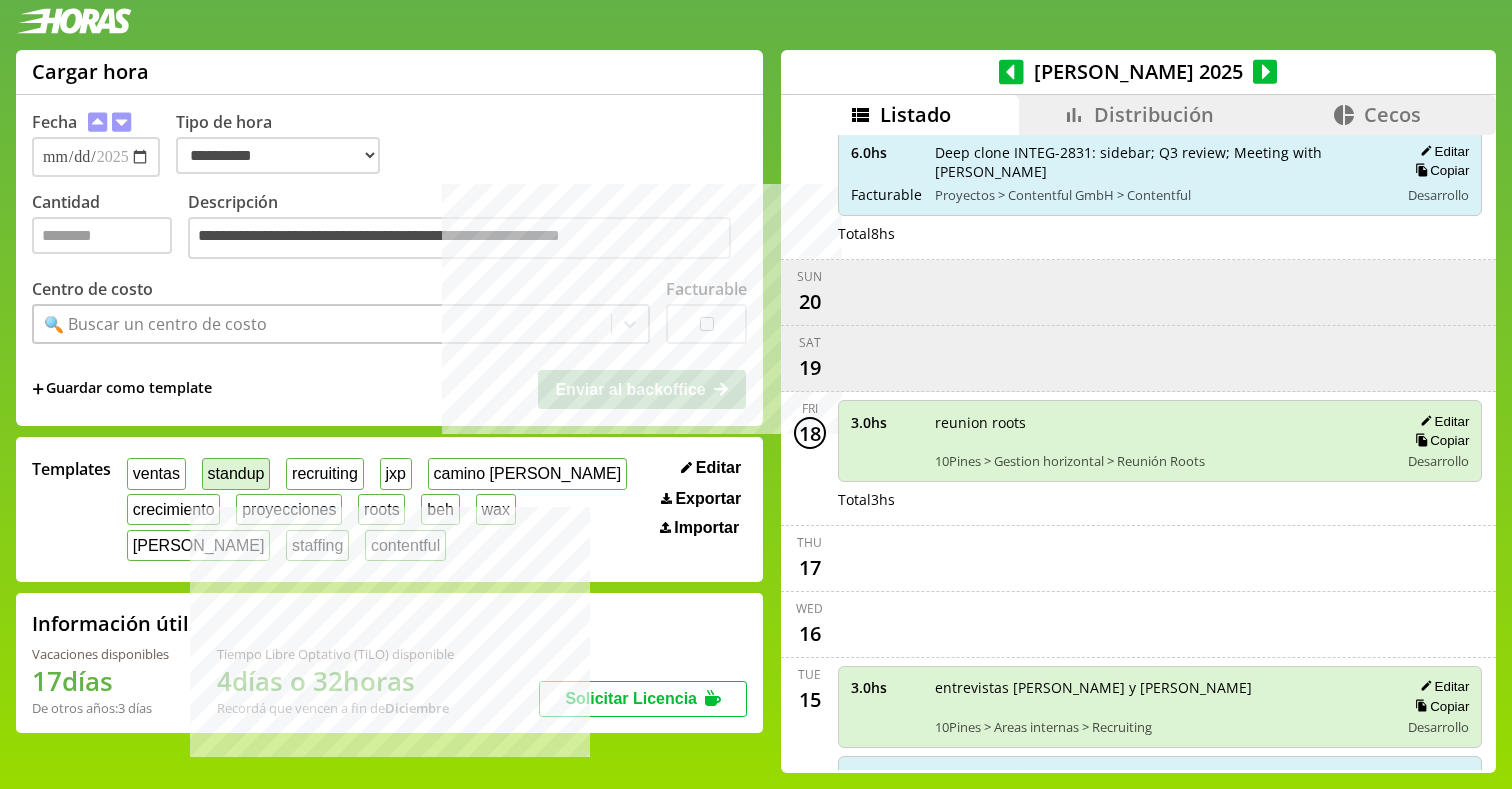 click on "standup" at bounding box center (236, 473) 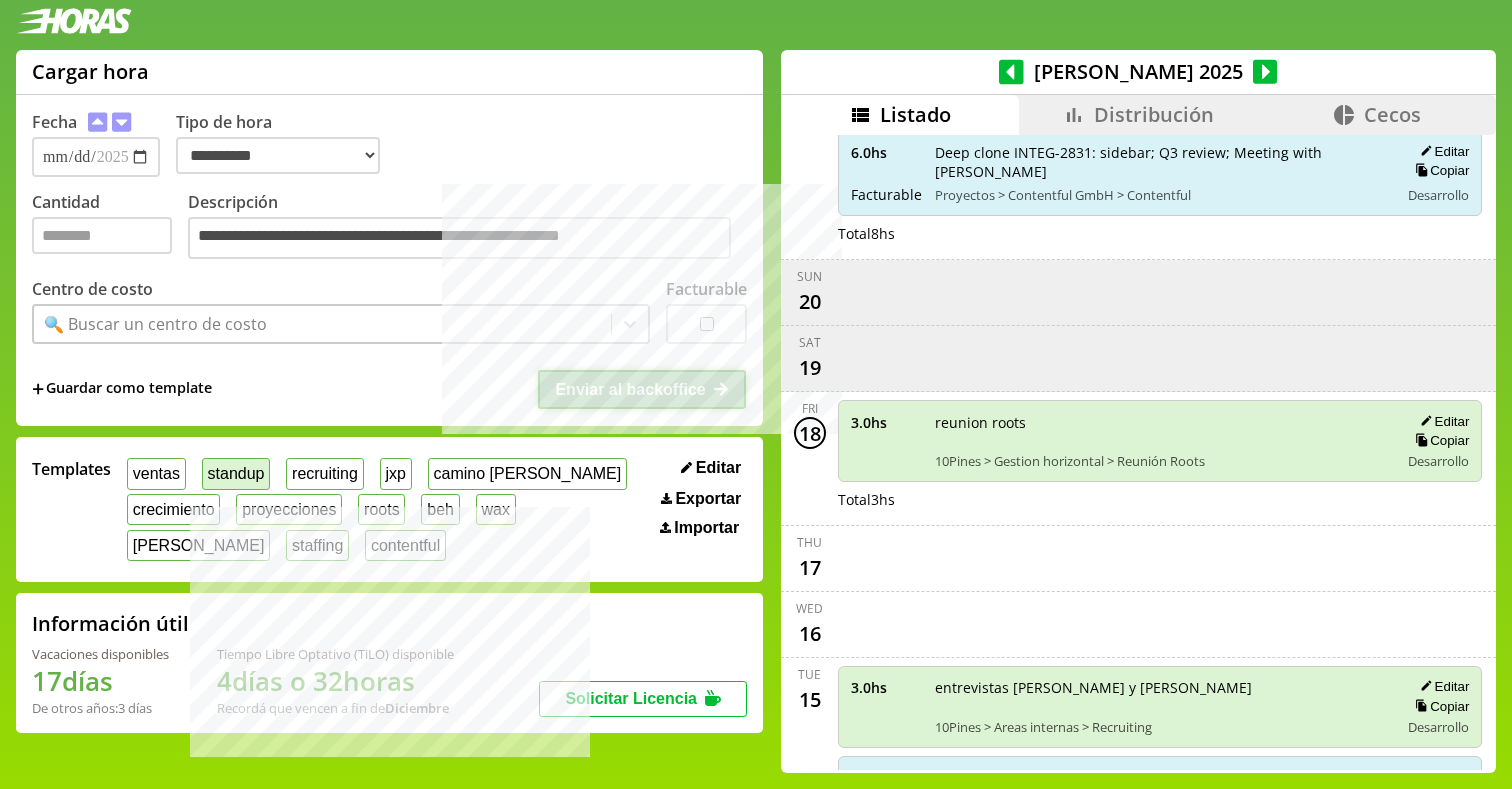 type on "*" 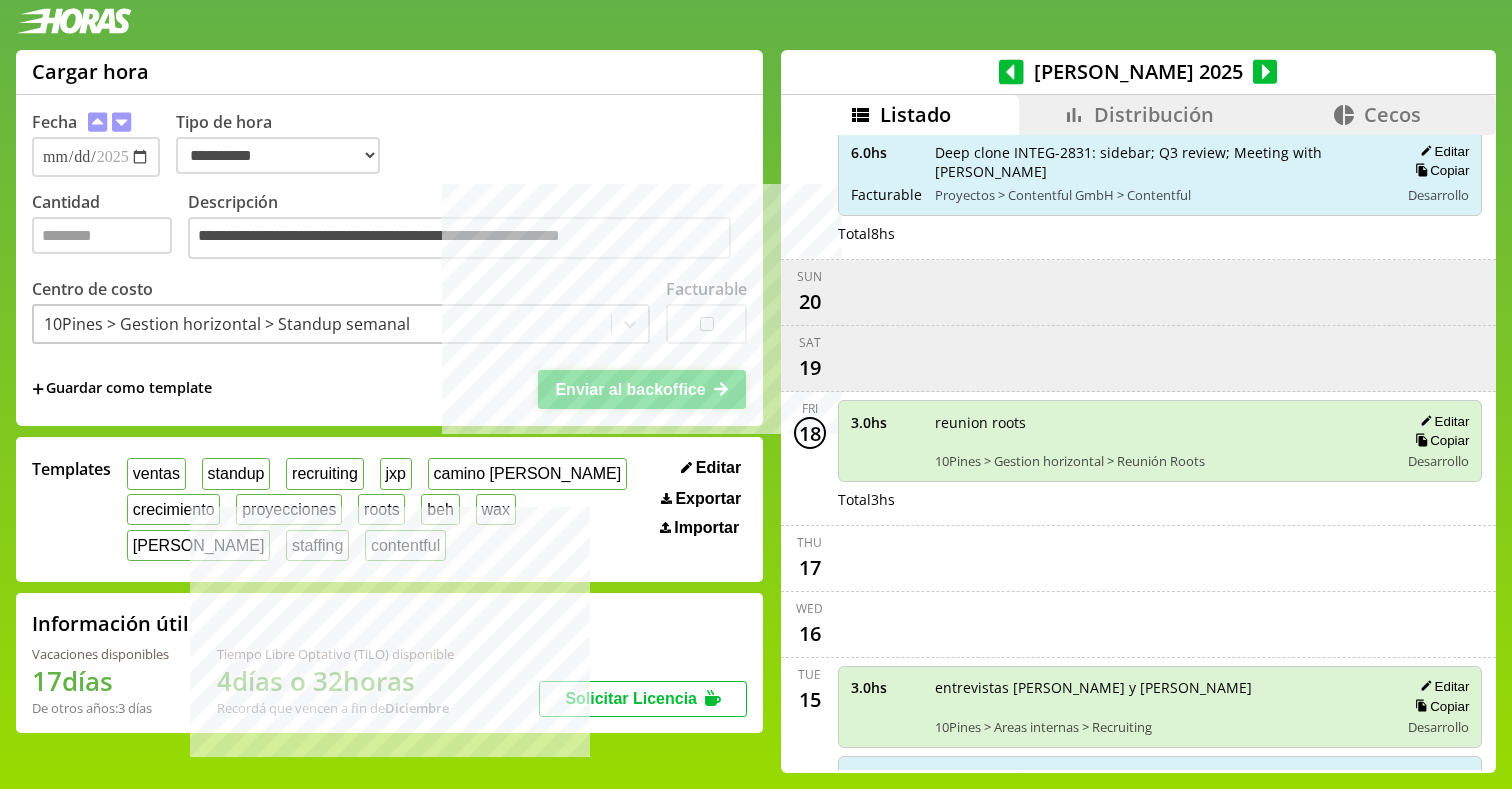 click on "Enviar al backoffice" at bounding box center (642, 389) 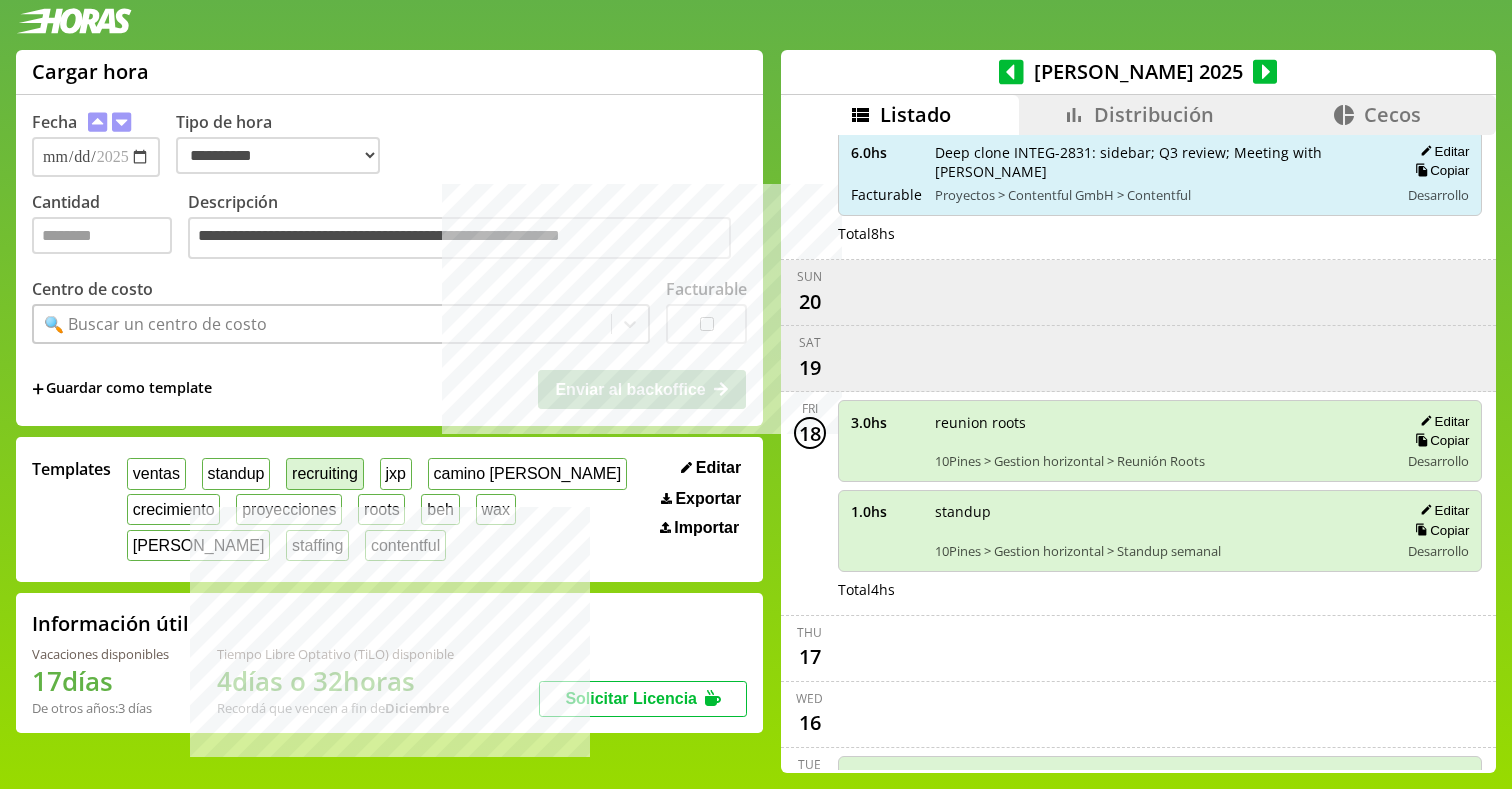click on "recruiting" at bounding box center (324, 473) 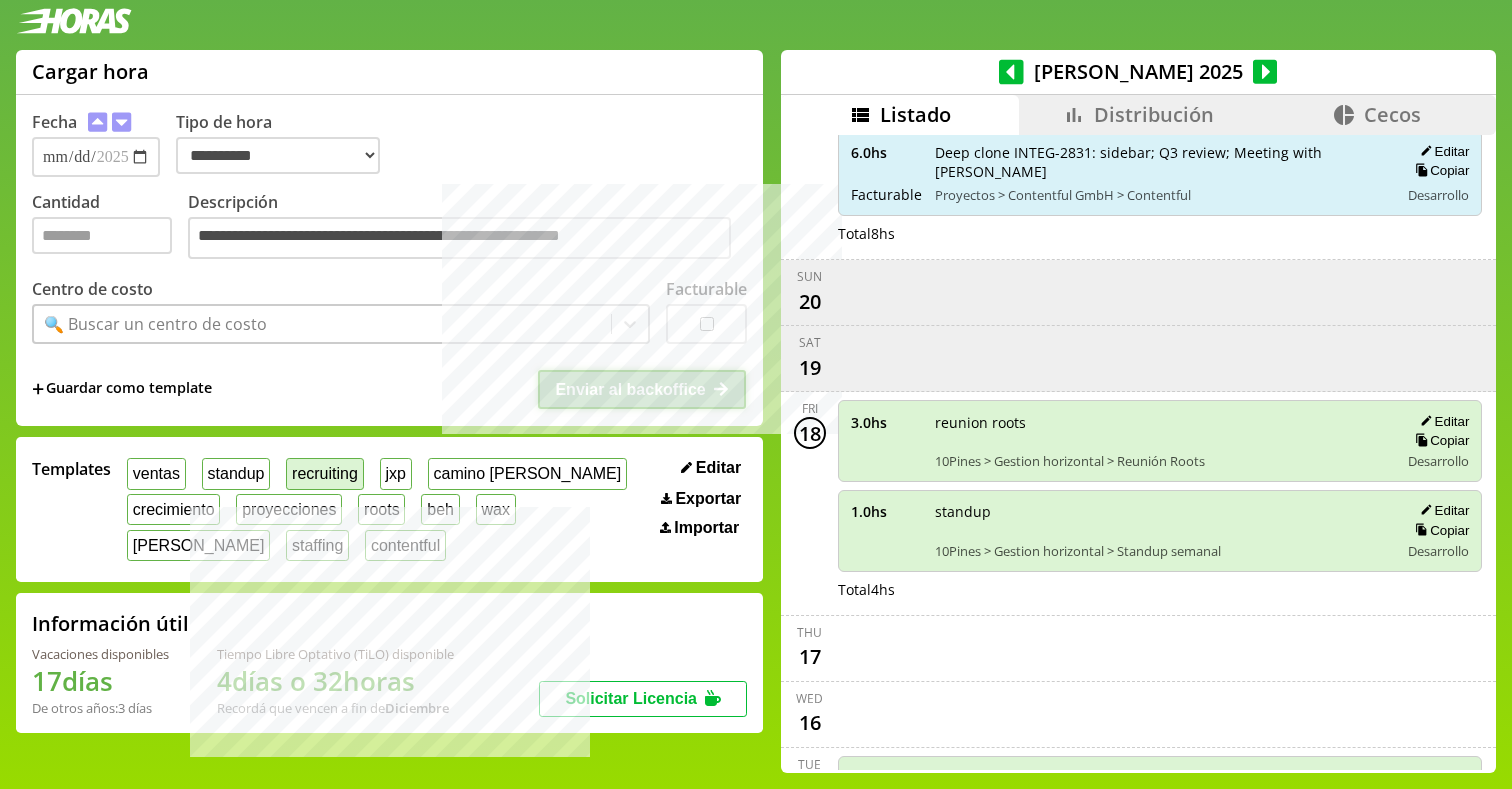 type on "*" 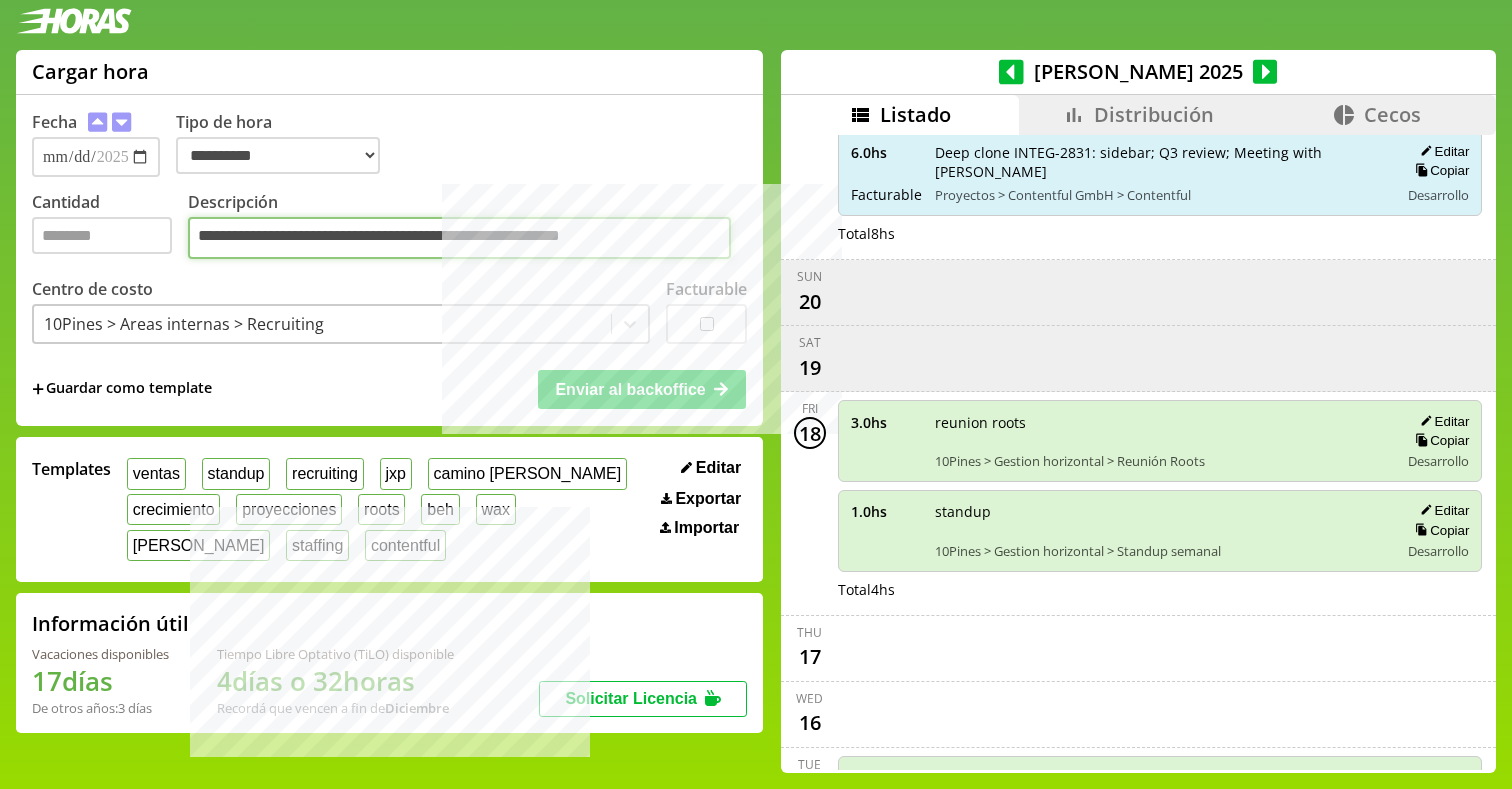 click on "**********" at bounding box center (459, 238) 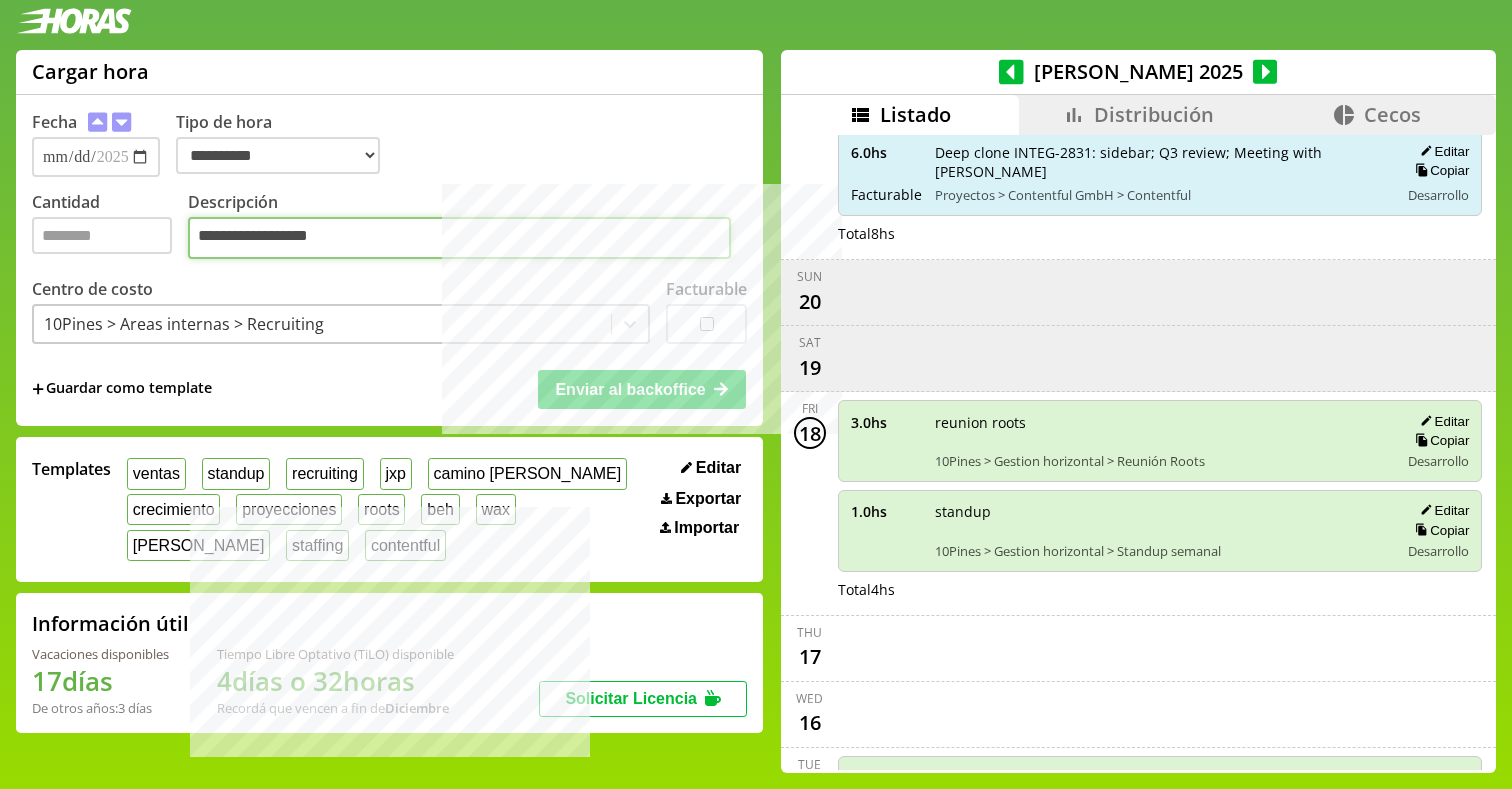 type on "**********" 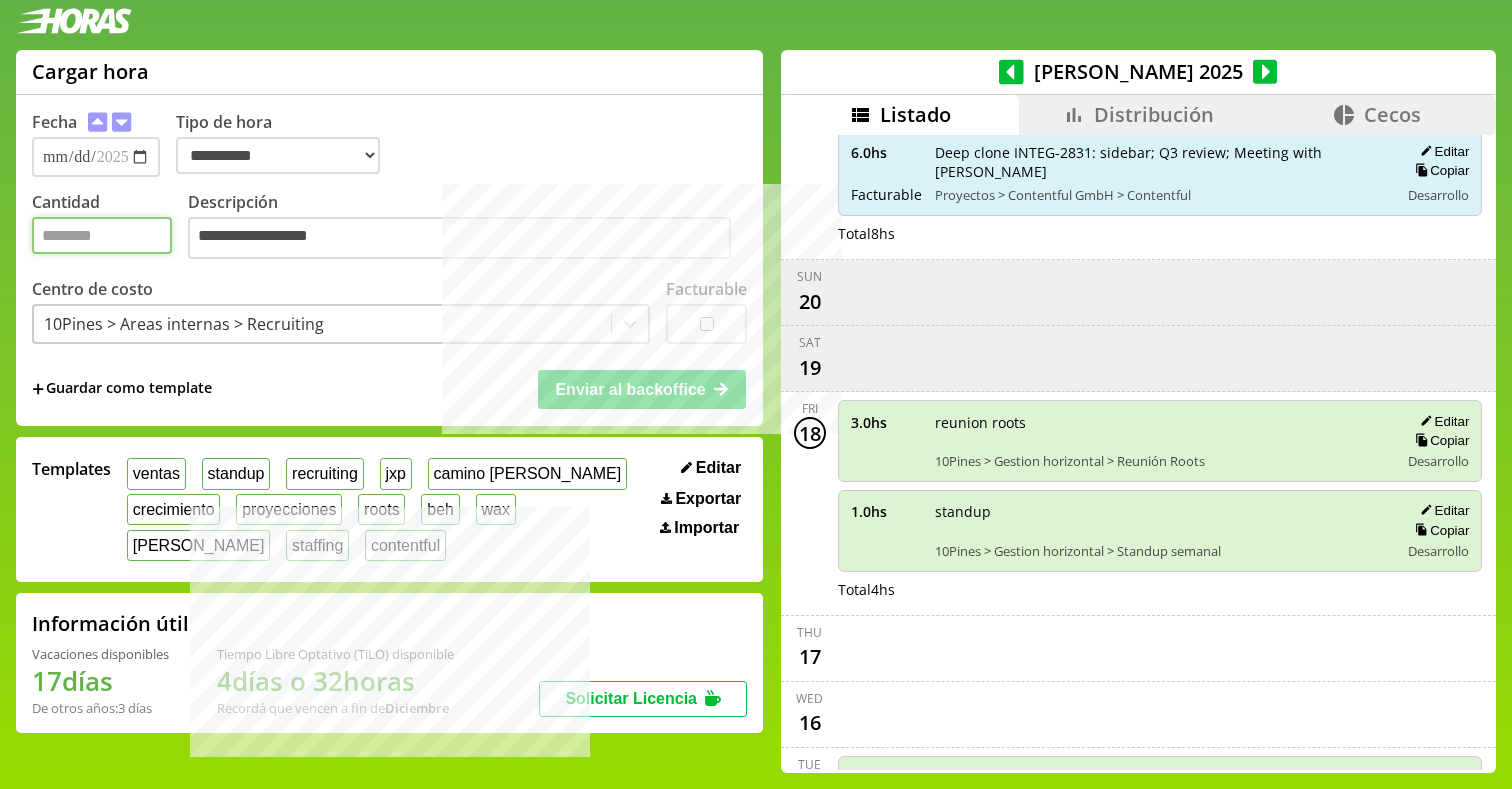 type on "***" 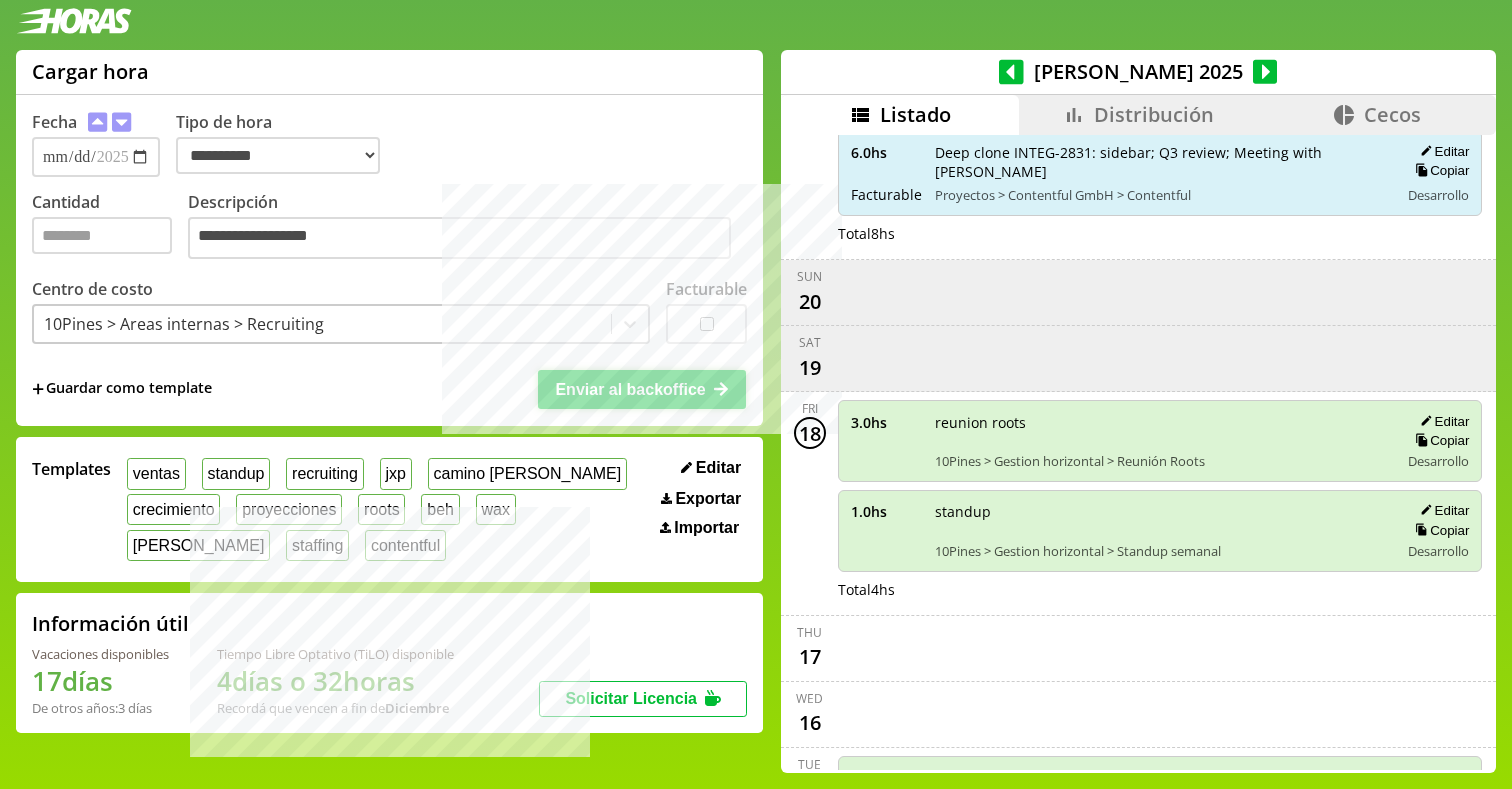 click on "Enviar al backoffice" at bounding box center (642, 389) 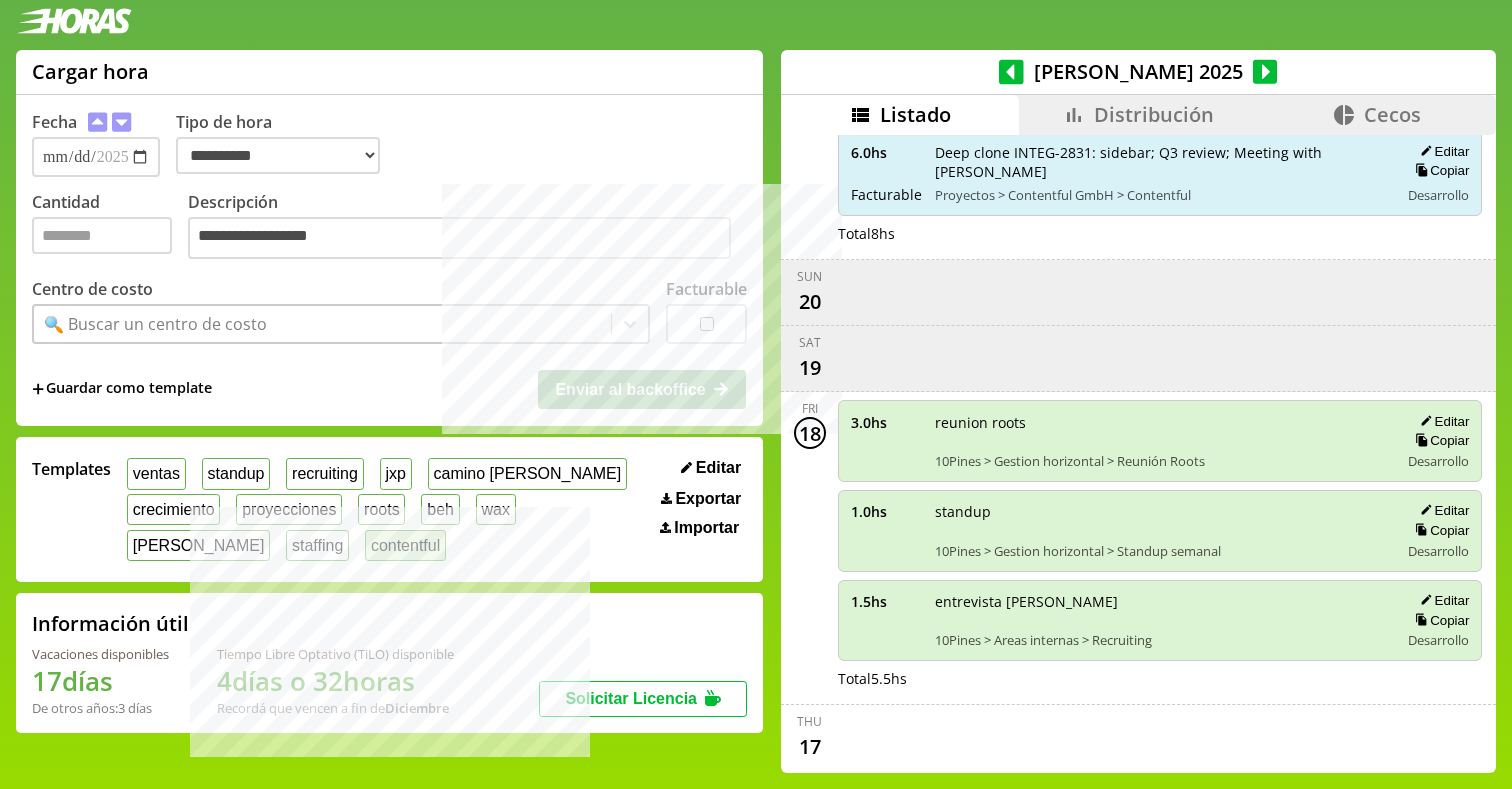 click on "contentful" at bounding box center (405, 545) 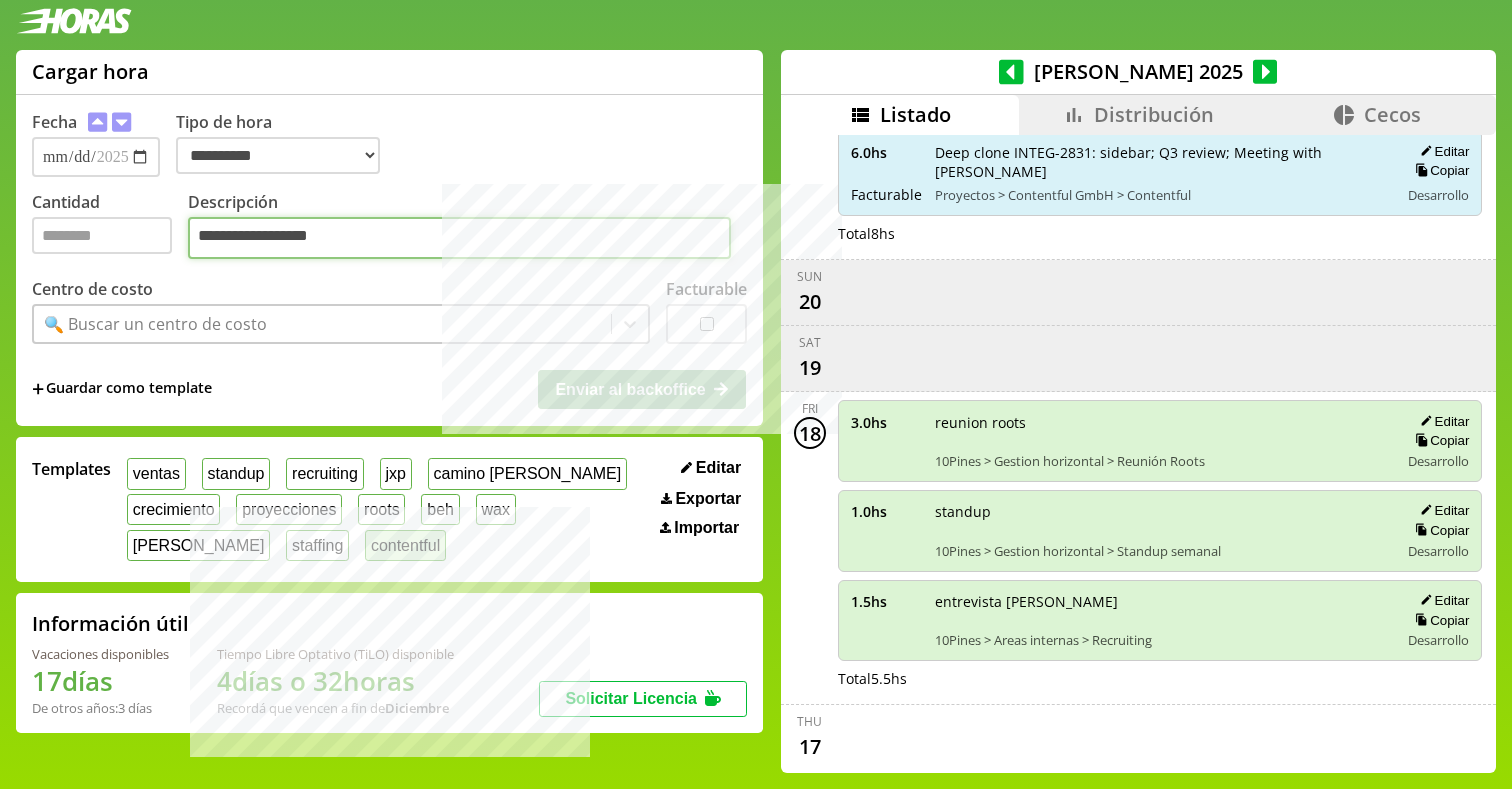 type on "*" 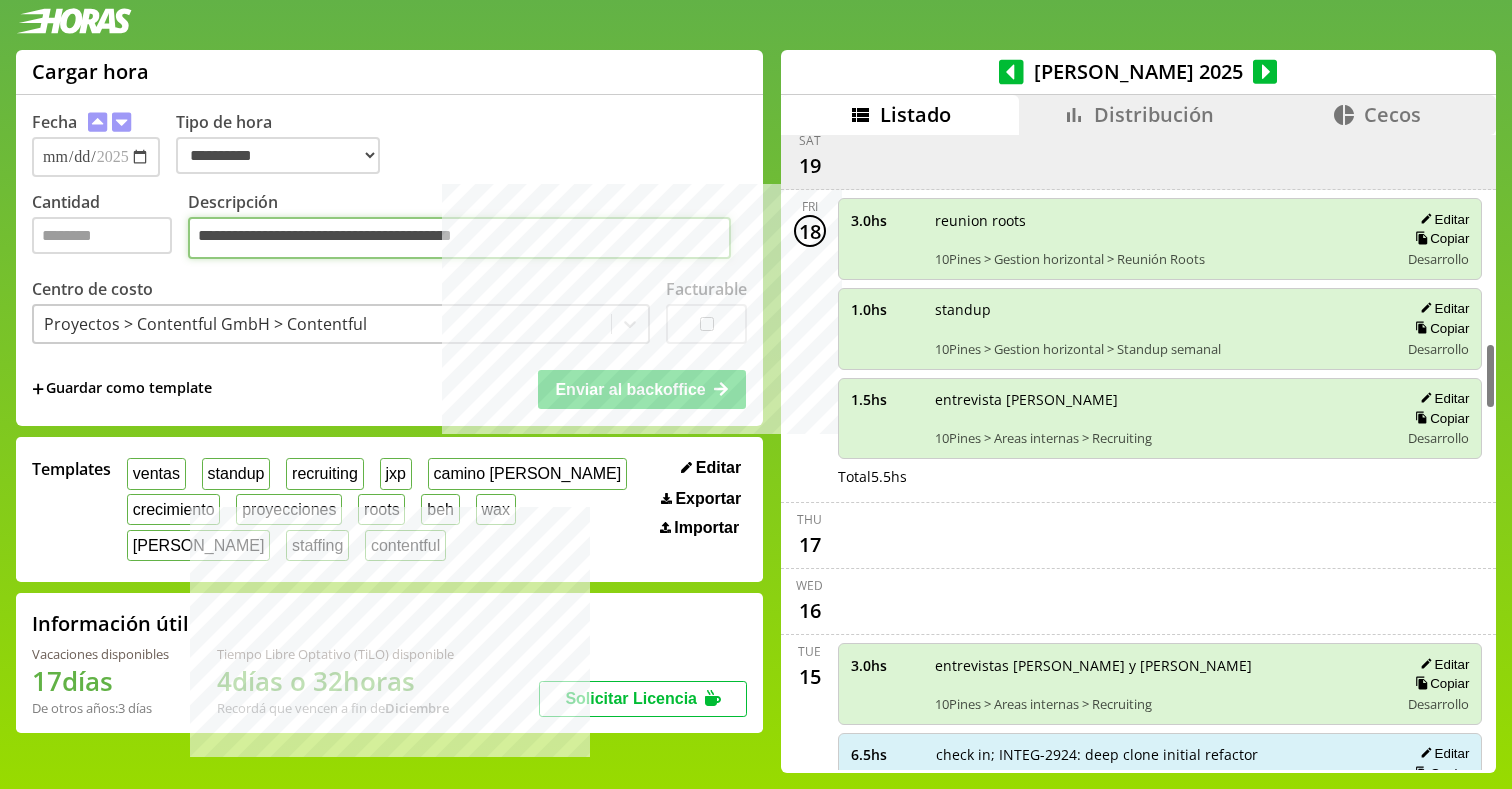 scroll, scrollTop: 1978, scrollLeft: 0, axis: vertical 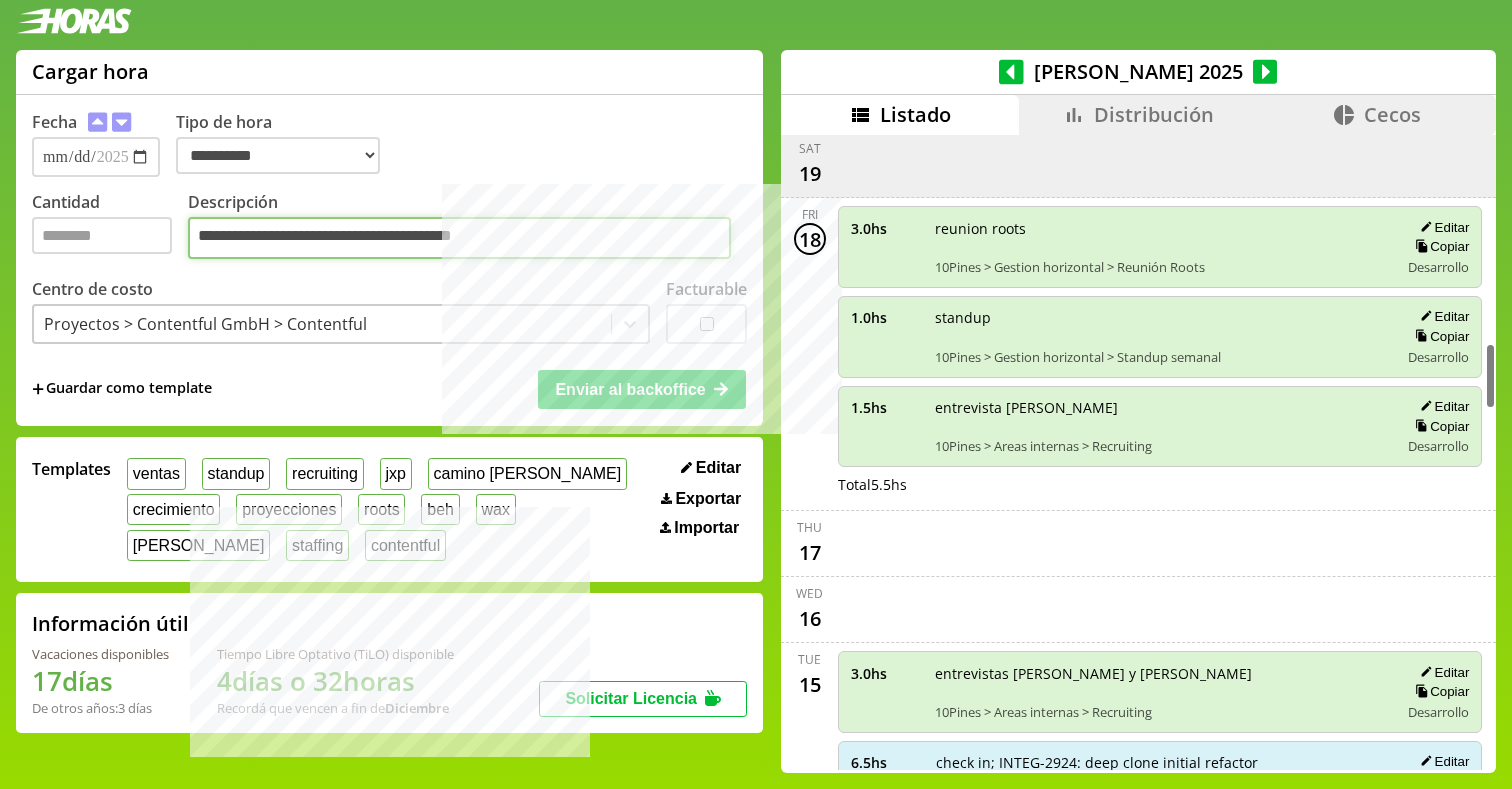 type on "**********" 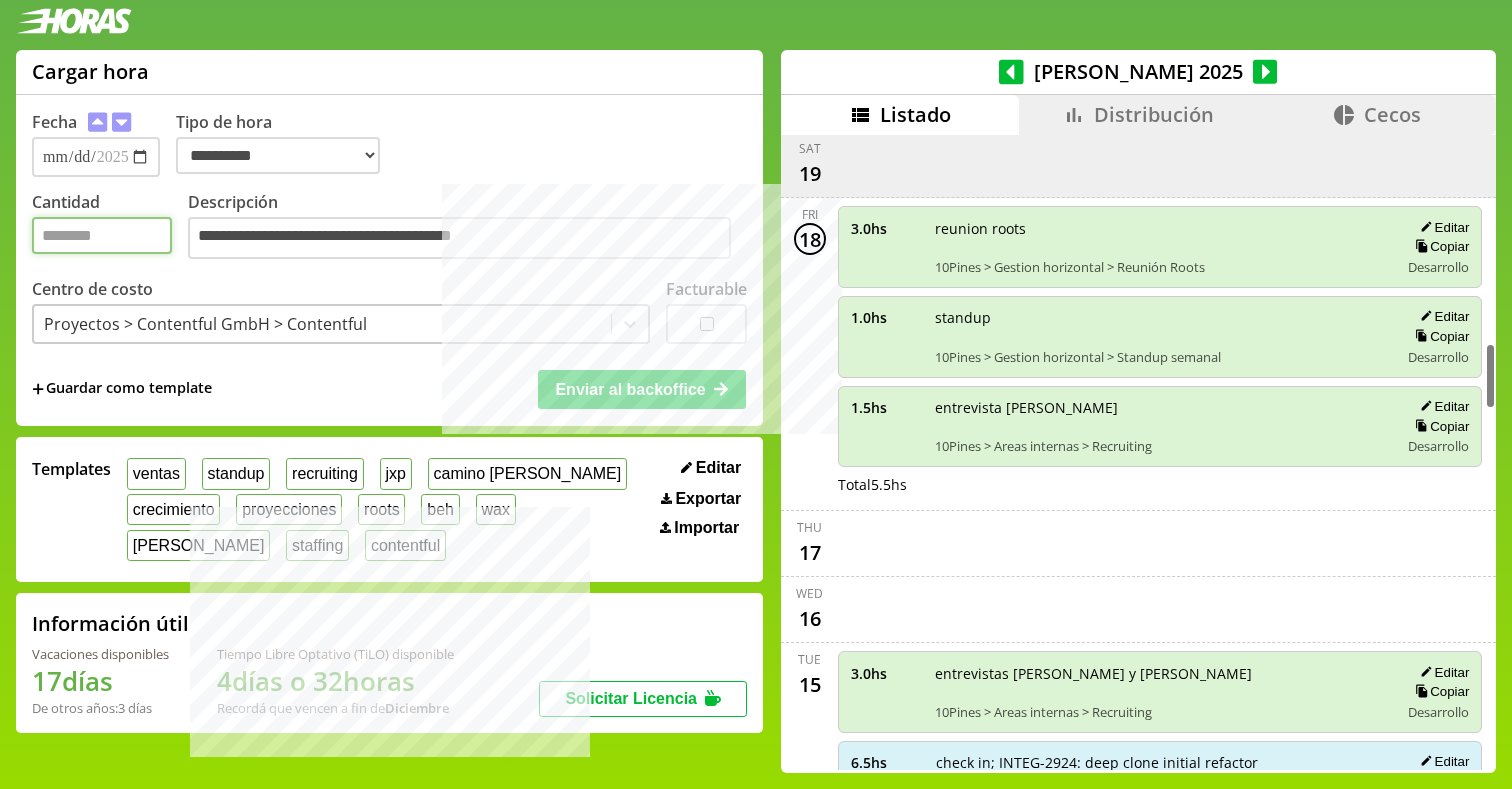 click on "*" at bounding box center [102, 235] 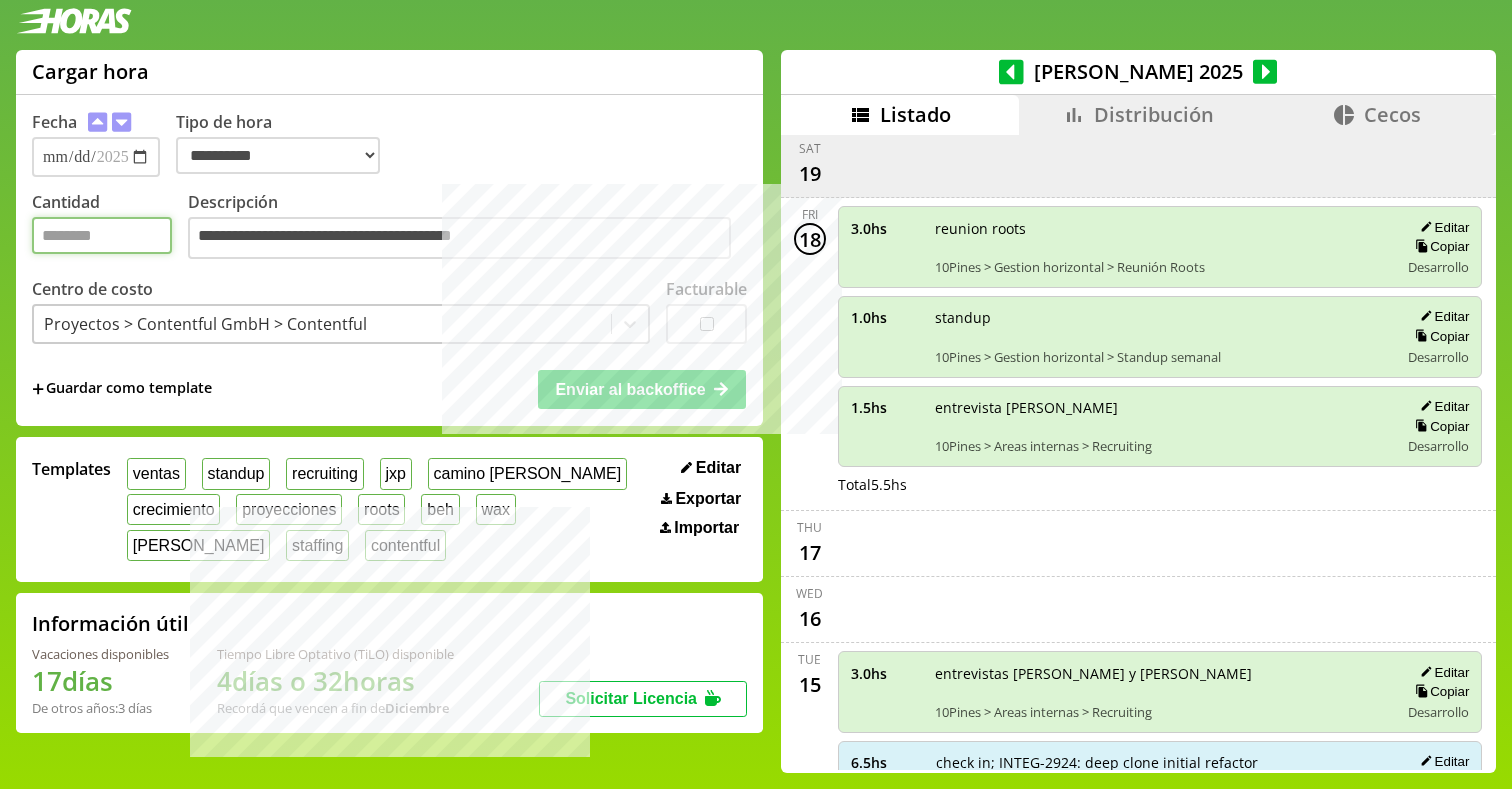 type on "***" 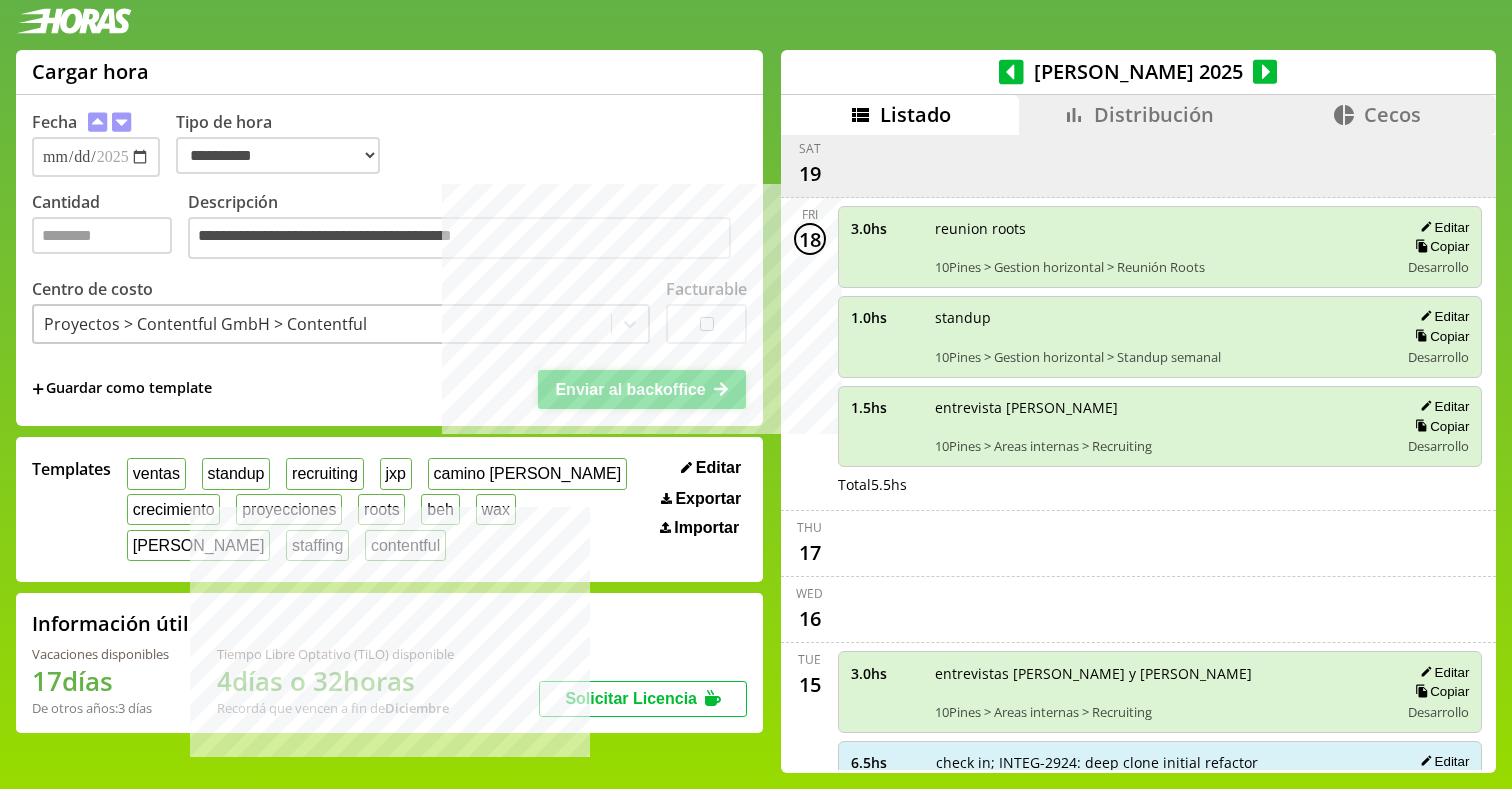 click on "Enviar al backoffice" at bounding box center (630, 389) 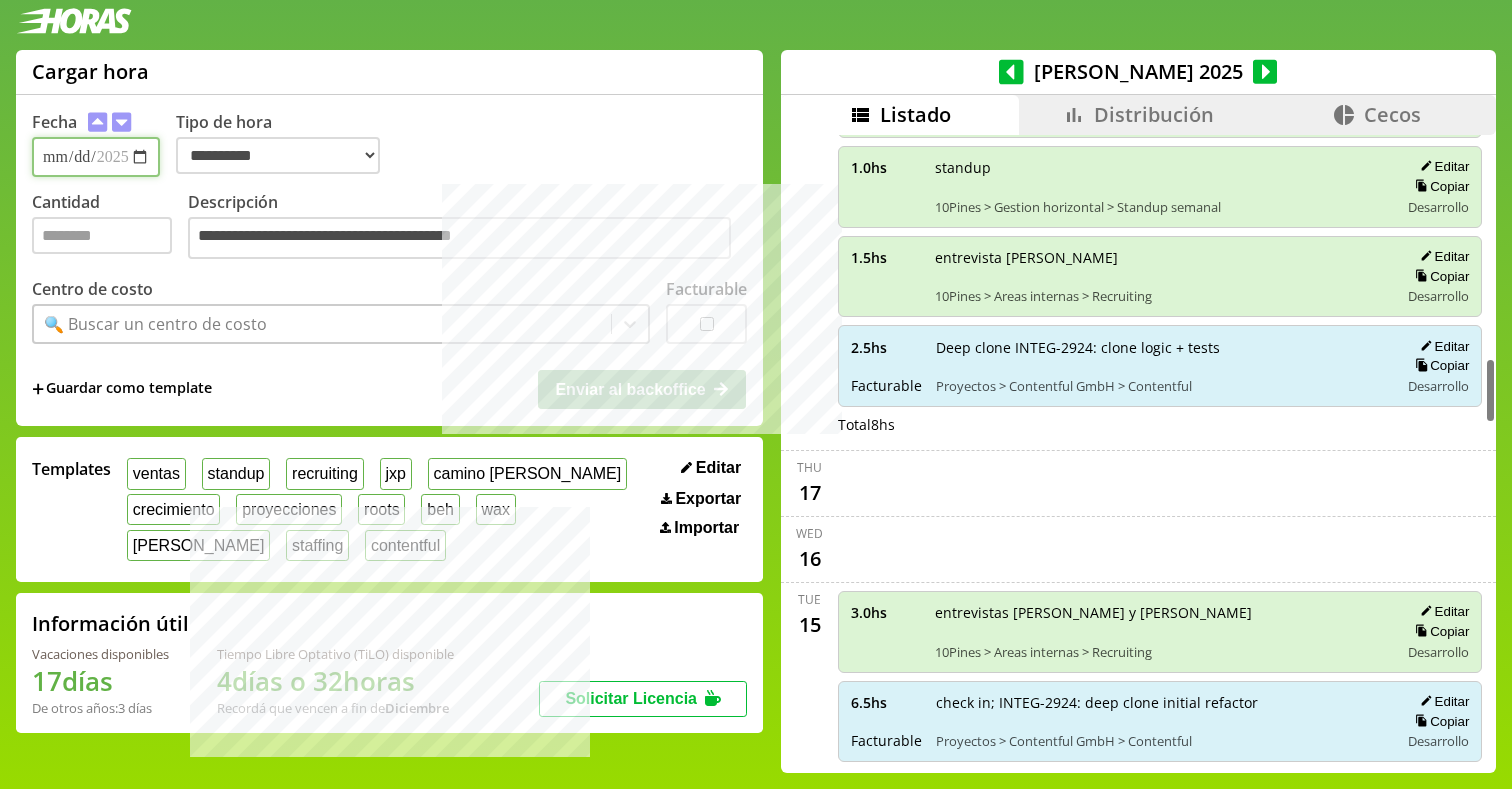 scroll, scrollTop: 2158, scrollLeft: 0, axis: vertical 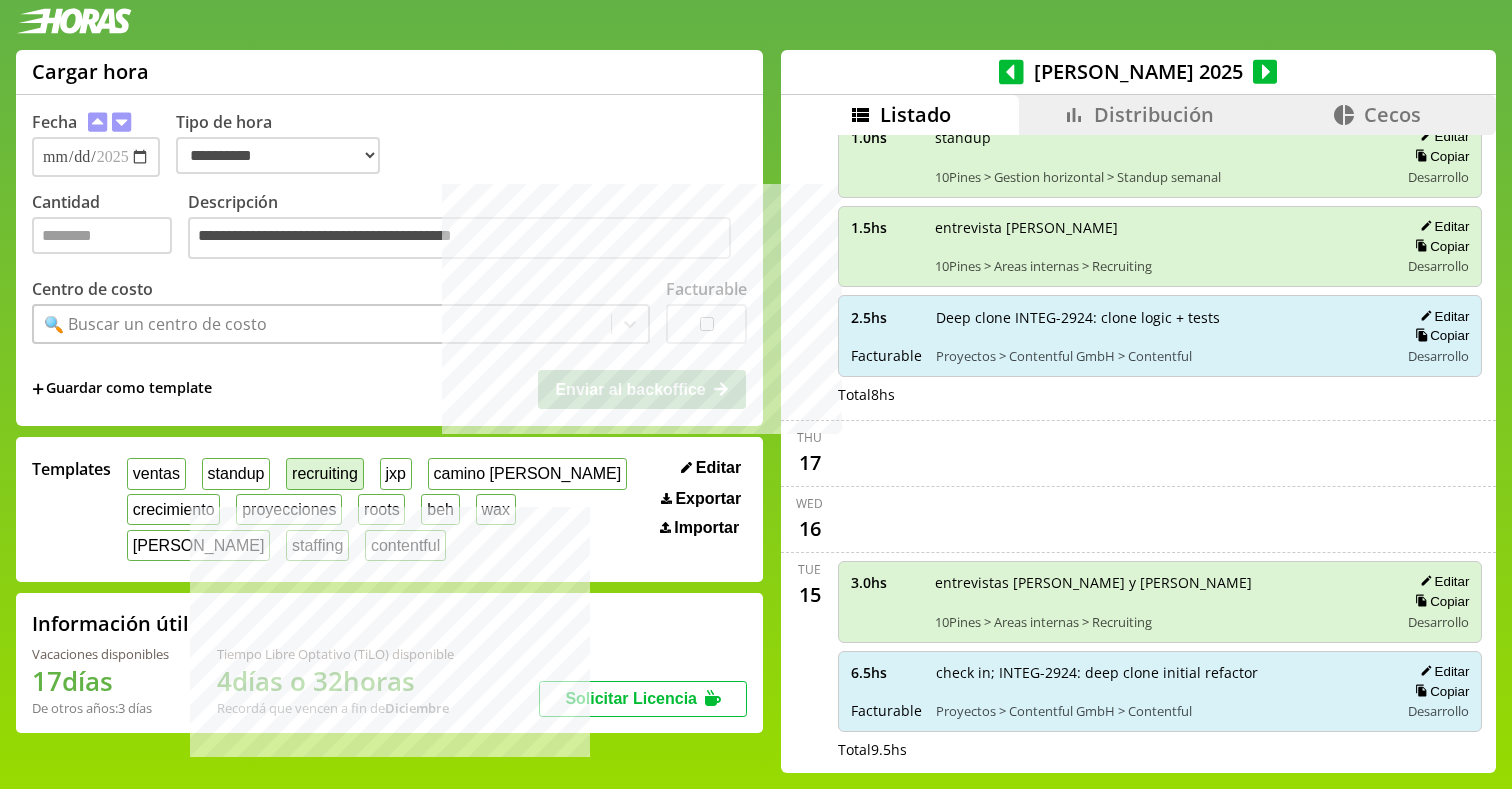 click on "recruiting" at bounding box center (324, 473) 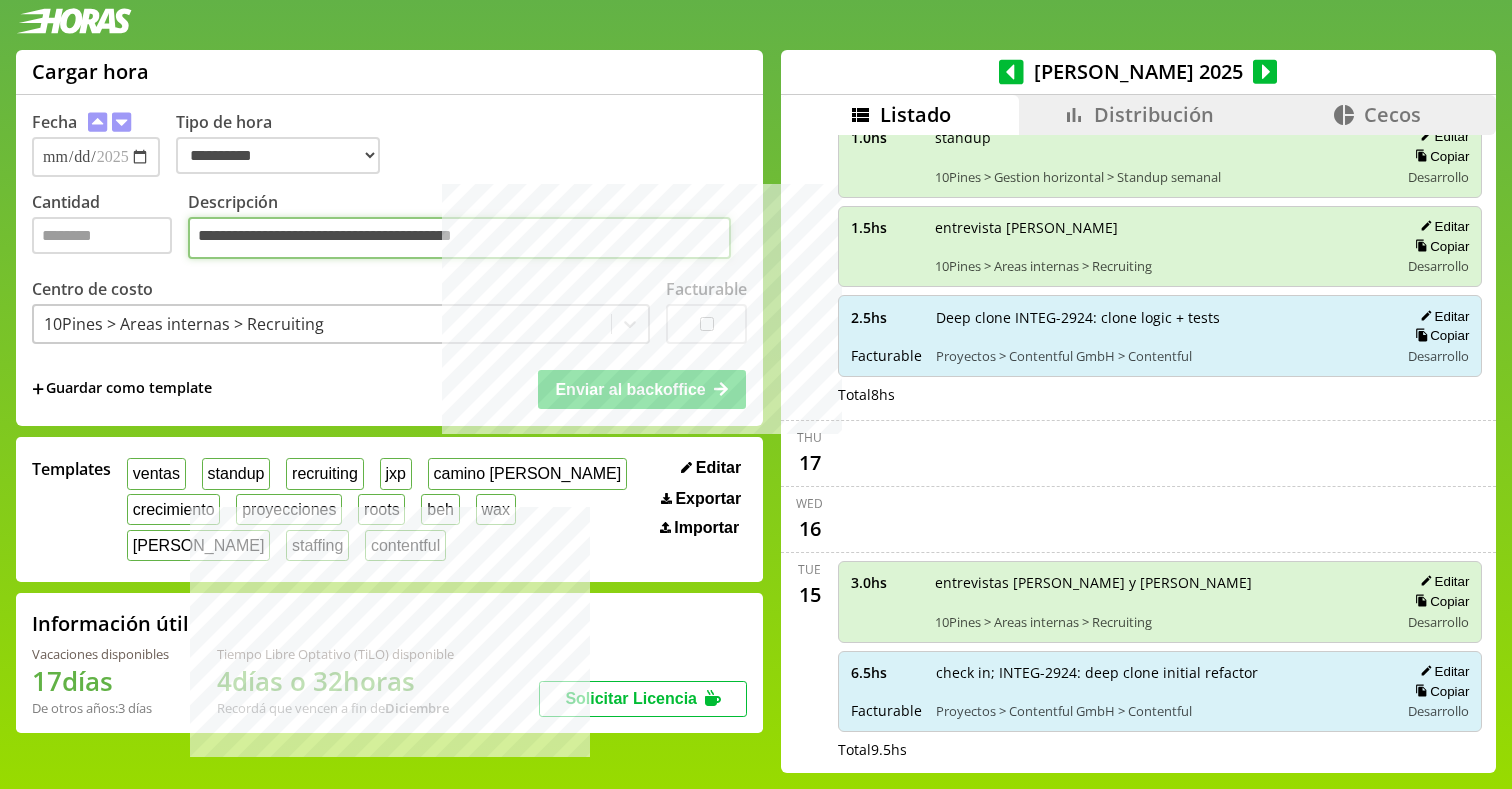 click on "**********" at bounding box center (459, 238) 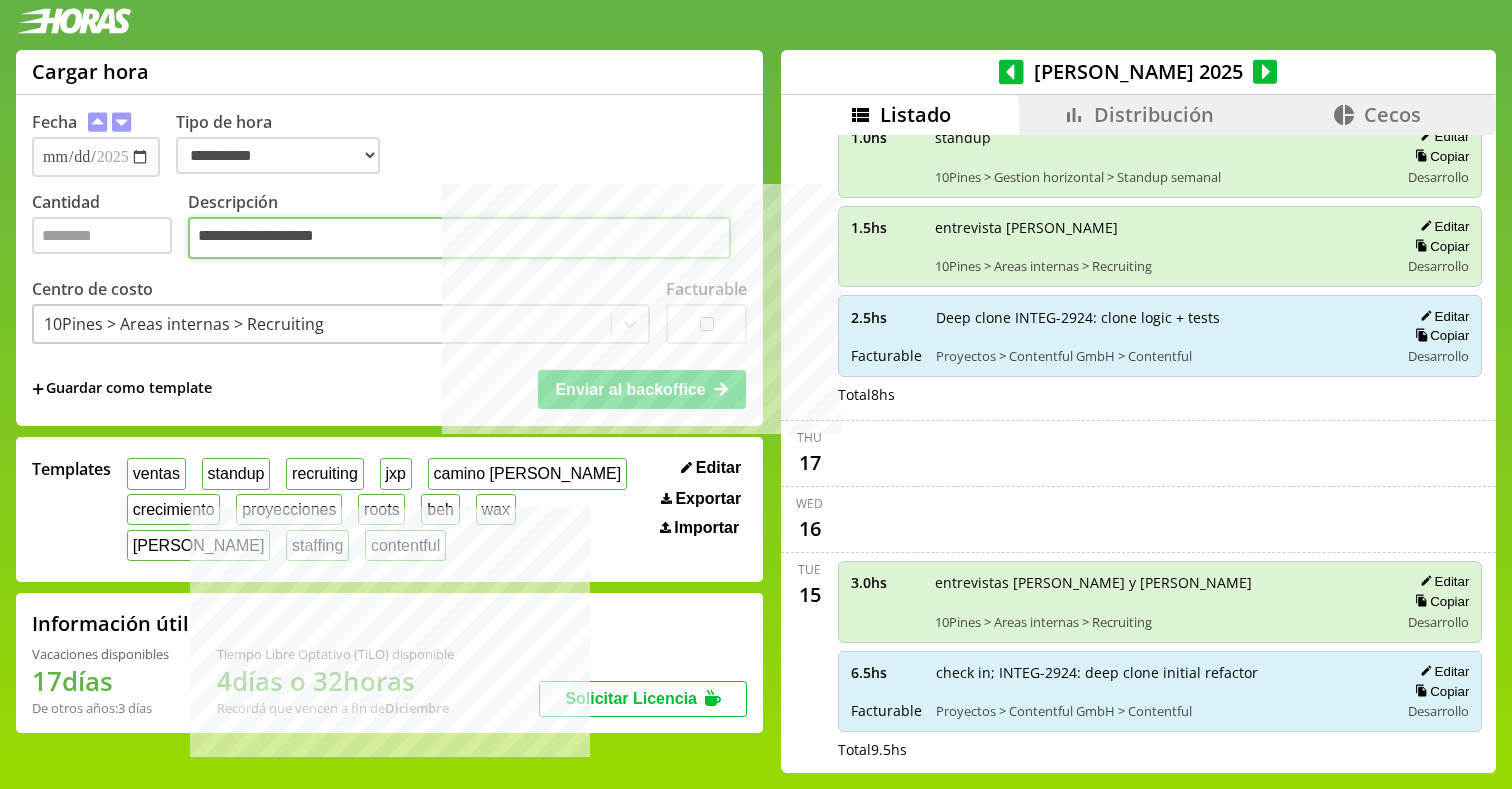 type on "**********" 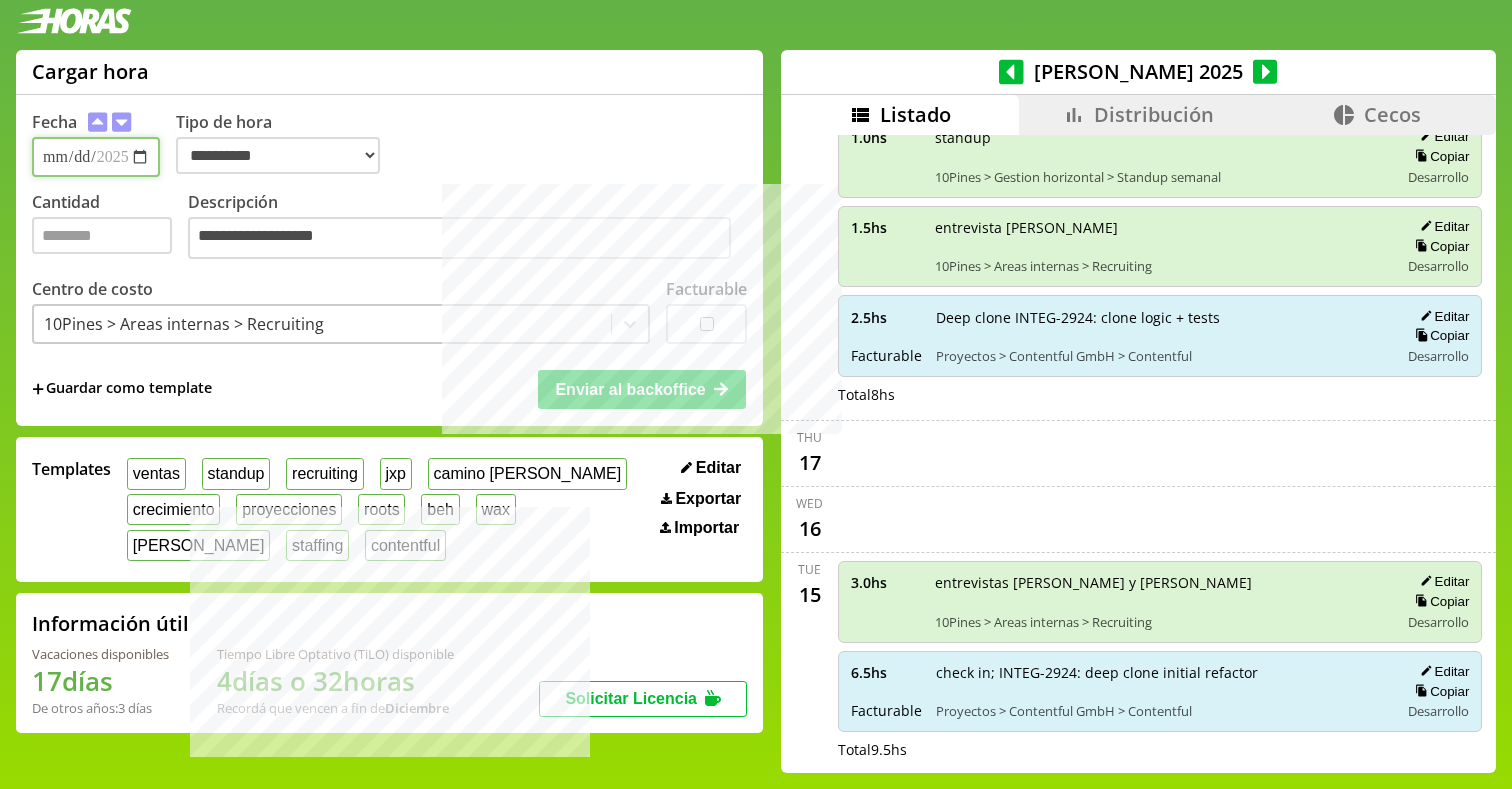 click on "**********" at bounding box center [96, 157] 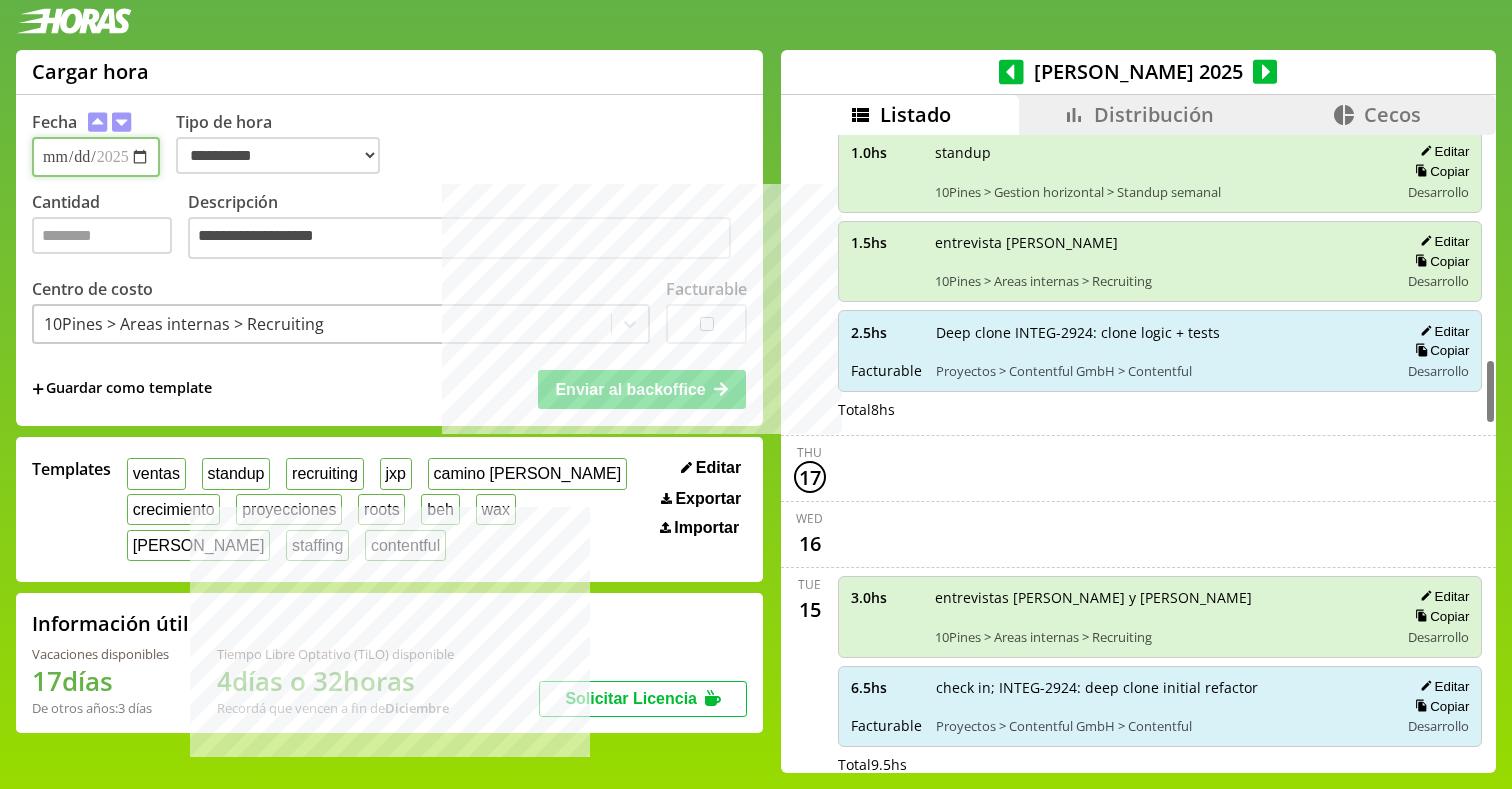 scroll, scrollTop: 2125, scrollLeft: 0, axis: vertical 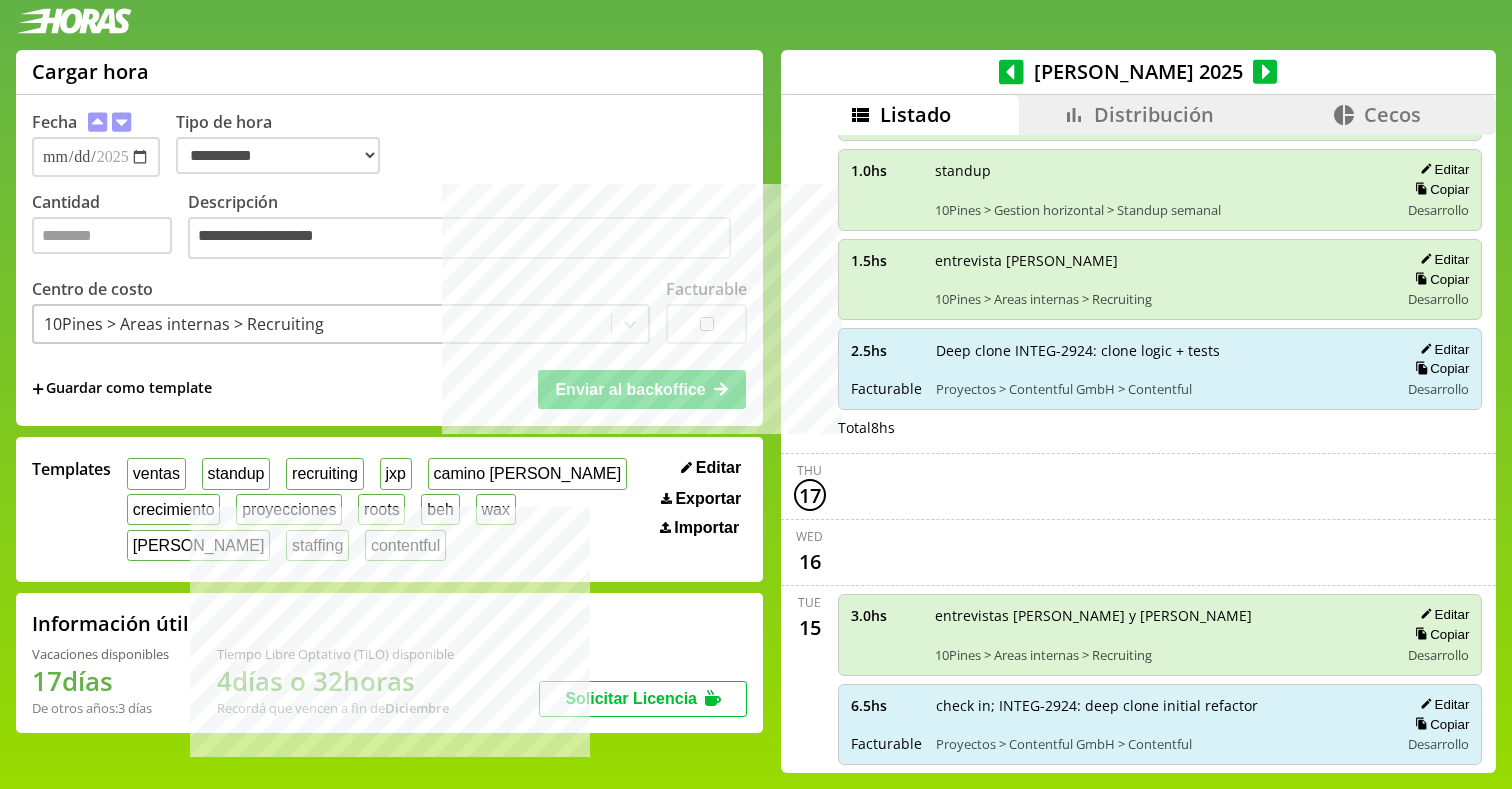 click on "10Pines > Areas internas > Recruiting" at bounding box center (184, 324) 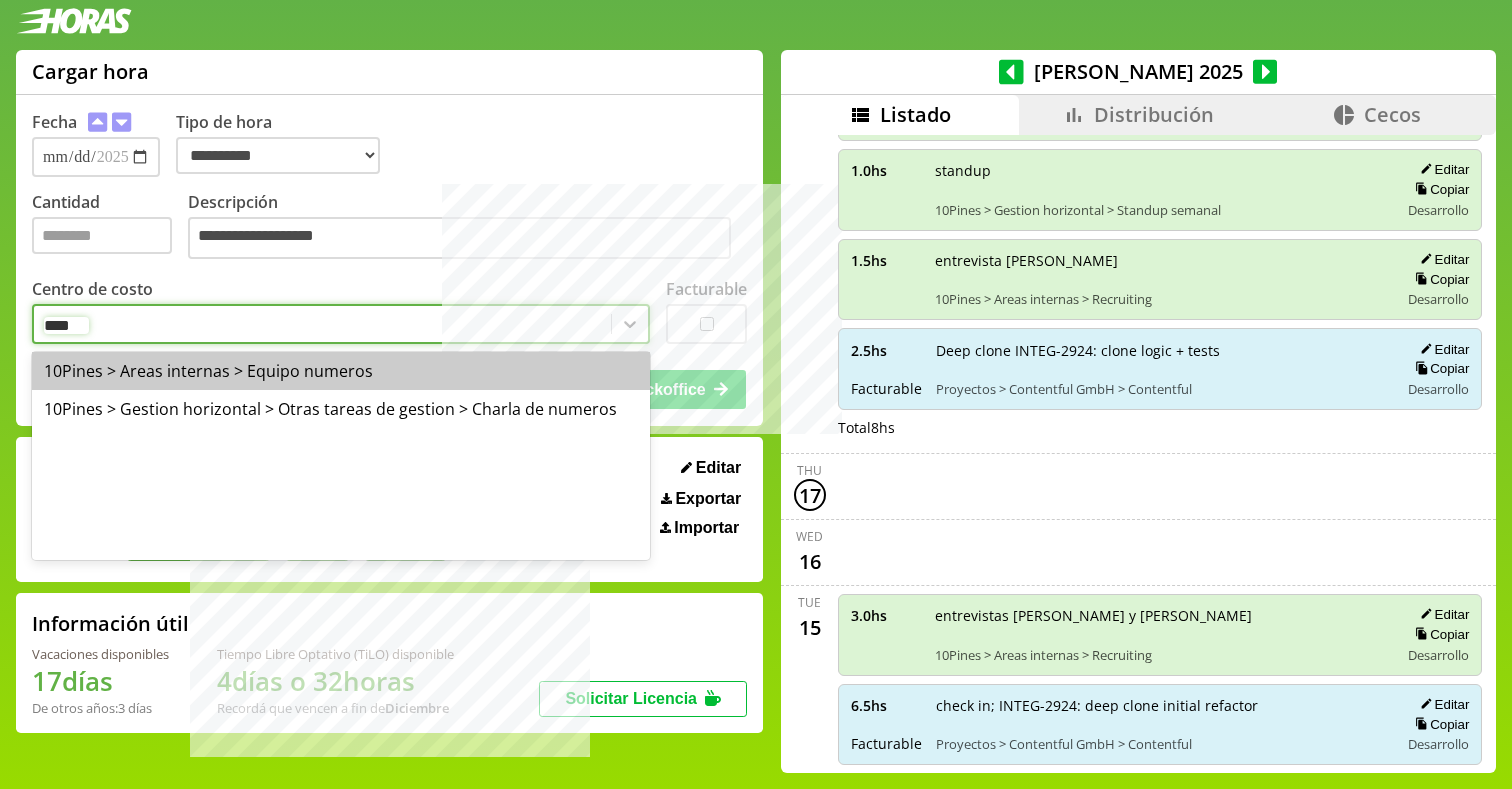 type on "*****" 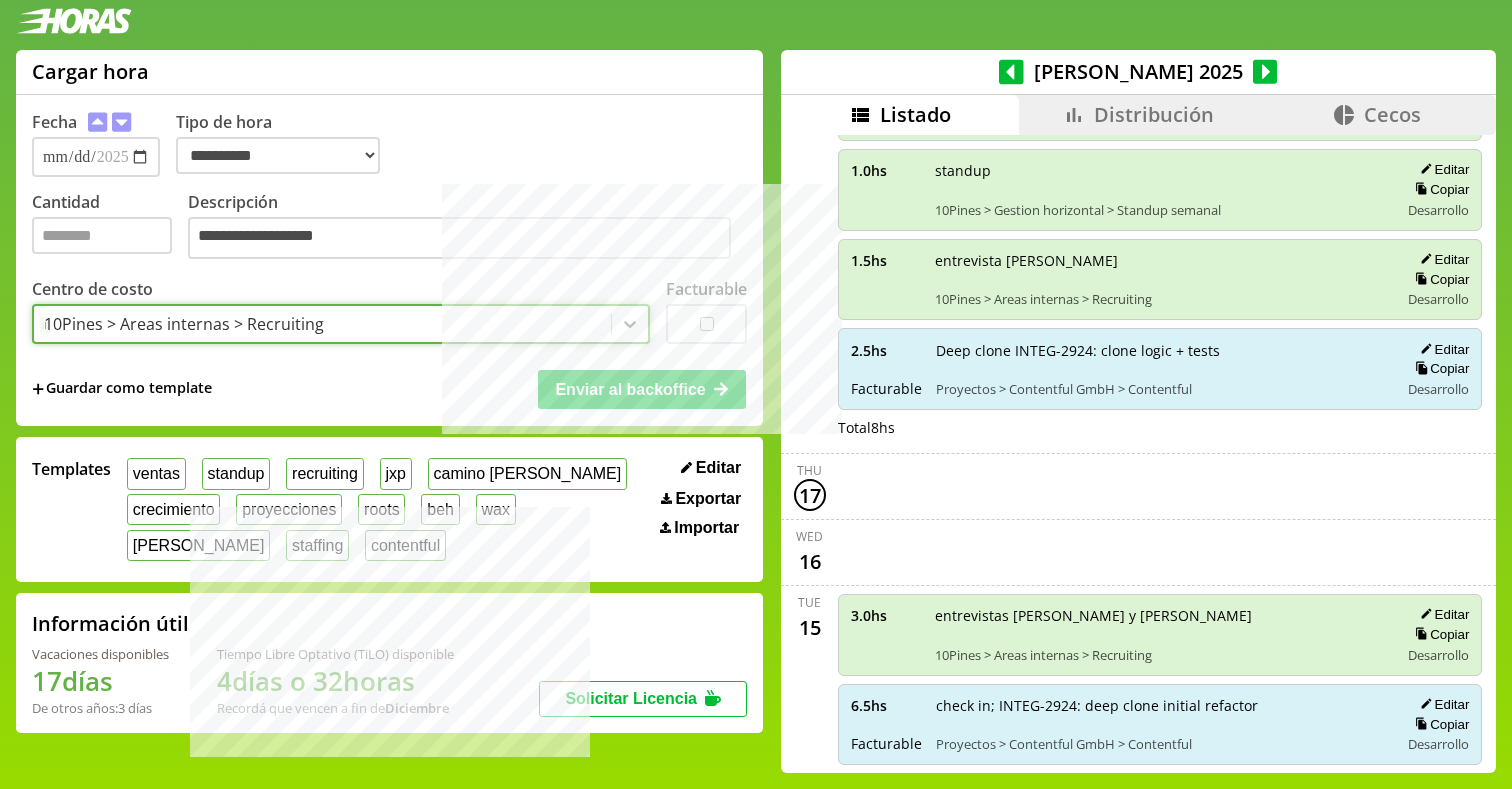 type 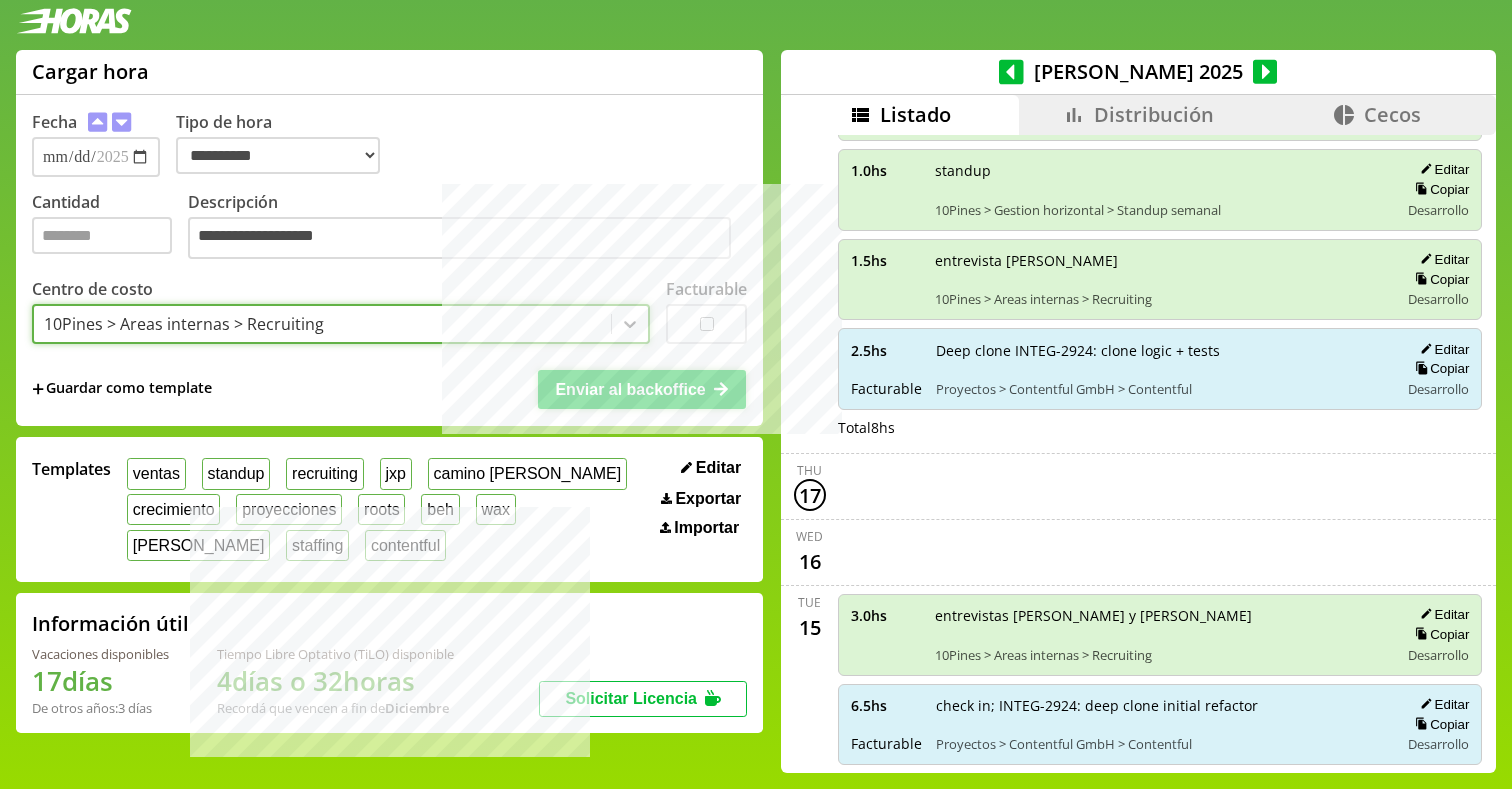 click on "Enviar al backoffice" at bounding box center (642, 389) 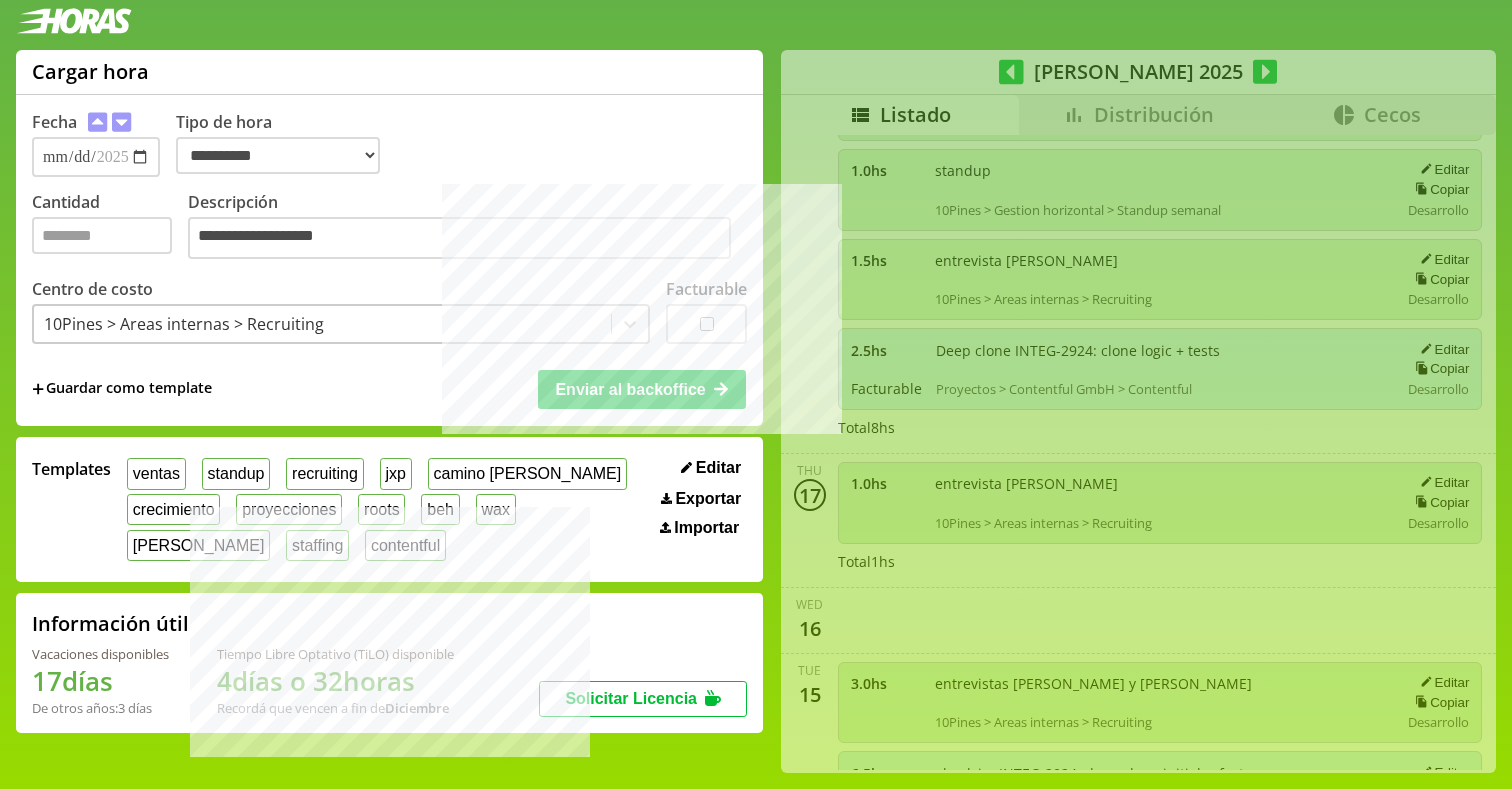 type 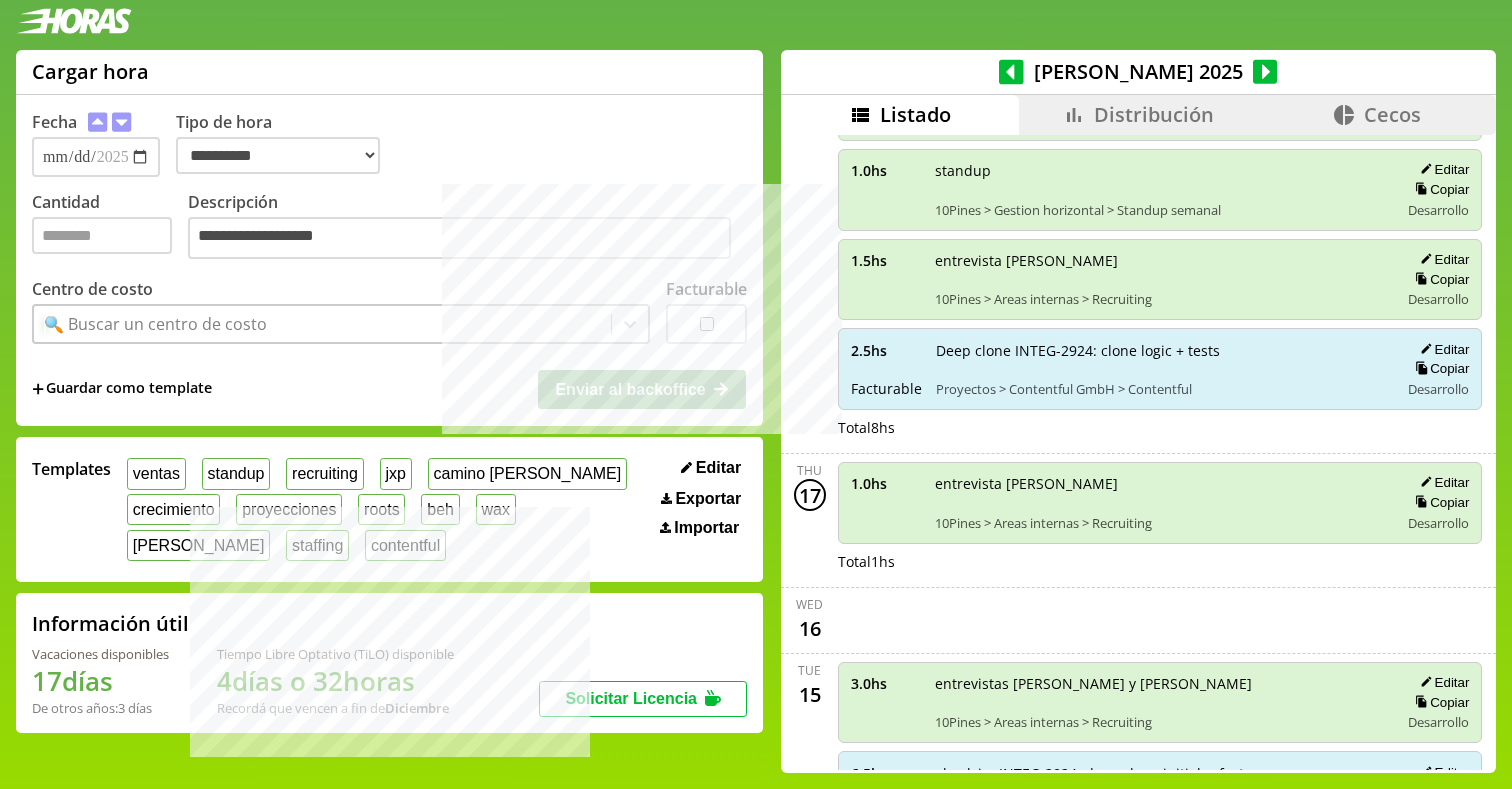click on "🔍 Buscar un centro de costo" at bounding box center (322, 324) 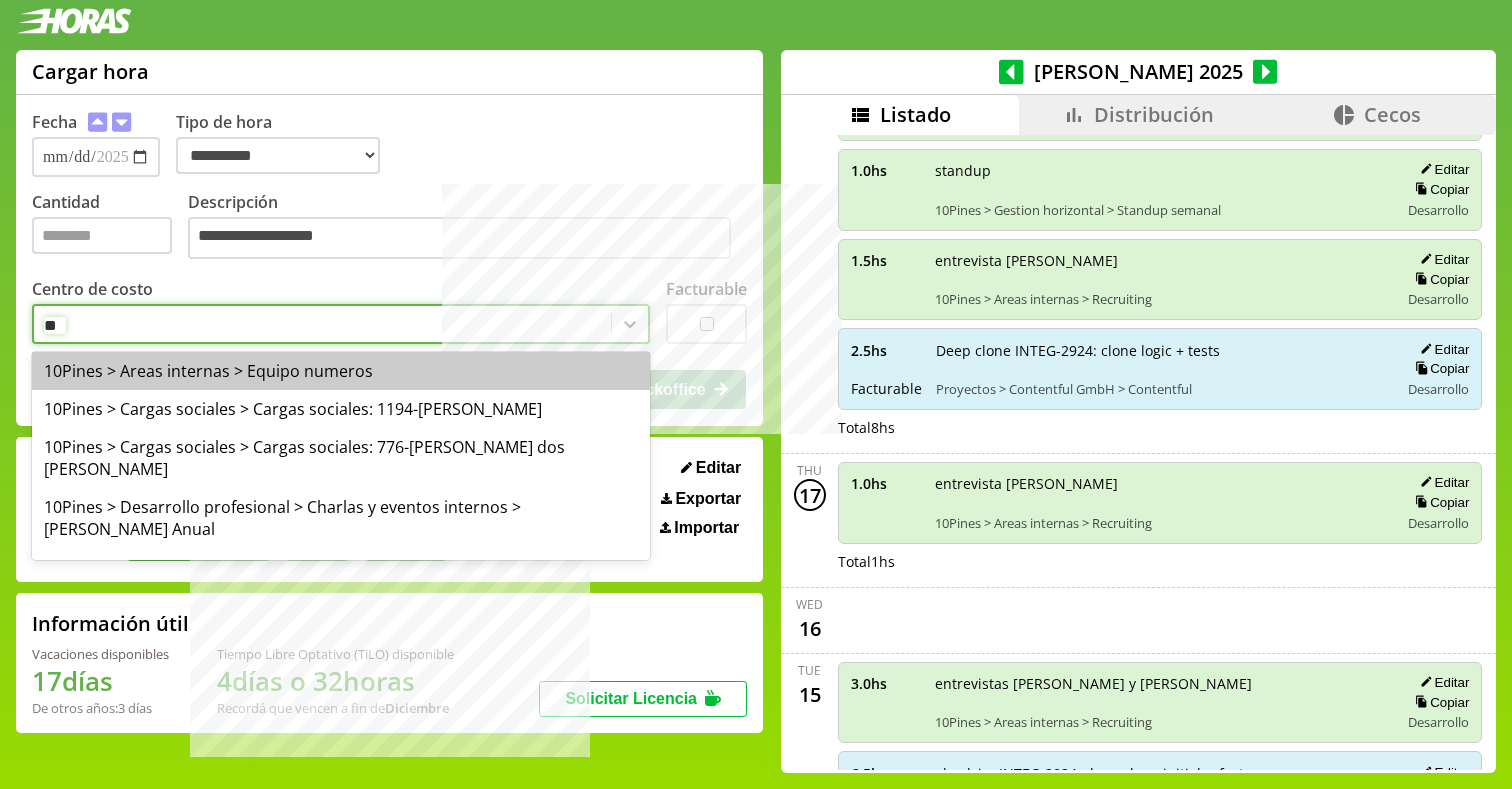 type on "***" 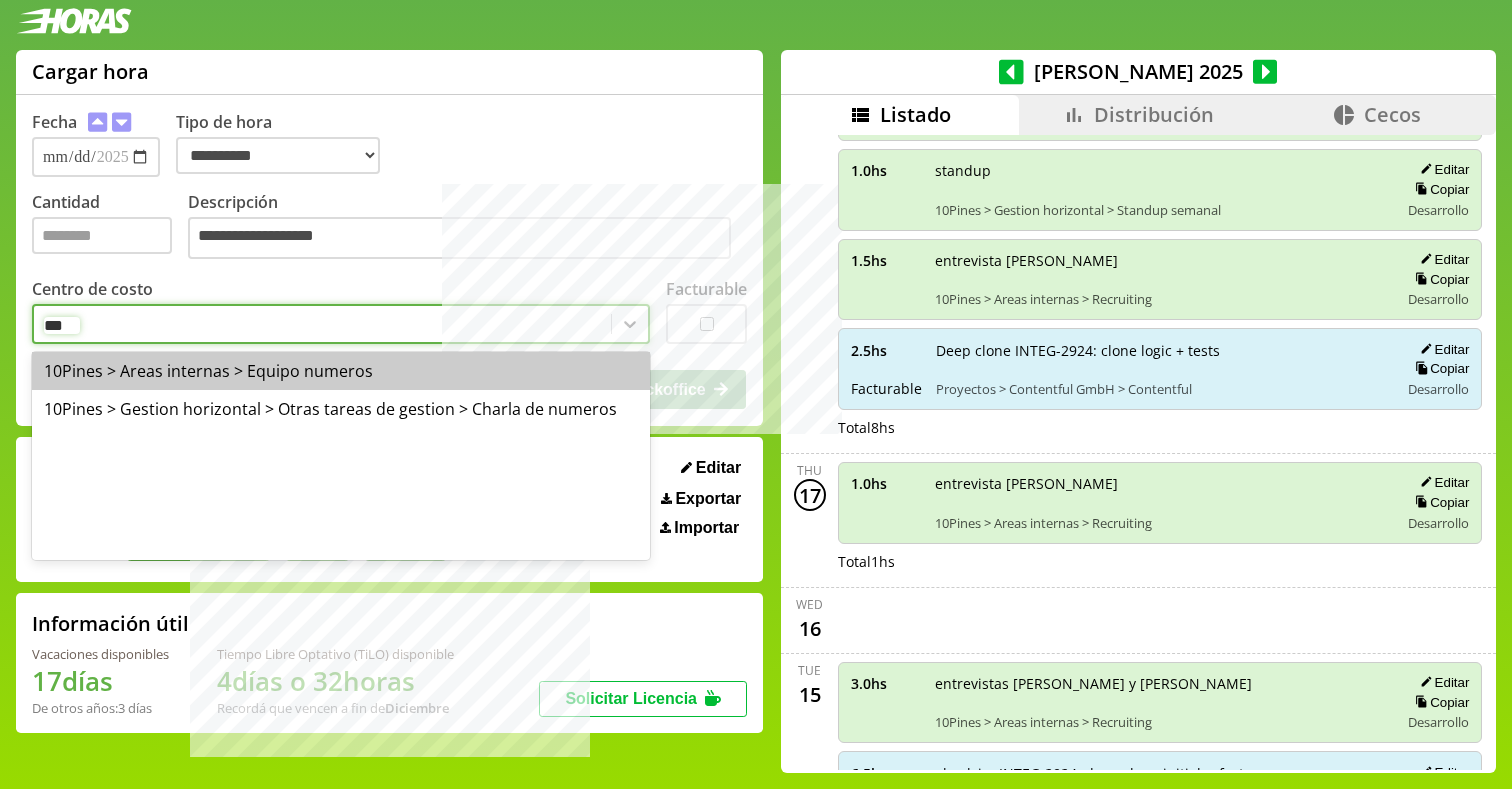 click on "10Pines > Areas internas > Equipo numeros" at bounding box center [341, 371] 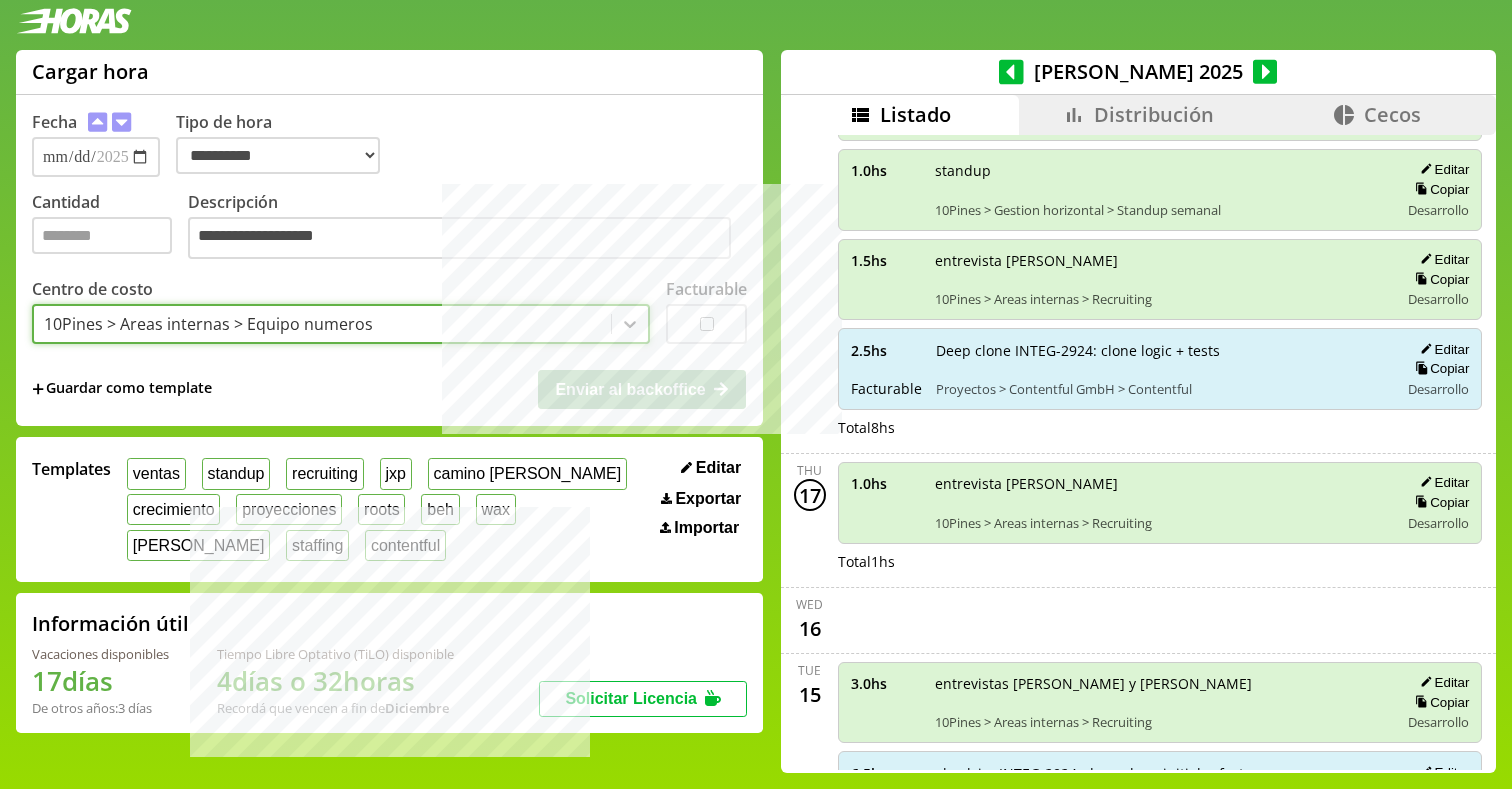 click on "**********" at bounding box center [459, 238] 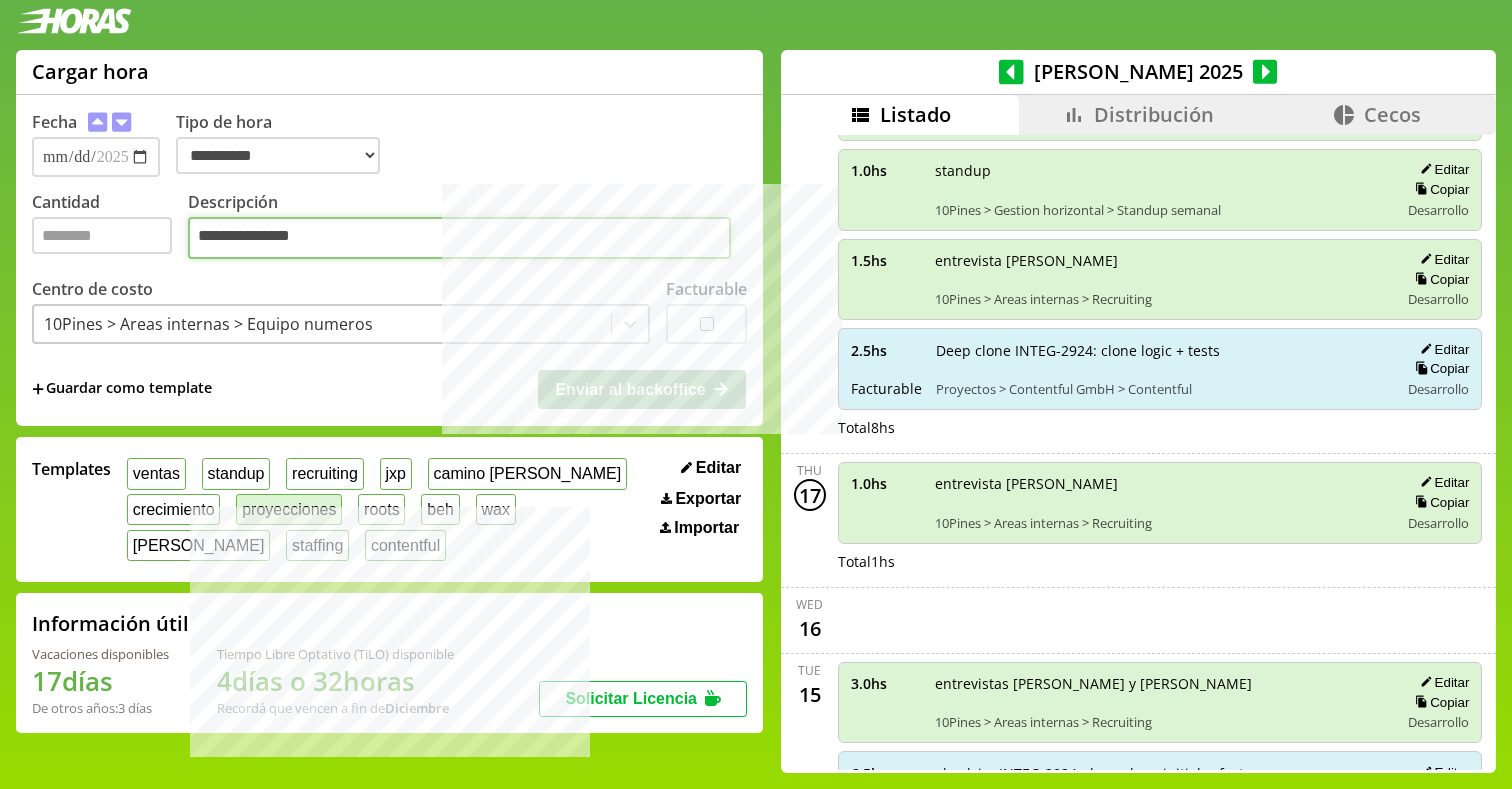 type on "**********" 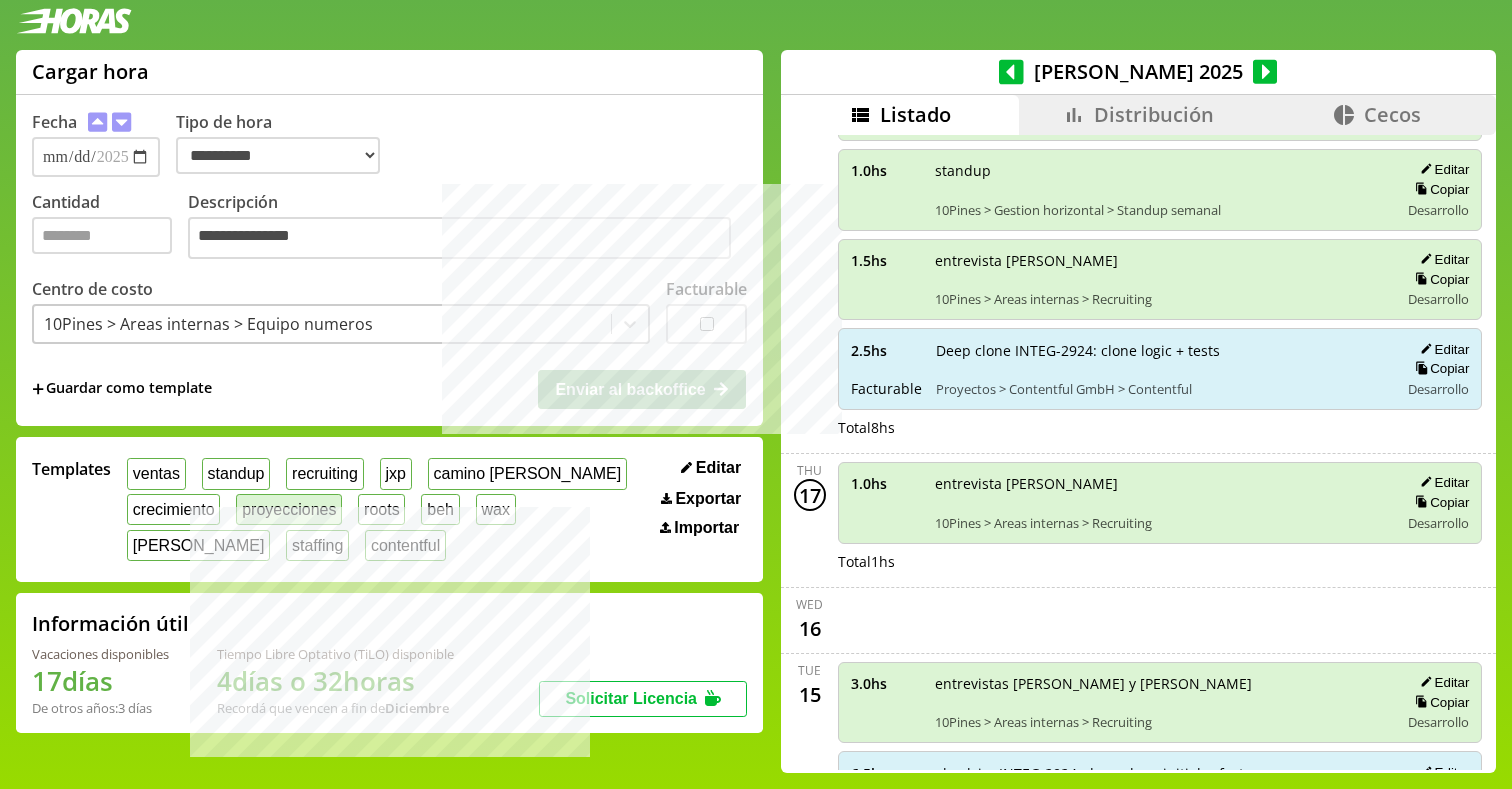 click on "proyecciones" at bounding box center (289, 509) 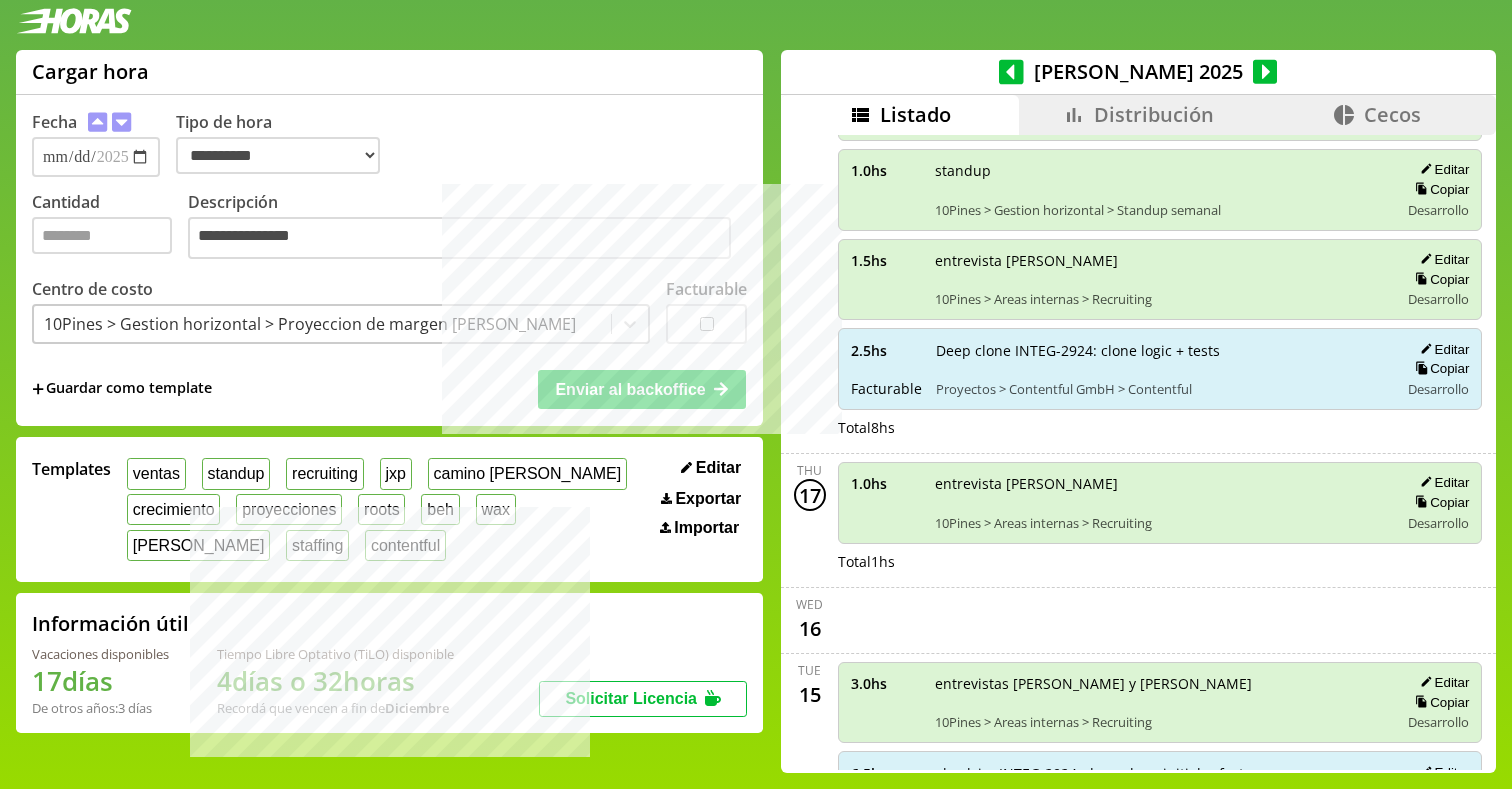 click on "10Pines > Gestion horizontal > Proyeccion de margen [PERSON_NAME]" at bounding box center [310, 324] 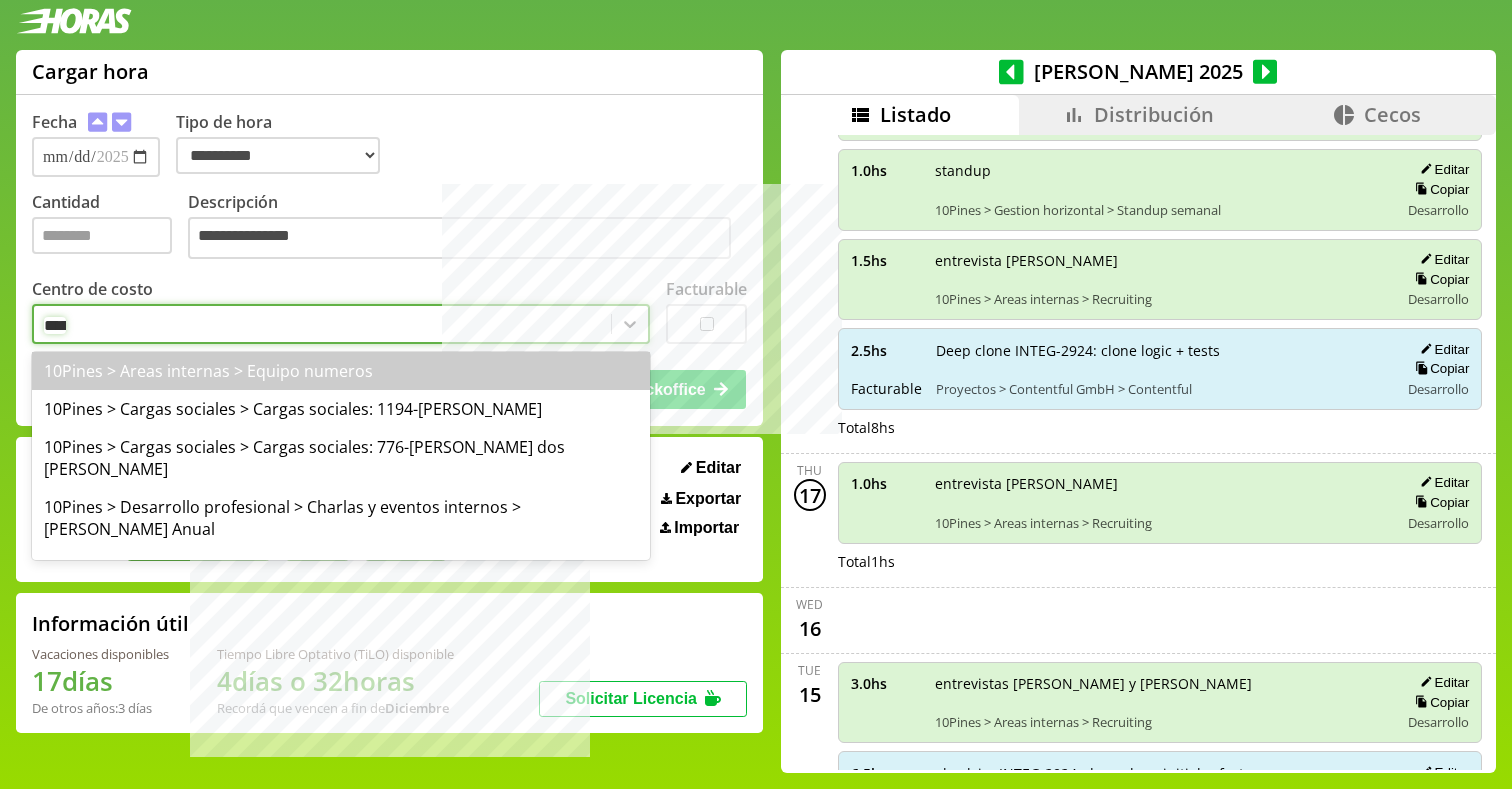 type on "******" 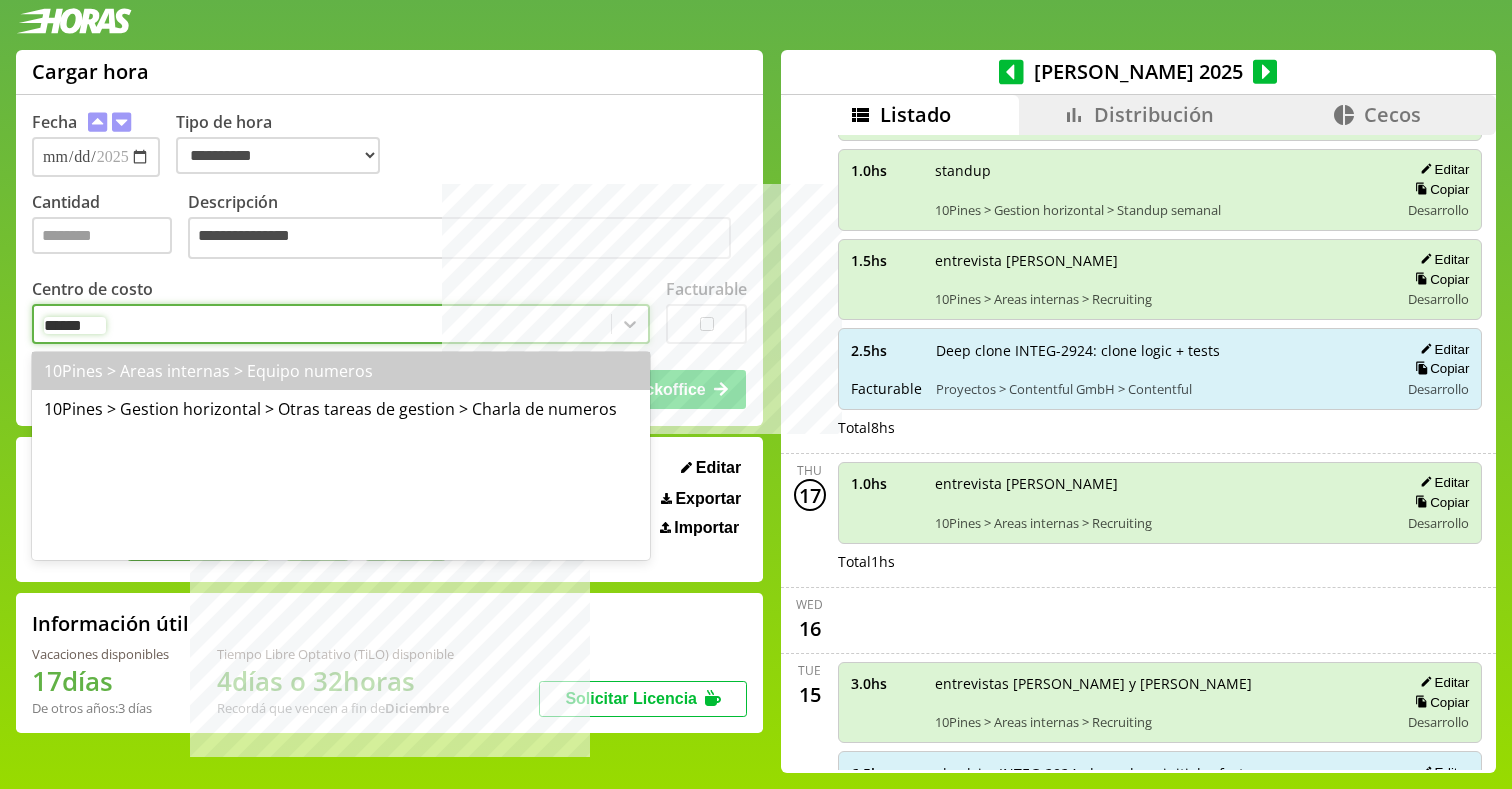 click on "10Pines > Areas internas > Equipo numeros" at bounding box center [341, 371] 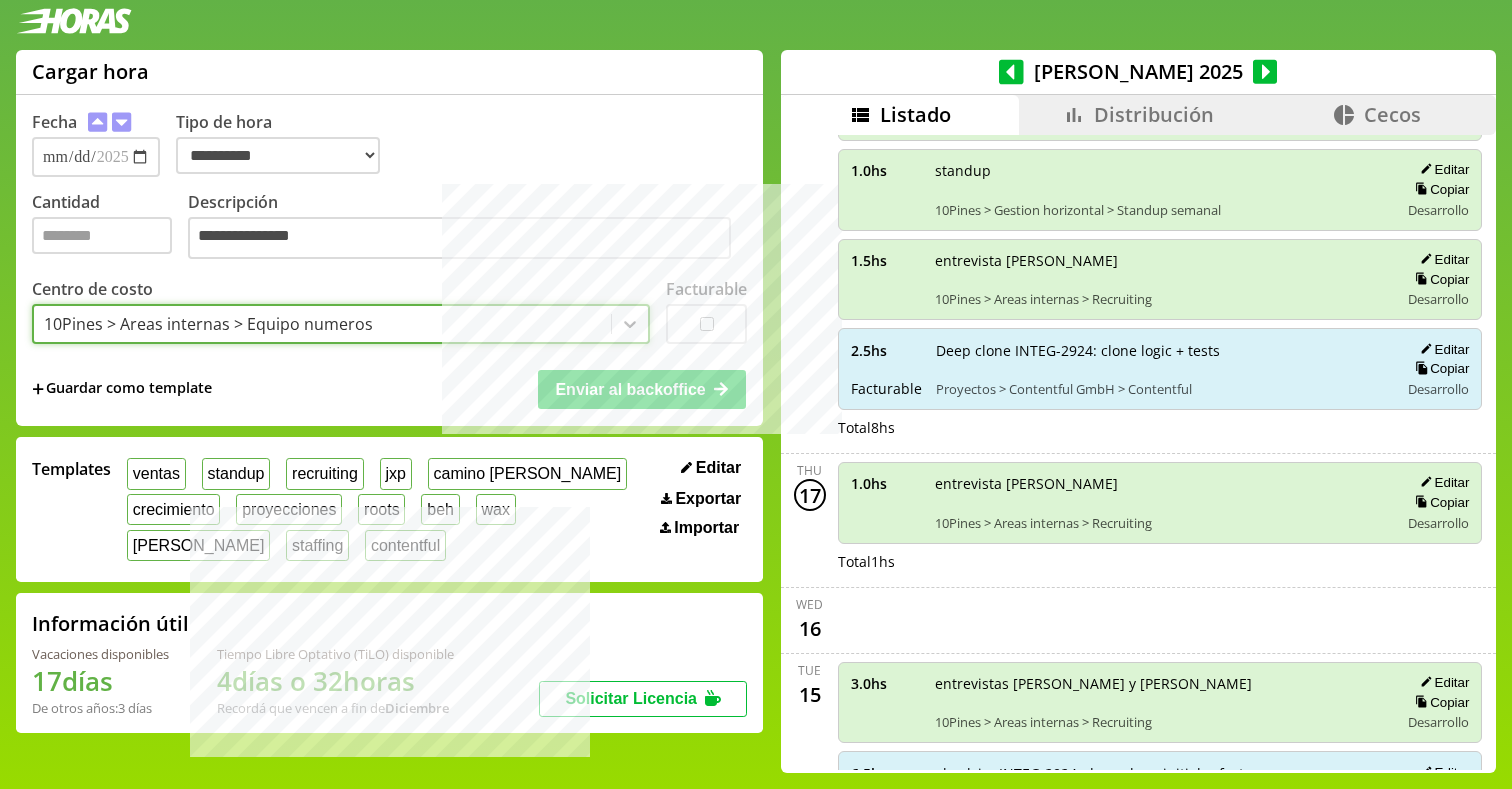 click on "Enviar al backoffice" at bounding box center (630, 389) 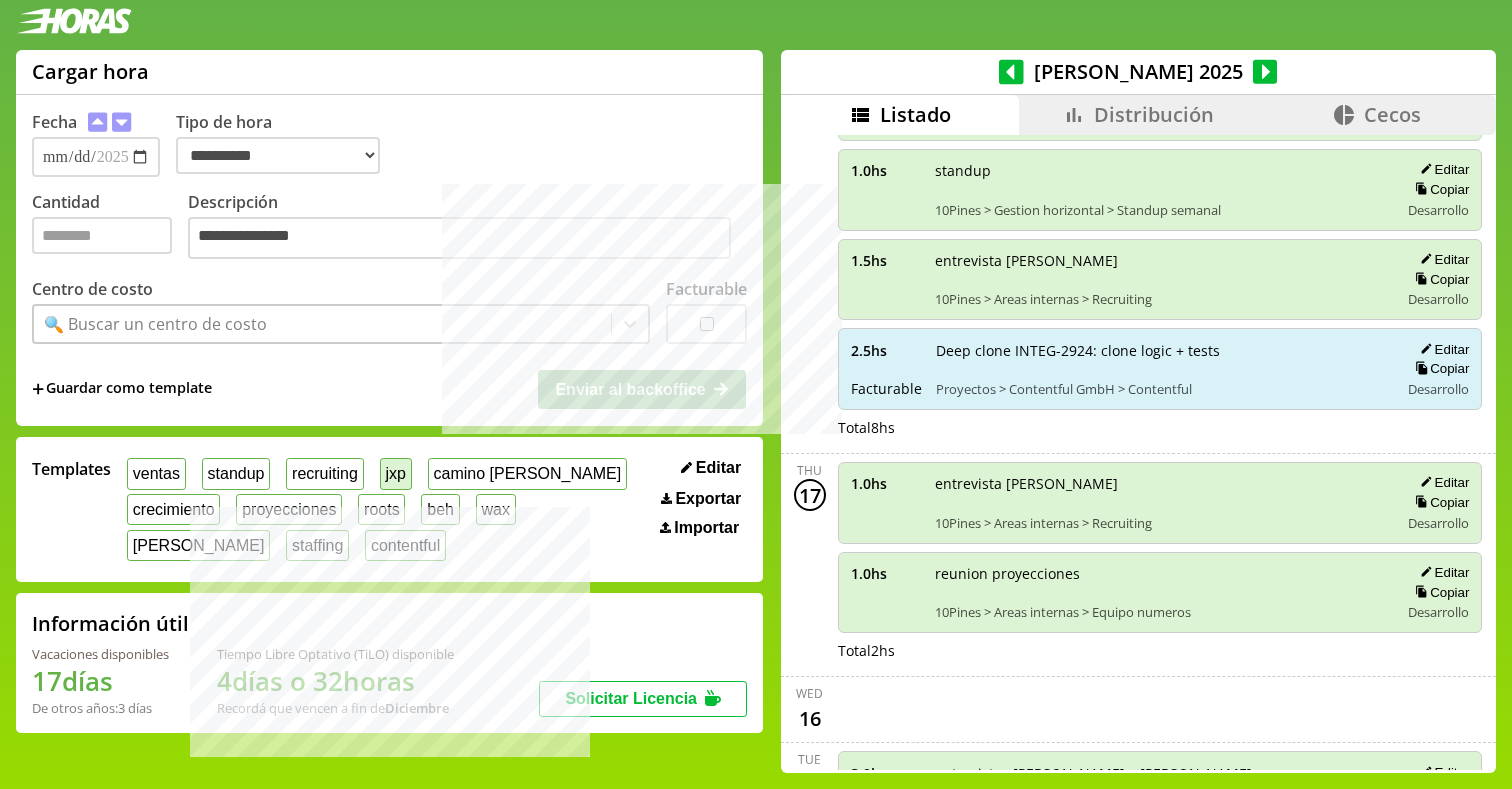 click on "jxp" at bounding box center (396, 473) 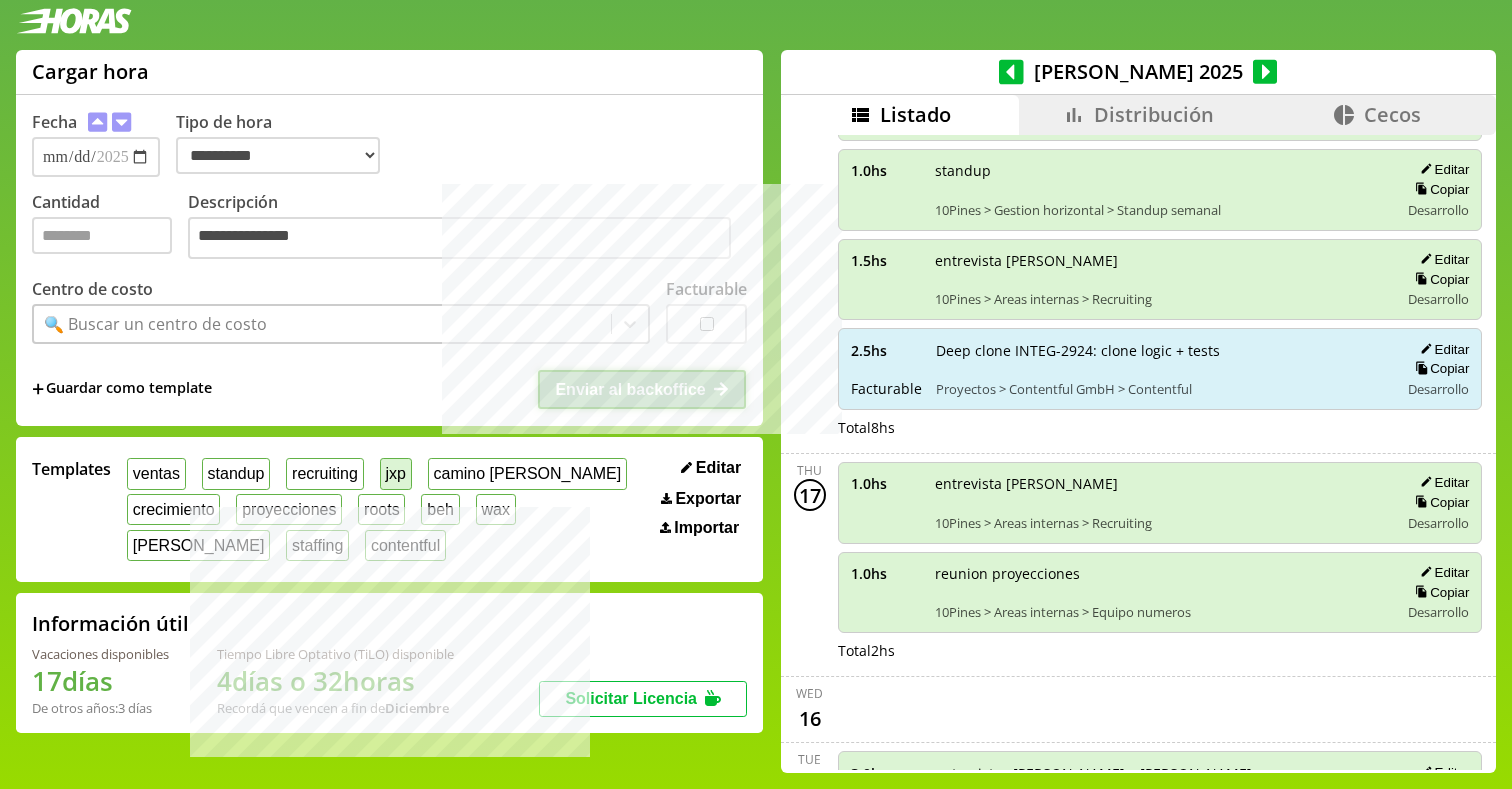 type on "*" 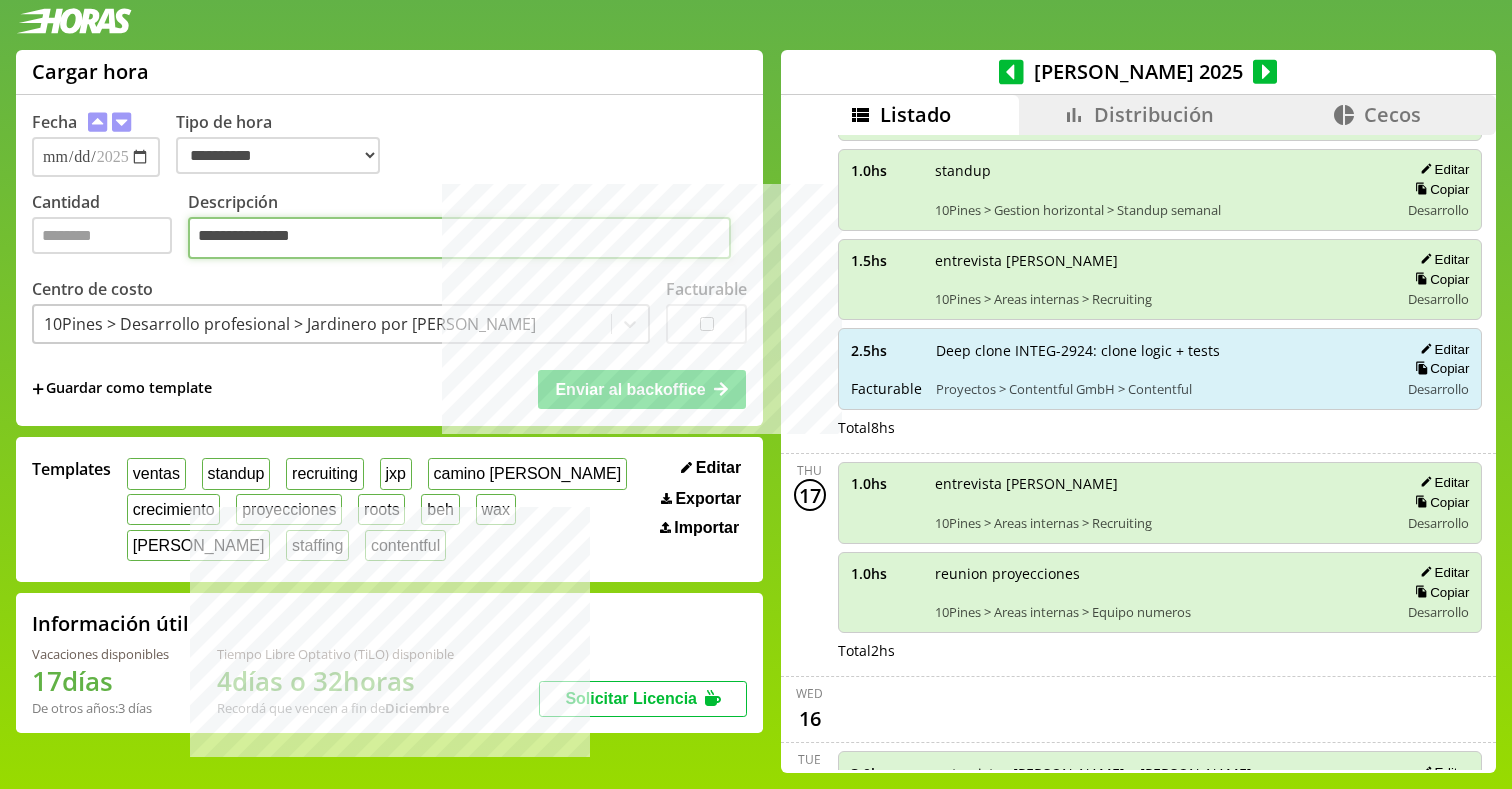 click on "***" at bounding box center (459, 238) 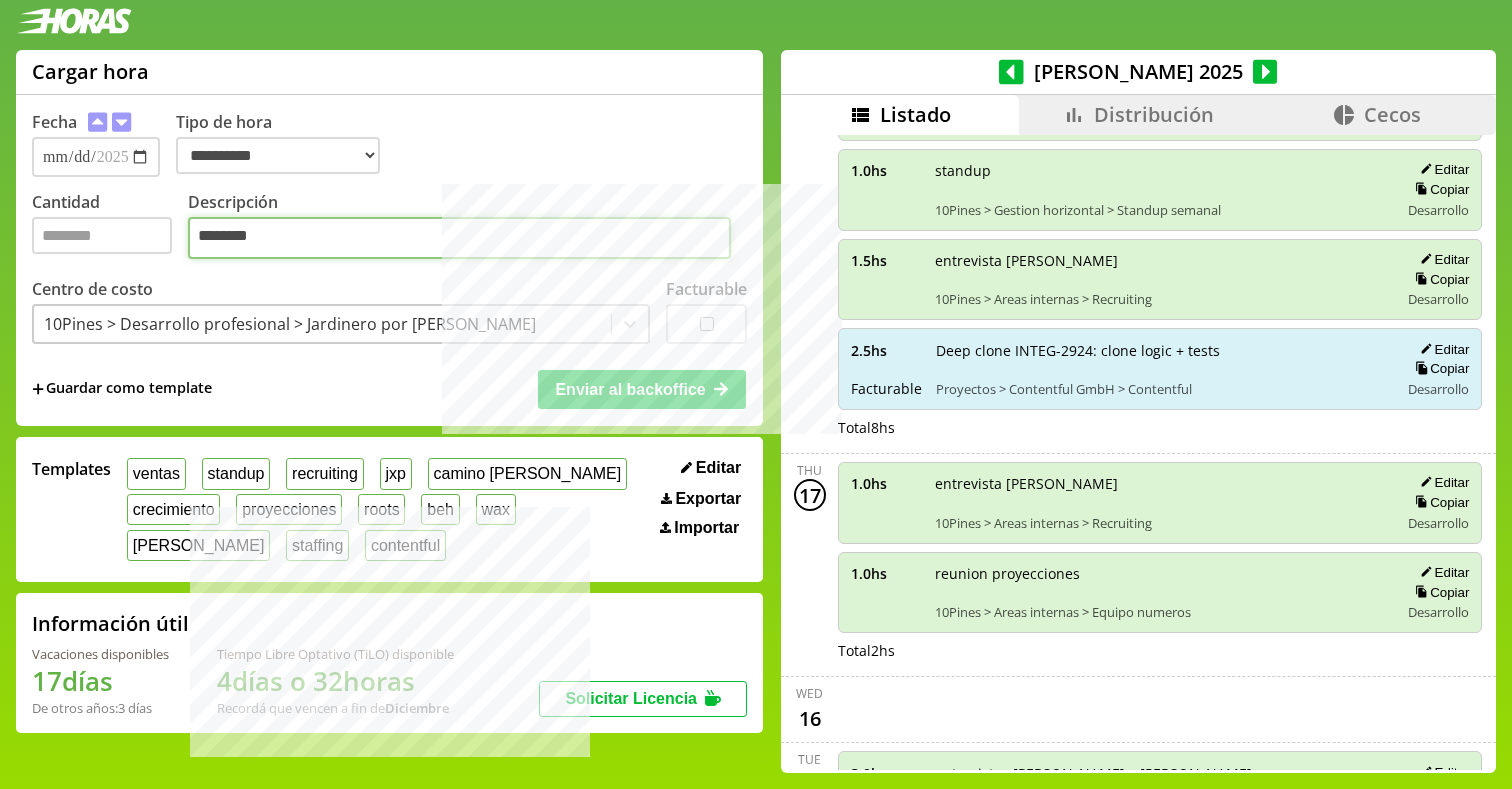 type on "********" 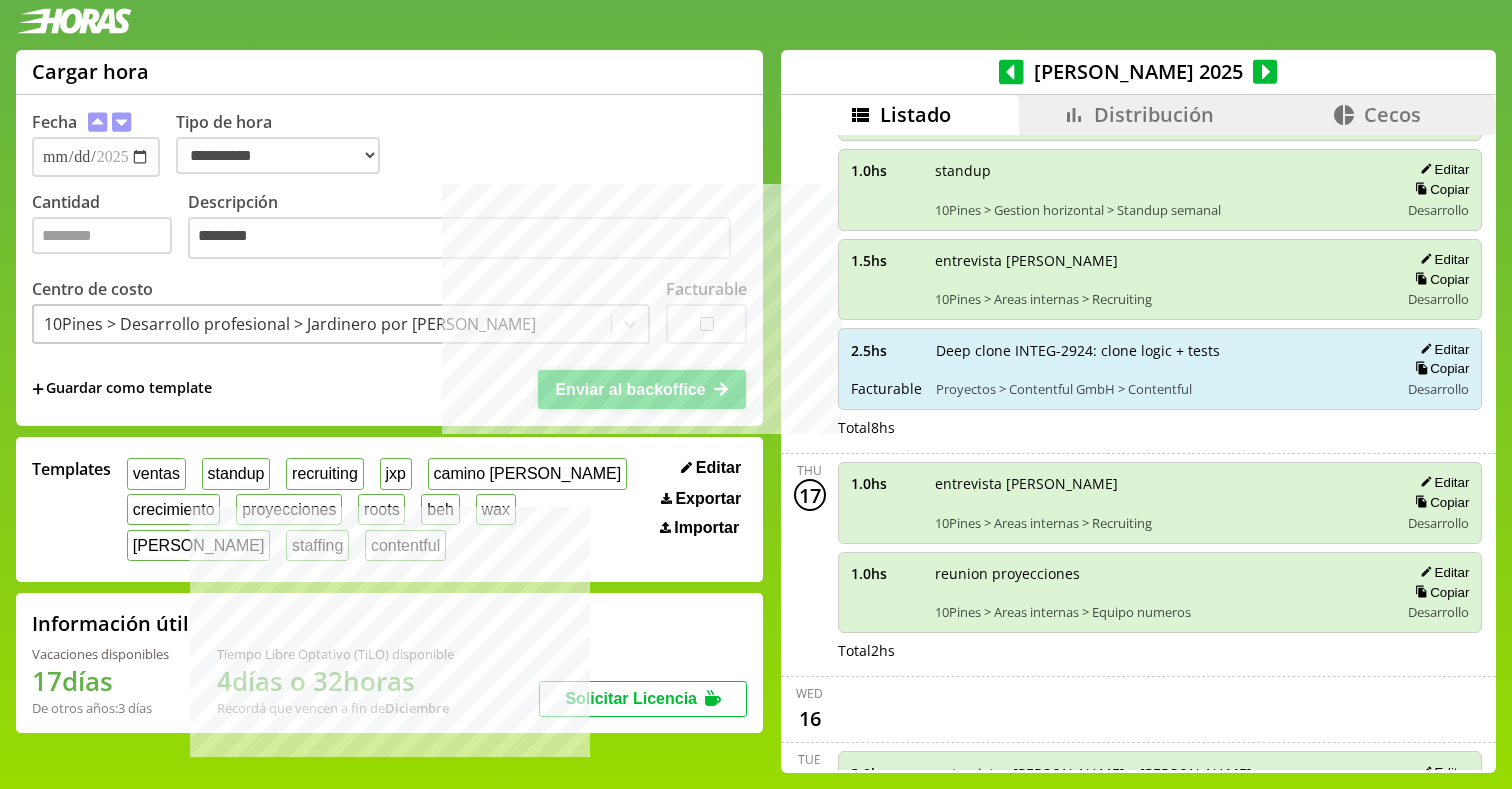 click on "Enviar al backoffice" at bounding box center [642, 389] 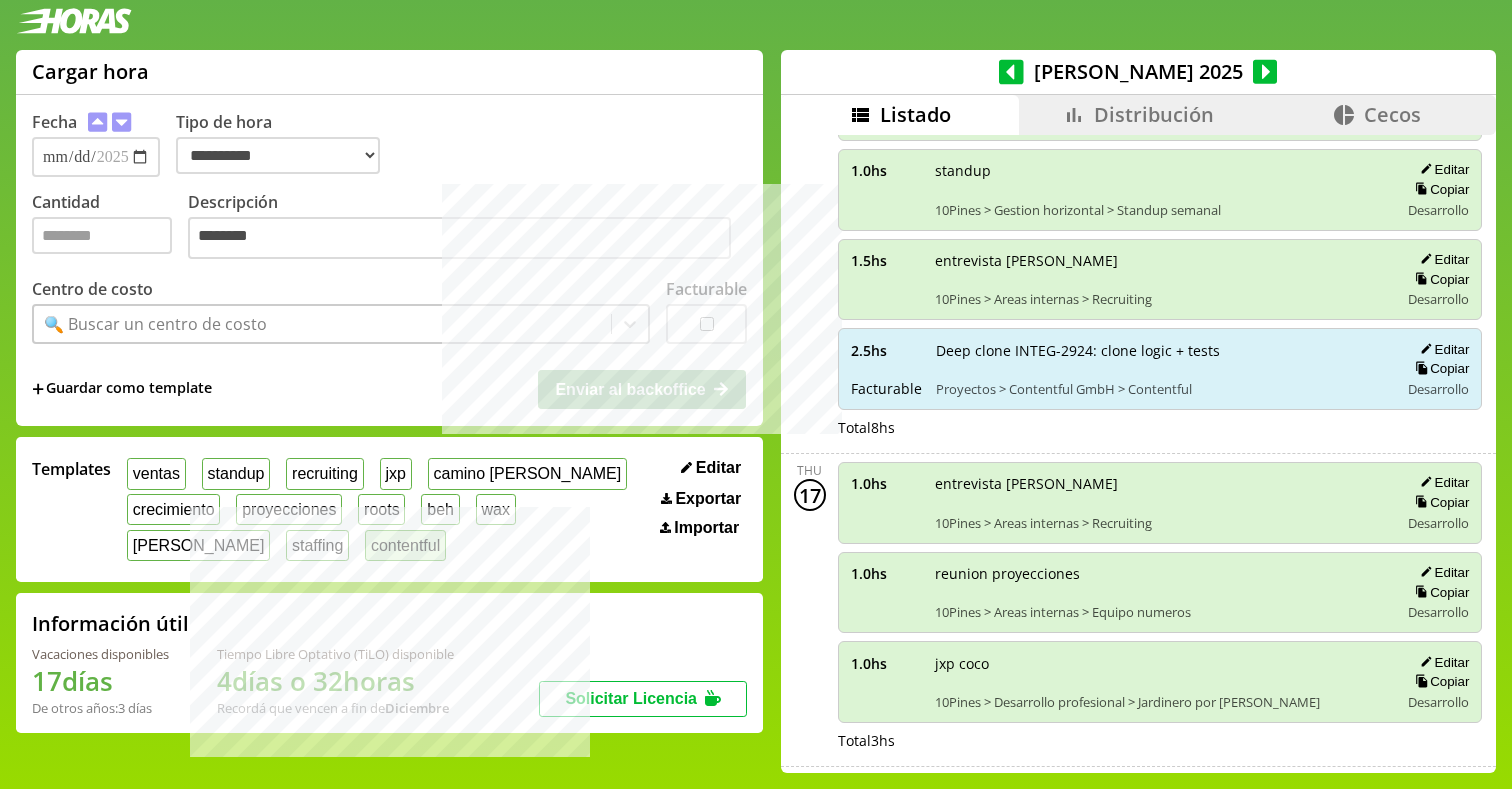 click on "contentful" at bounding box center [405, 545] 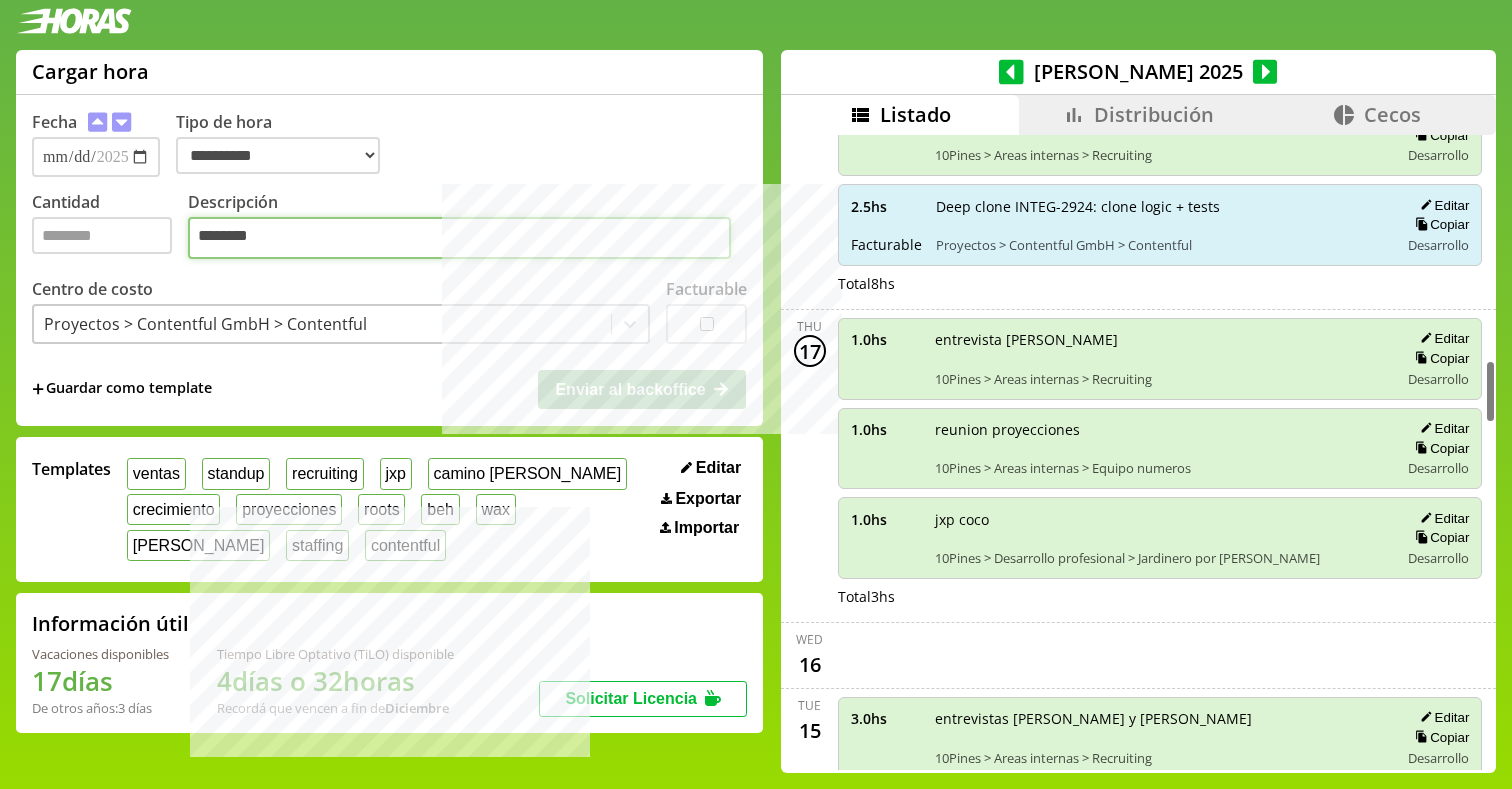 scroll, scrollTop: 2297, scrollLeft: 0, axis: vertical 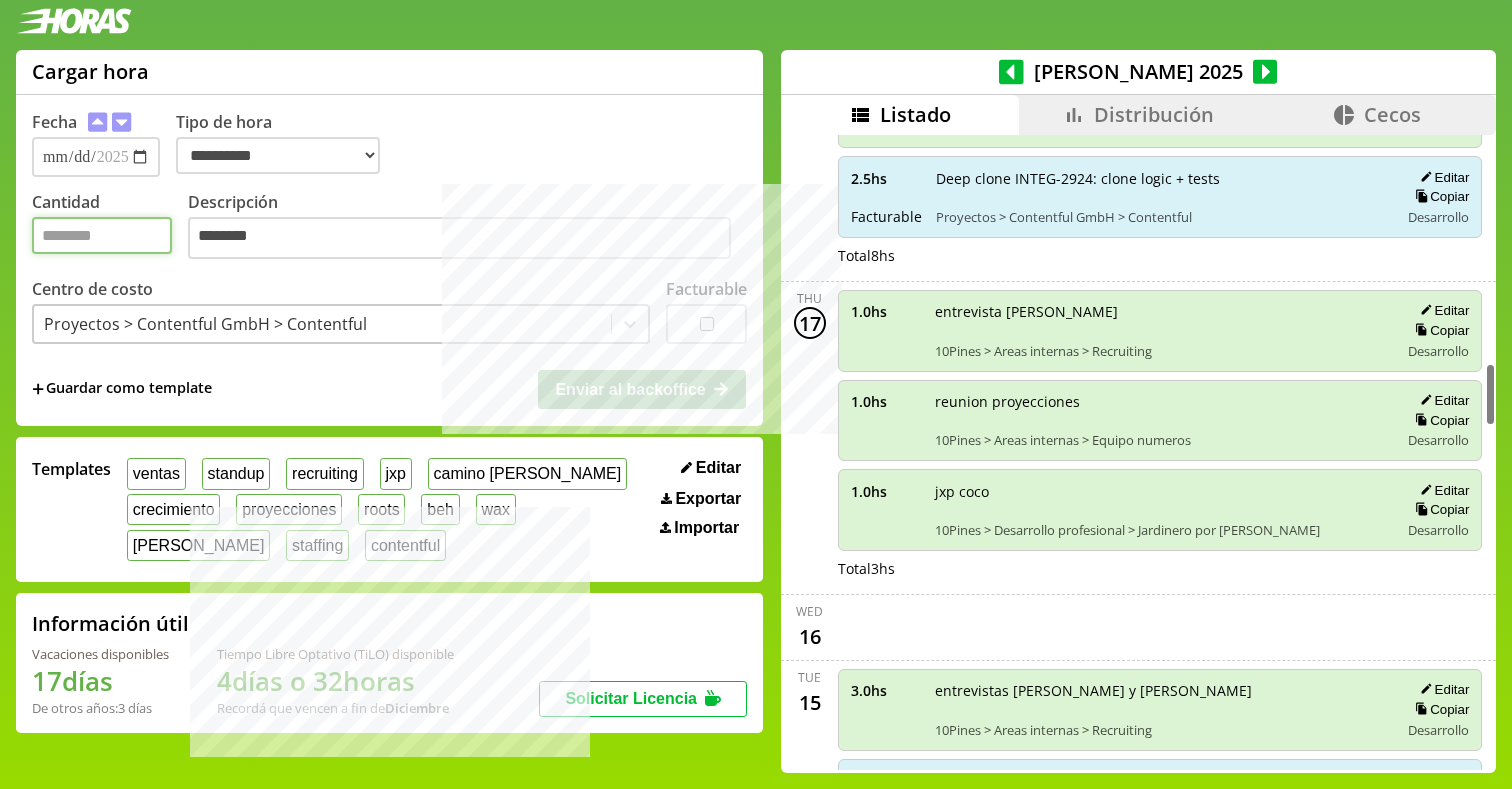 click on "*" at bounding box center [102, 235] 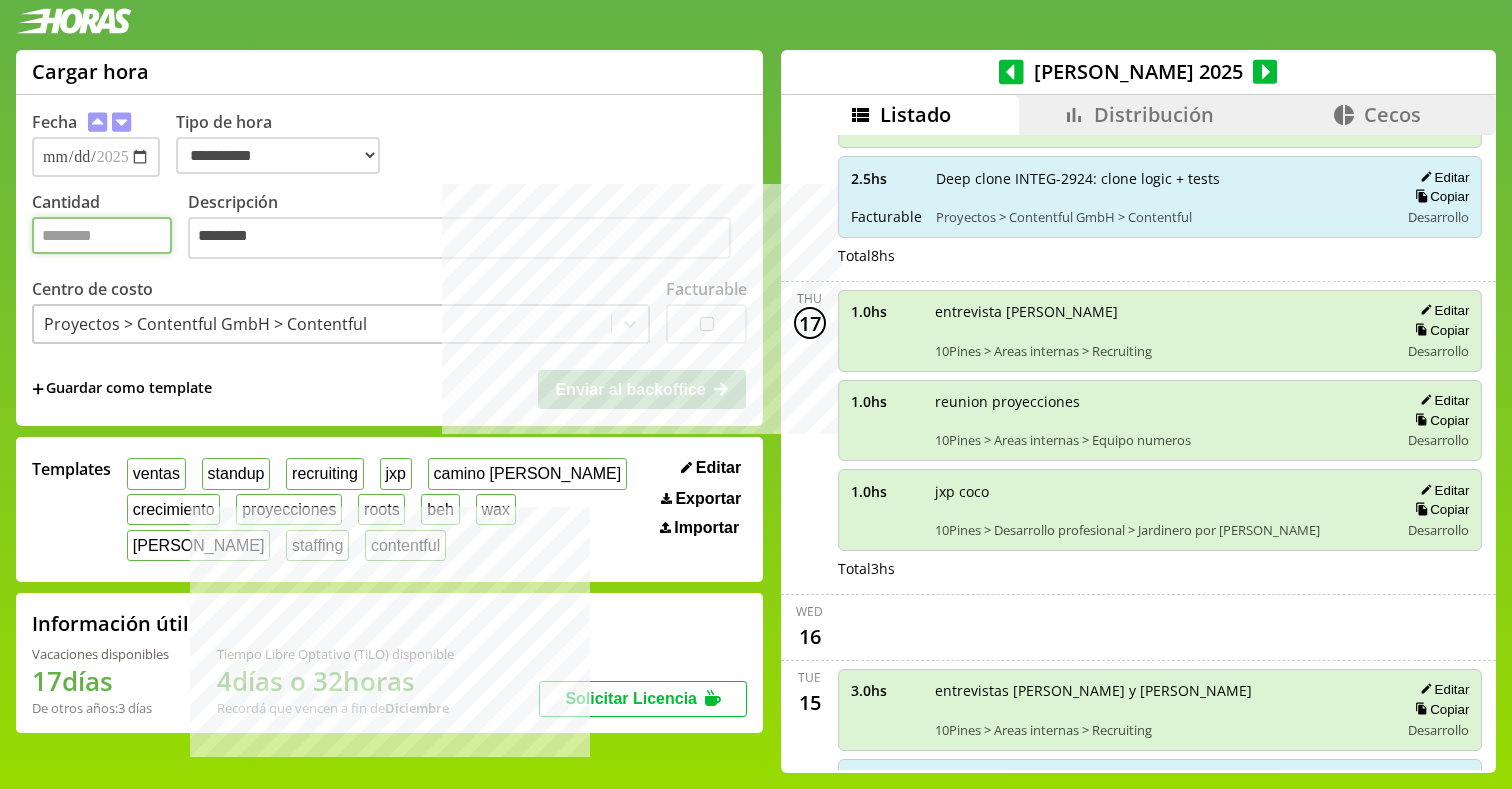 type on "*" 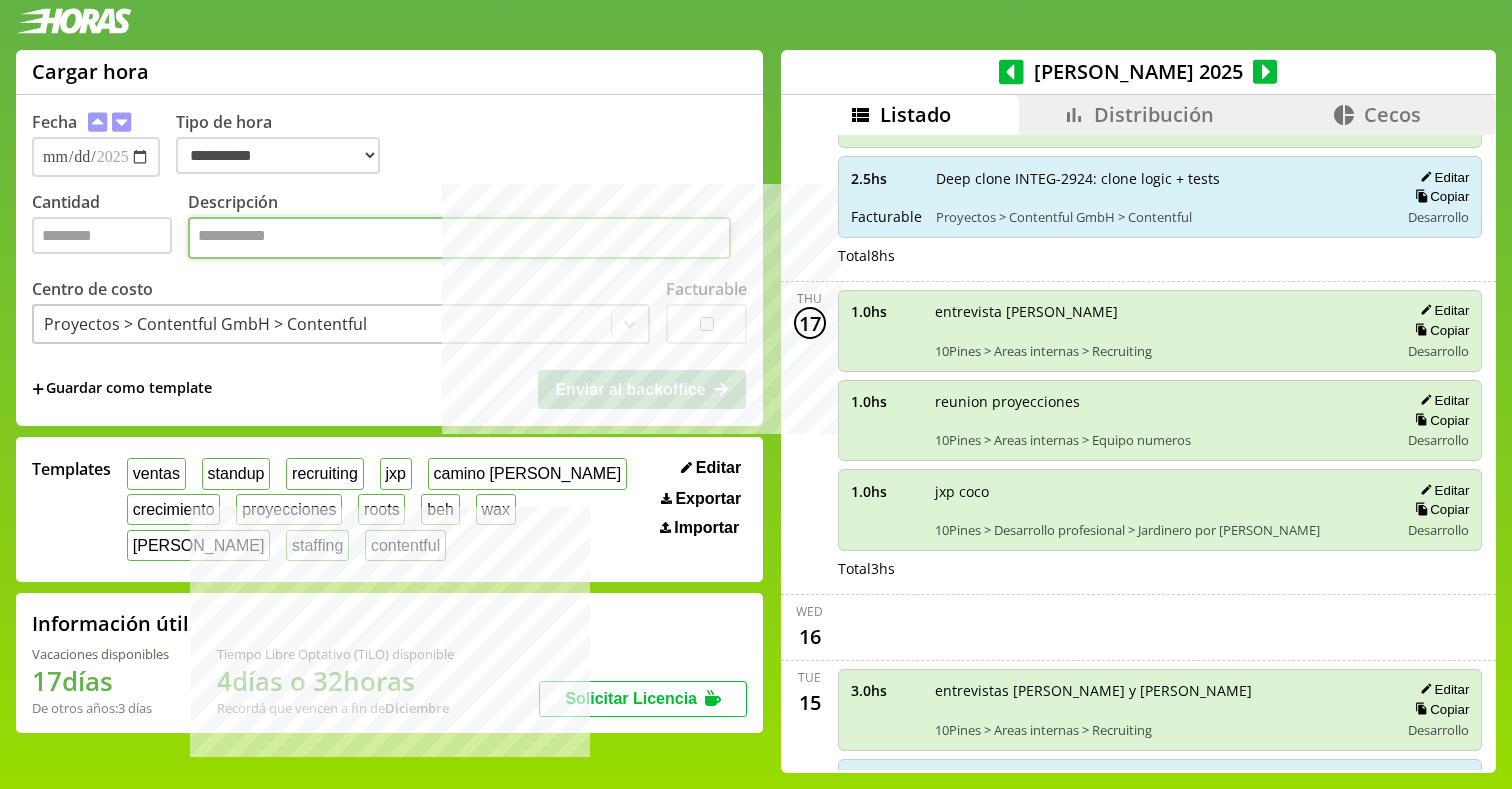 paste on "**********" 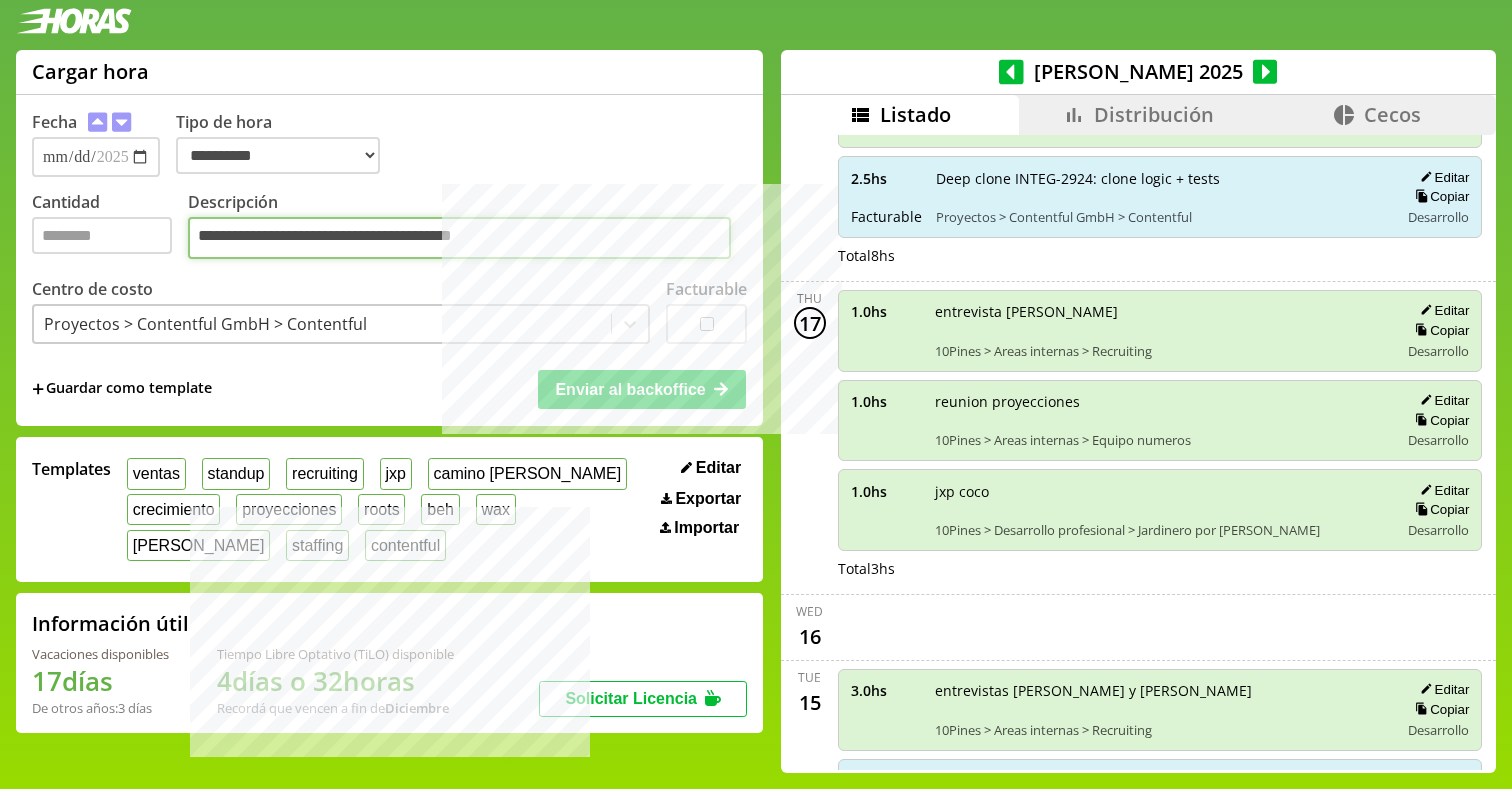 click on "**********" at bounding box center [459, 238] 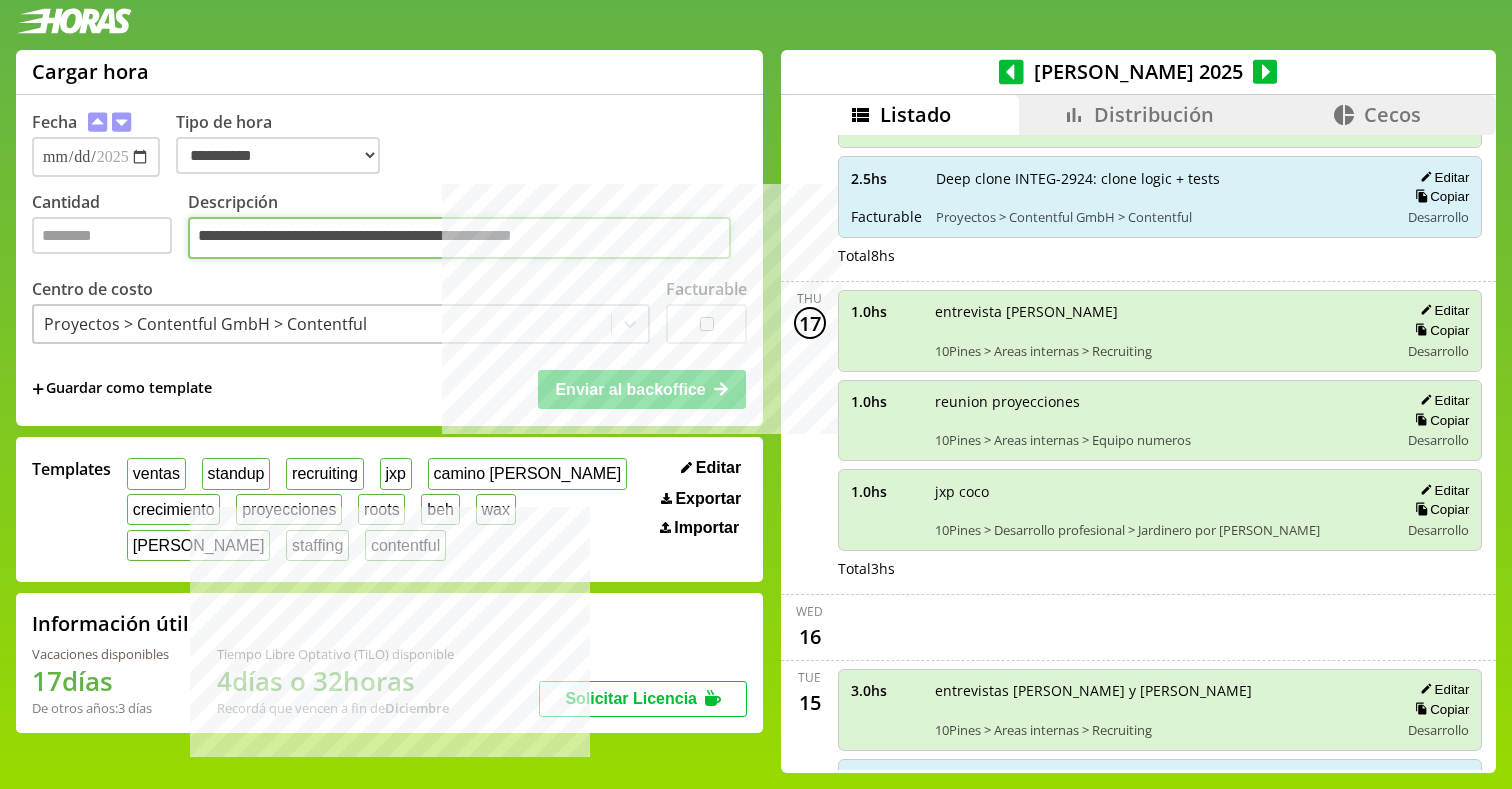 type on "**********" 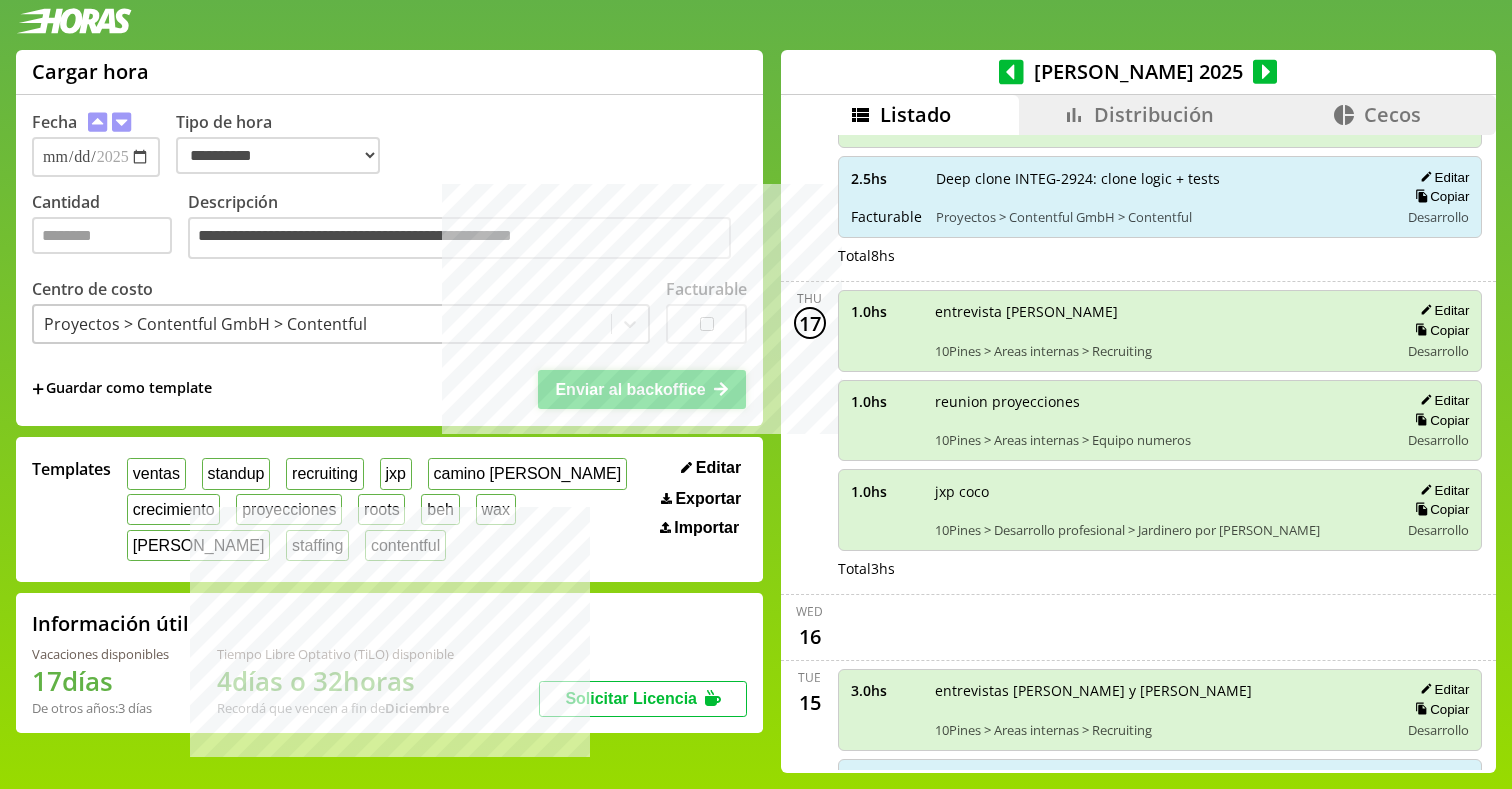 click on "Enviar al backoffice" at bounding box center [642, 389] 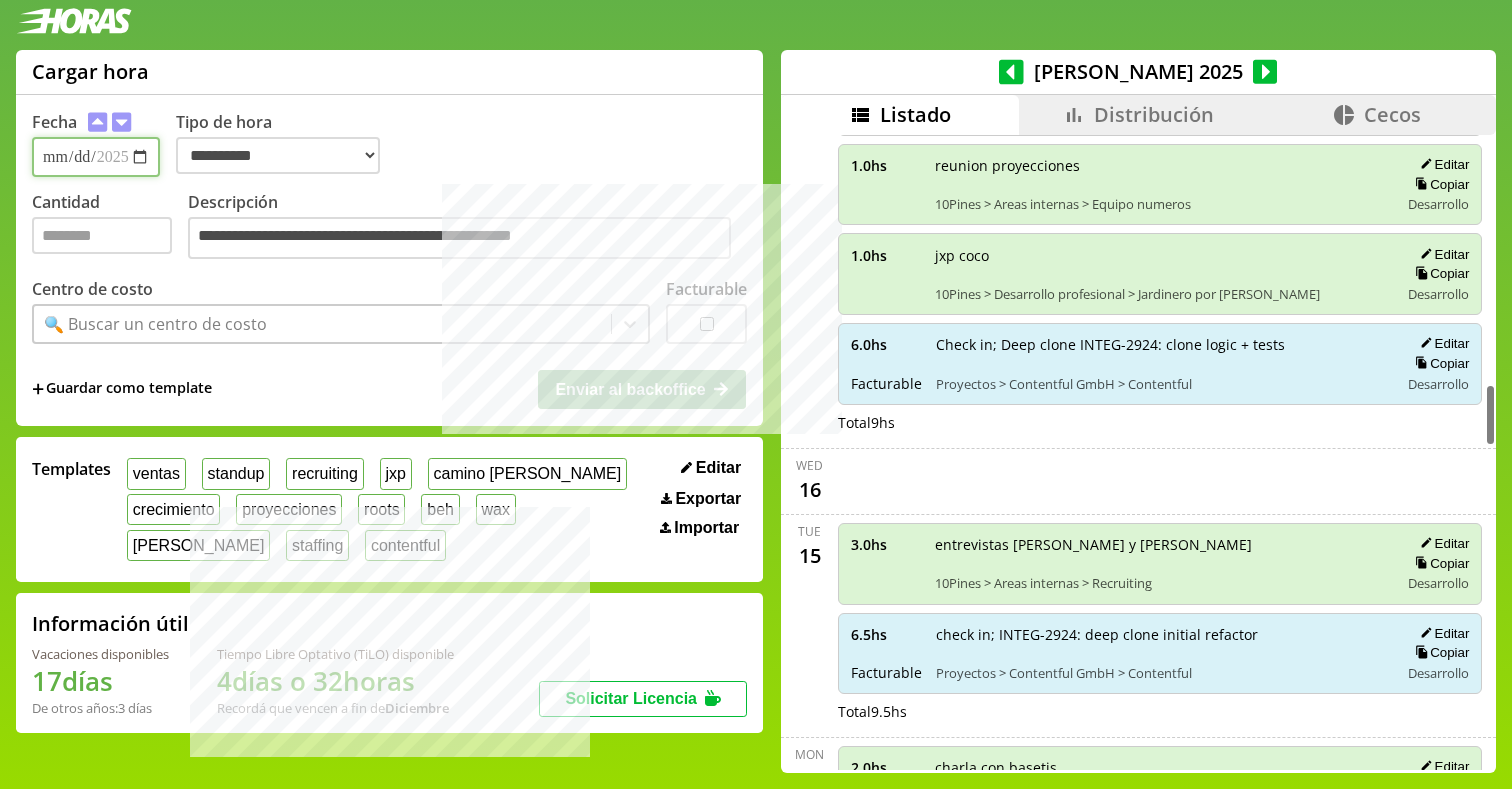 scroll, scrollTop: 2572, scrollLeft: 0, axis: vertical 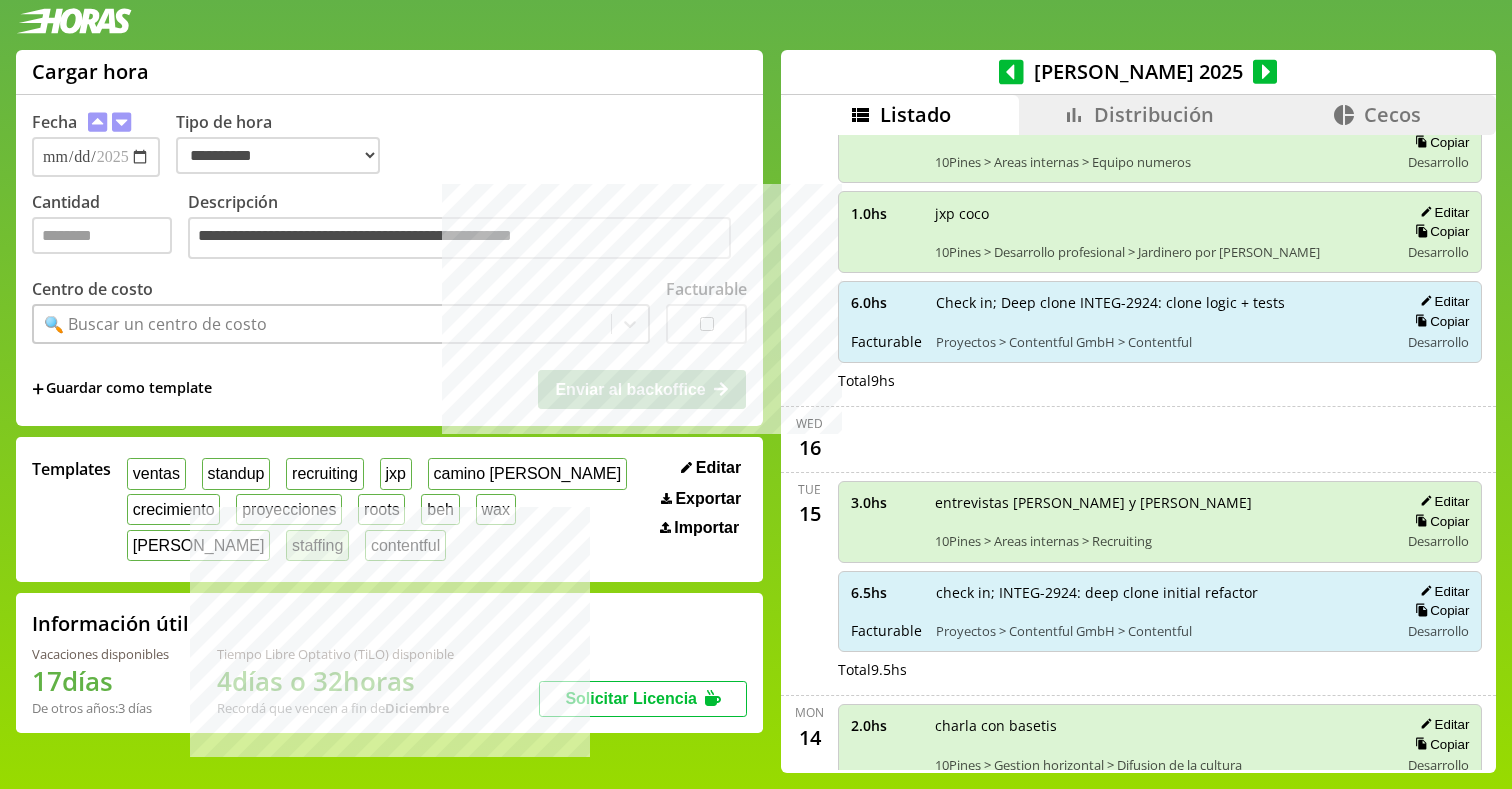 click on "staffing" at bounding box center [317, 545] 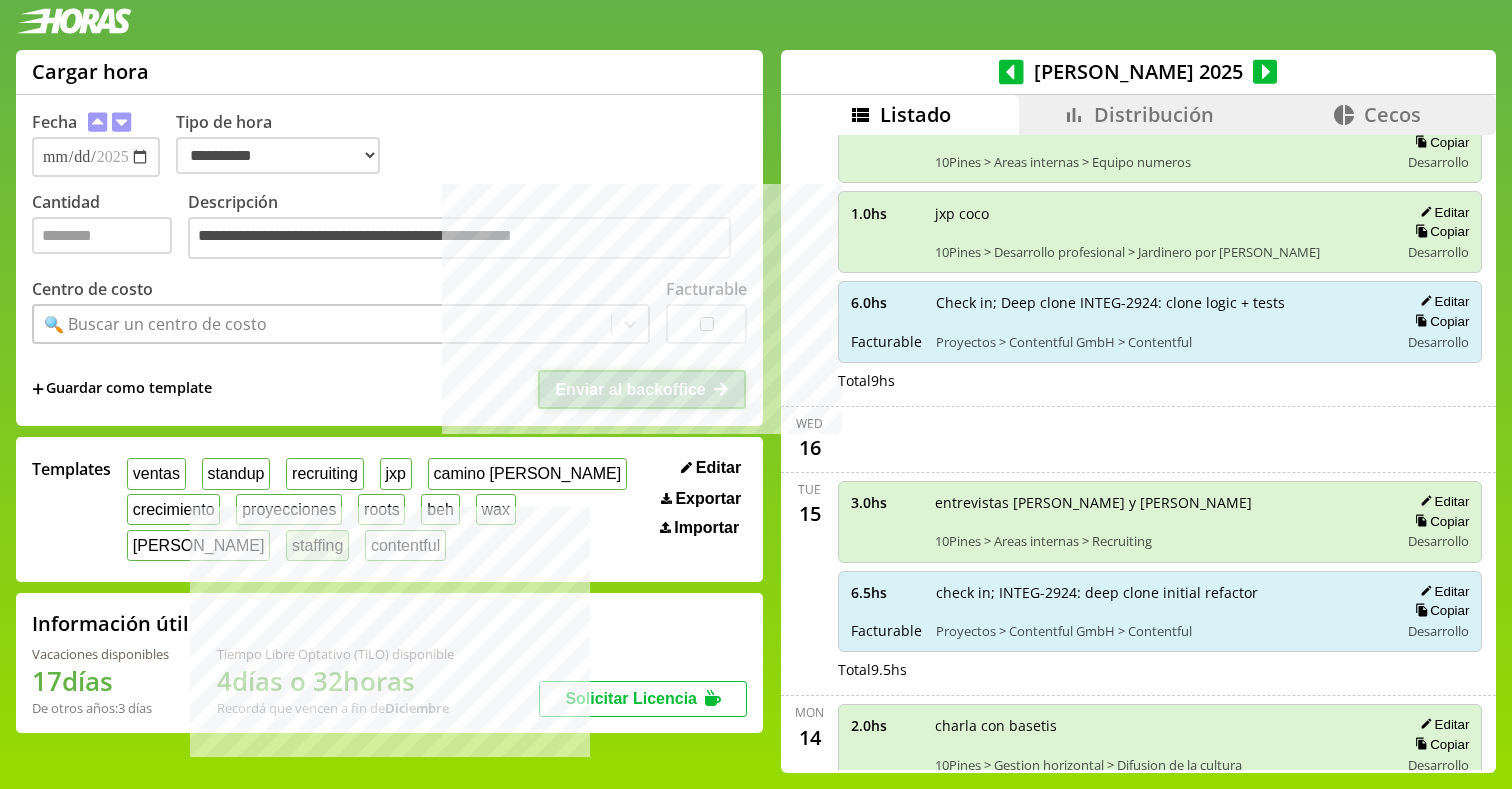 type on "***" 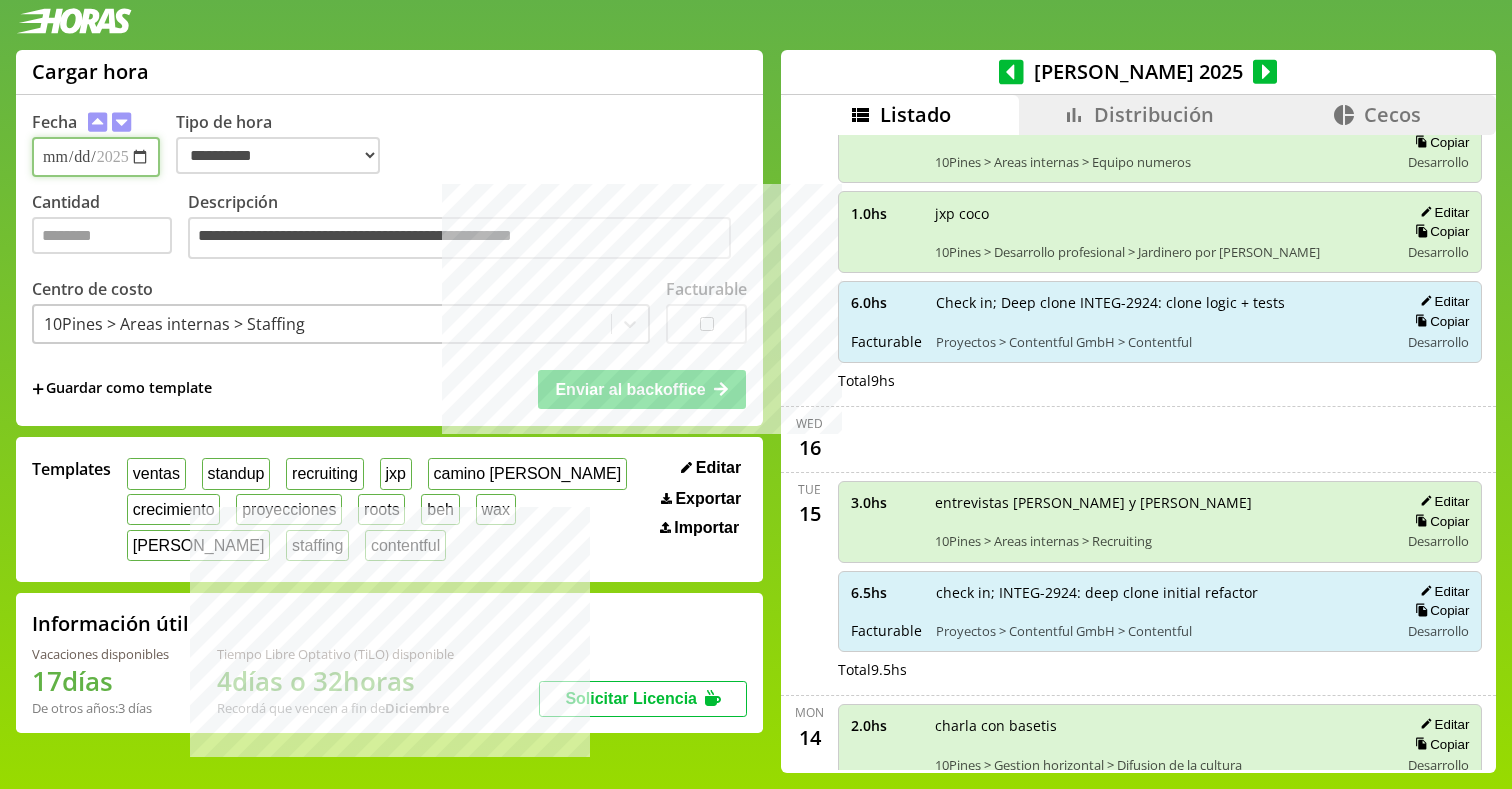 click on "**********" at bounding box center [96, 157] 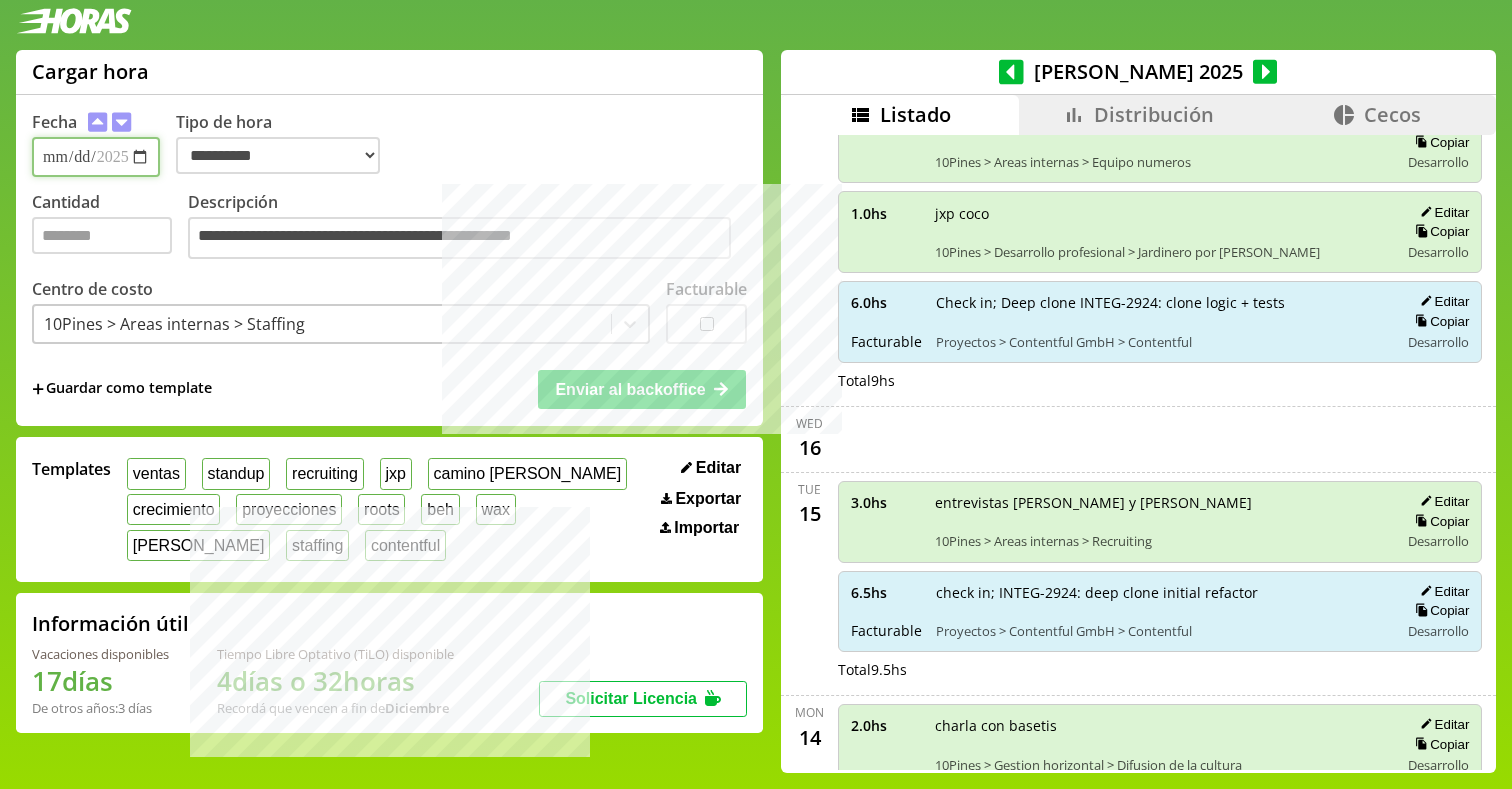 type on "**********" 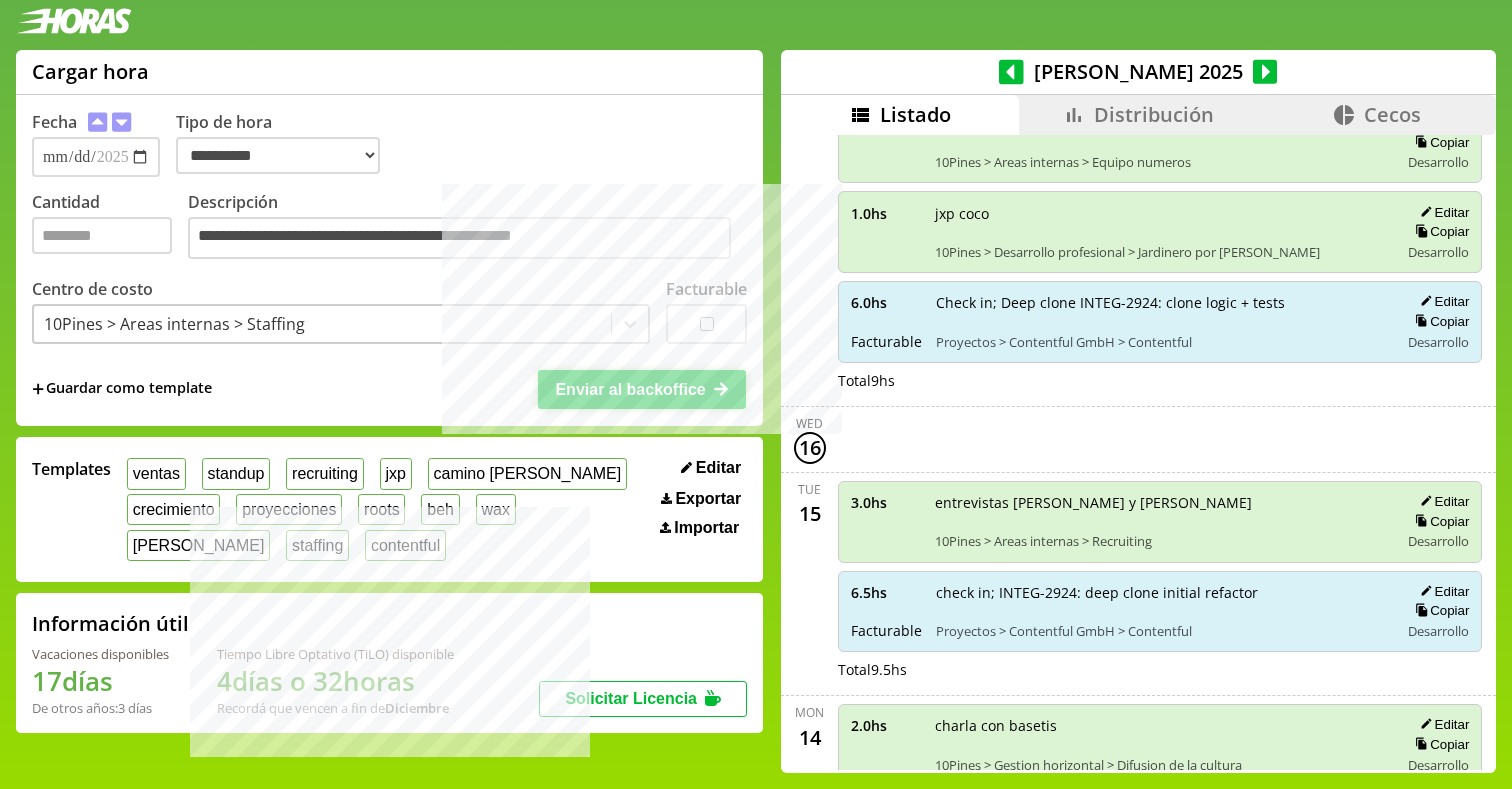 click on "Enviar al backoffice" at bounding box center [630, 389] 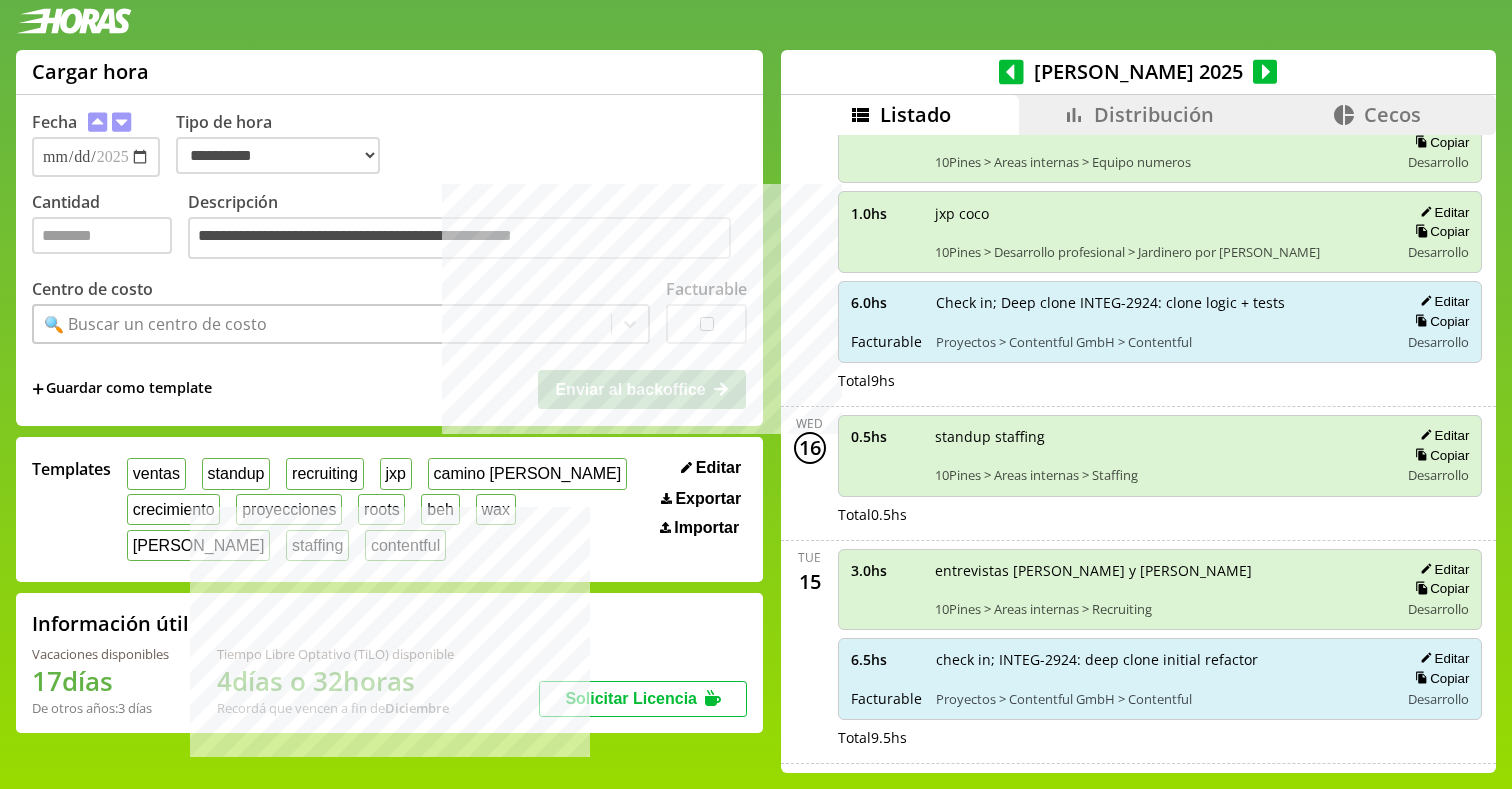 click on "Distribución" at bounding box center [1138, 115] 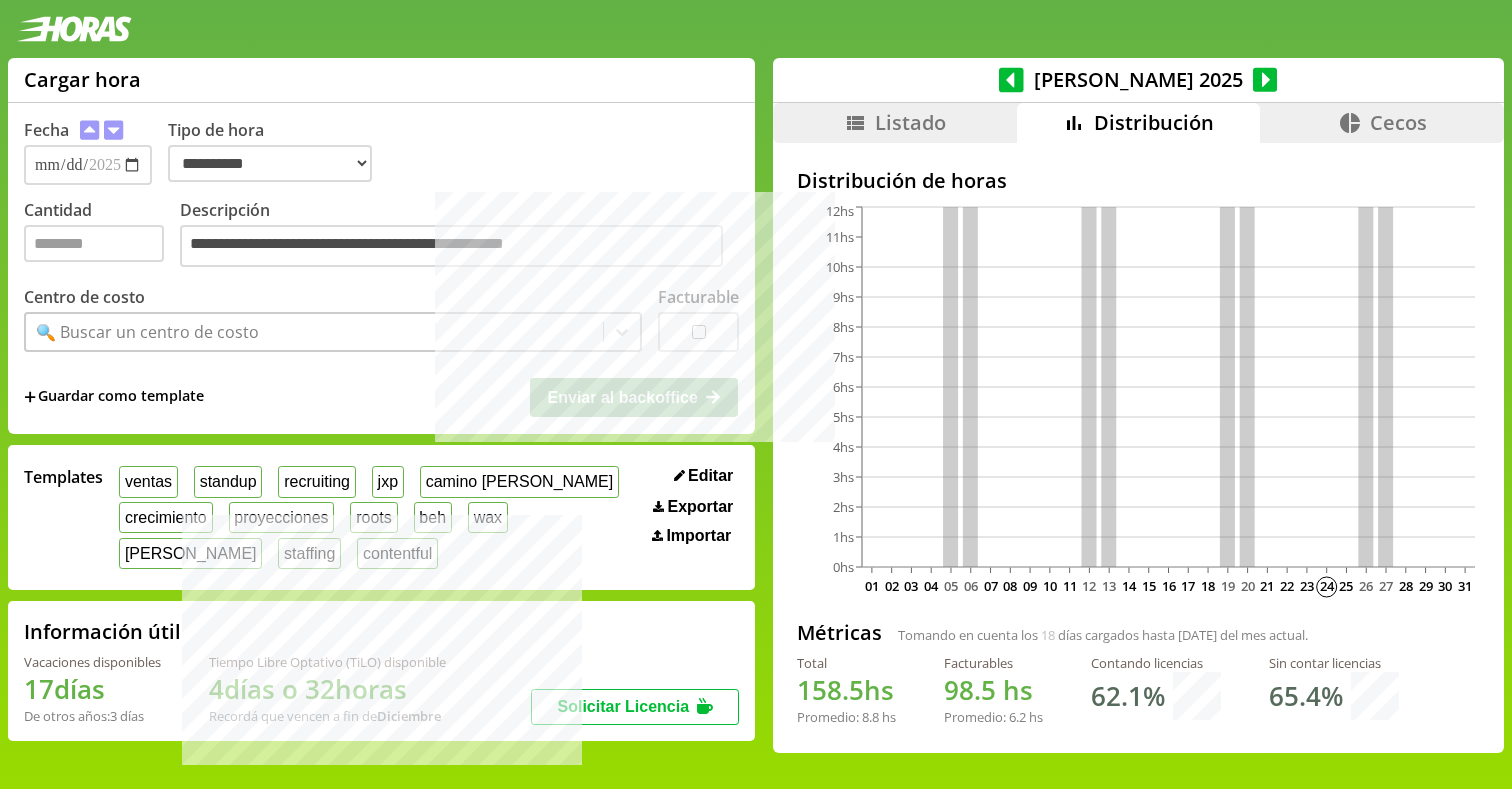 scroll, scrollTop: 0, scrollLeft: 0, axis: both 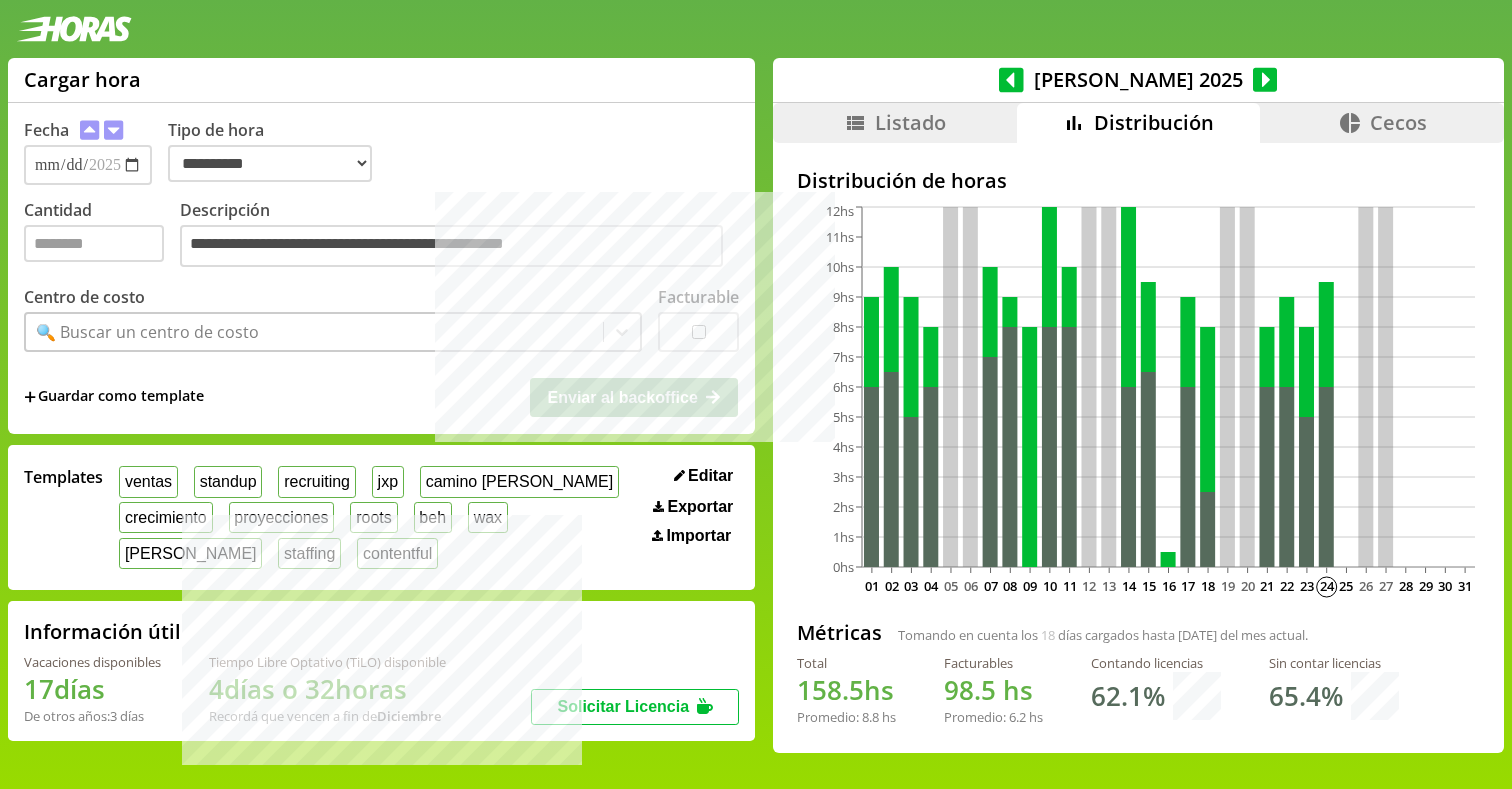 click on "Listado" at bounding box center (895, 123) 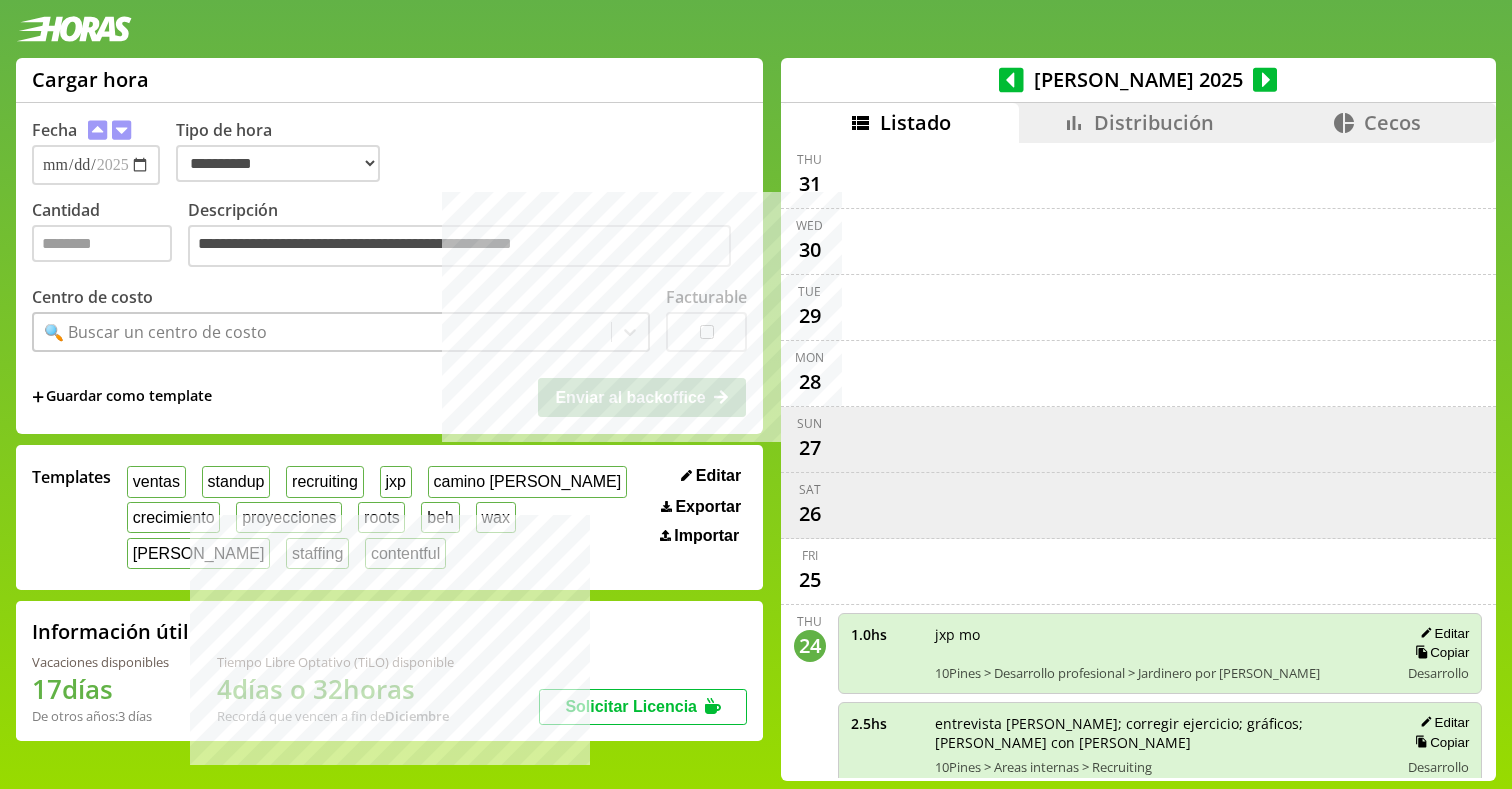 scroll, scrollTop: 6, scrollLeft: 0, axis: vertical 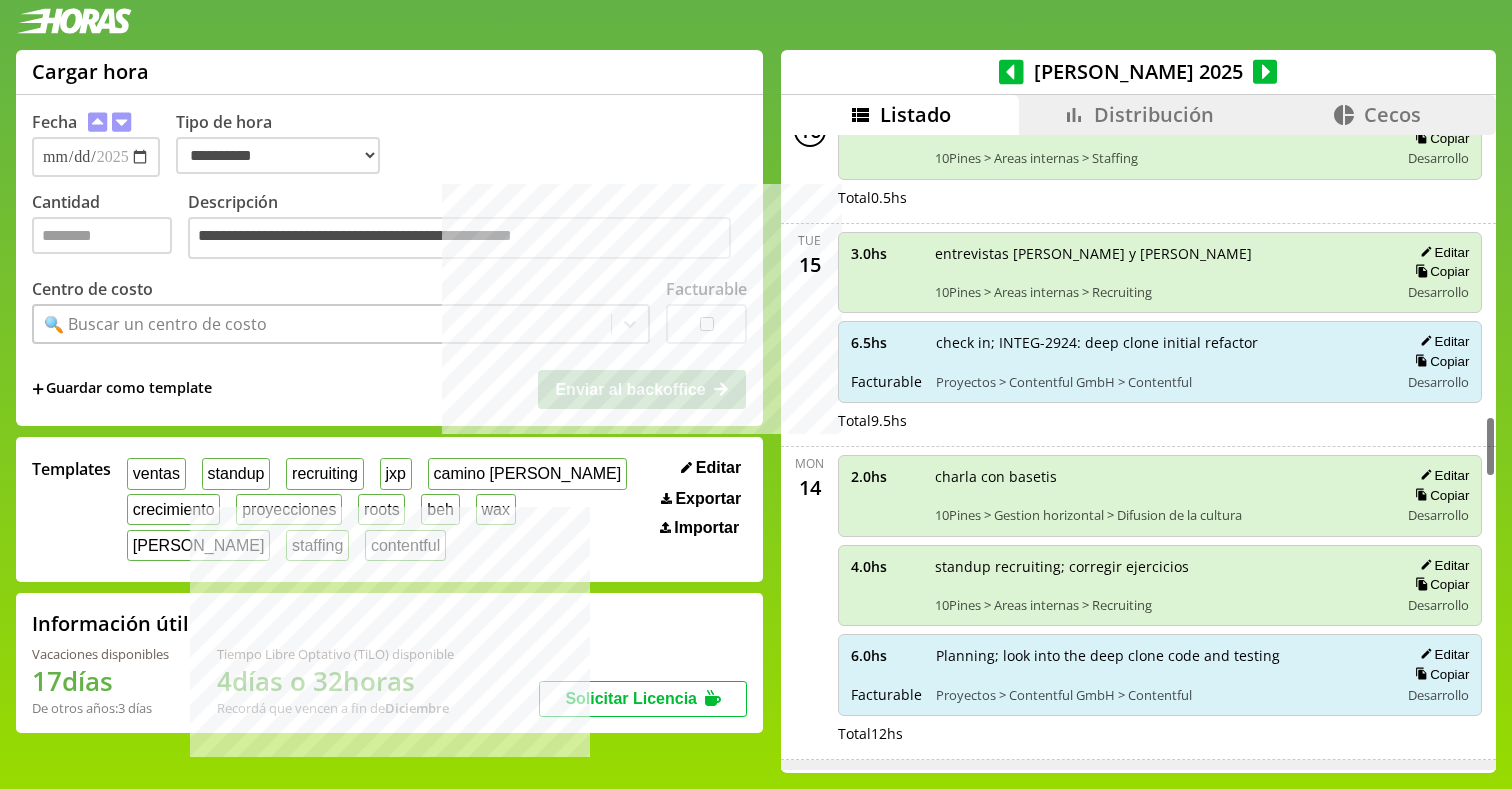 click on "Distribución" at bounding box center (1154, 114) 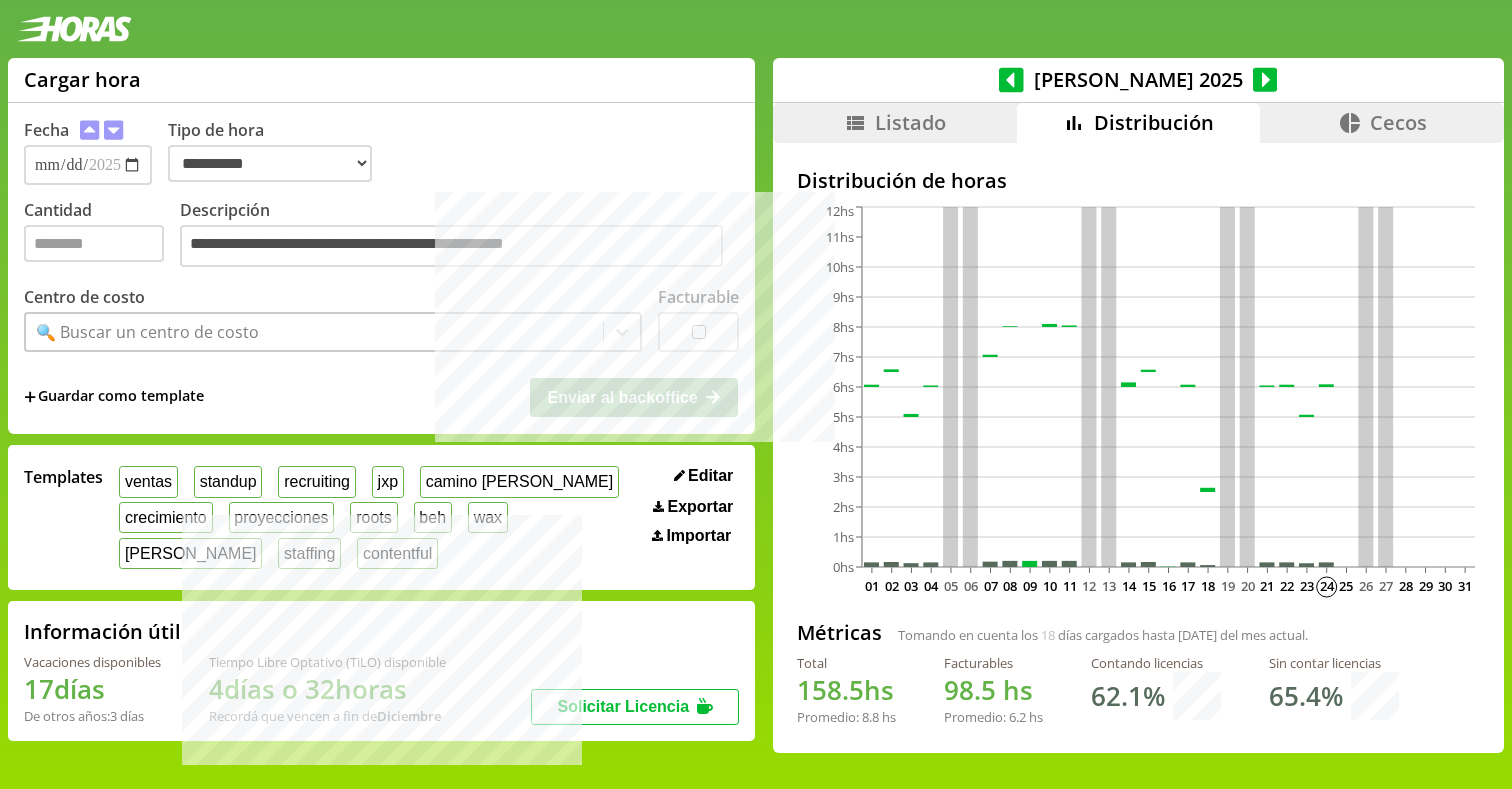 scroll, scrollTop: 0, scrollLeft: 0, axis: both 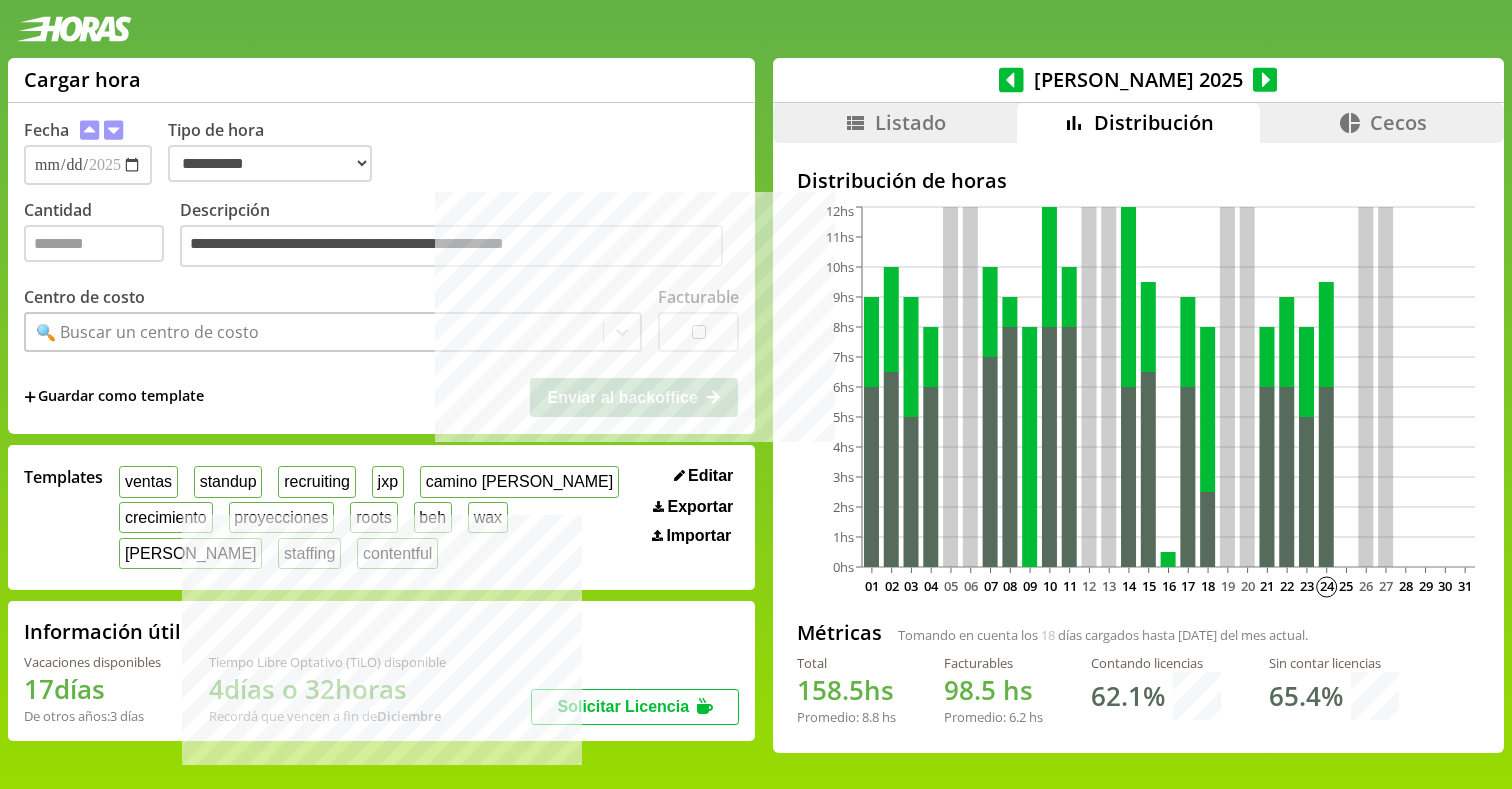 click on "Listado" at bounding box center [895, 123] 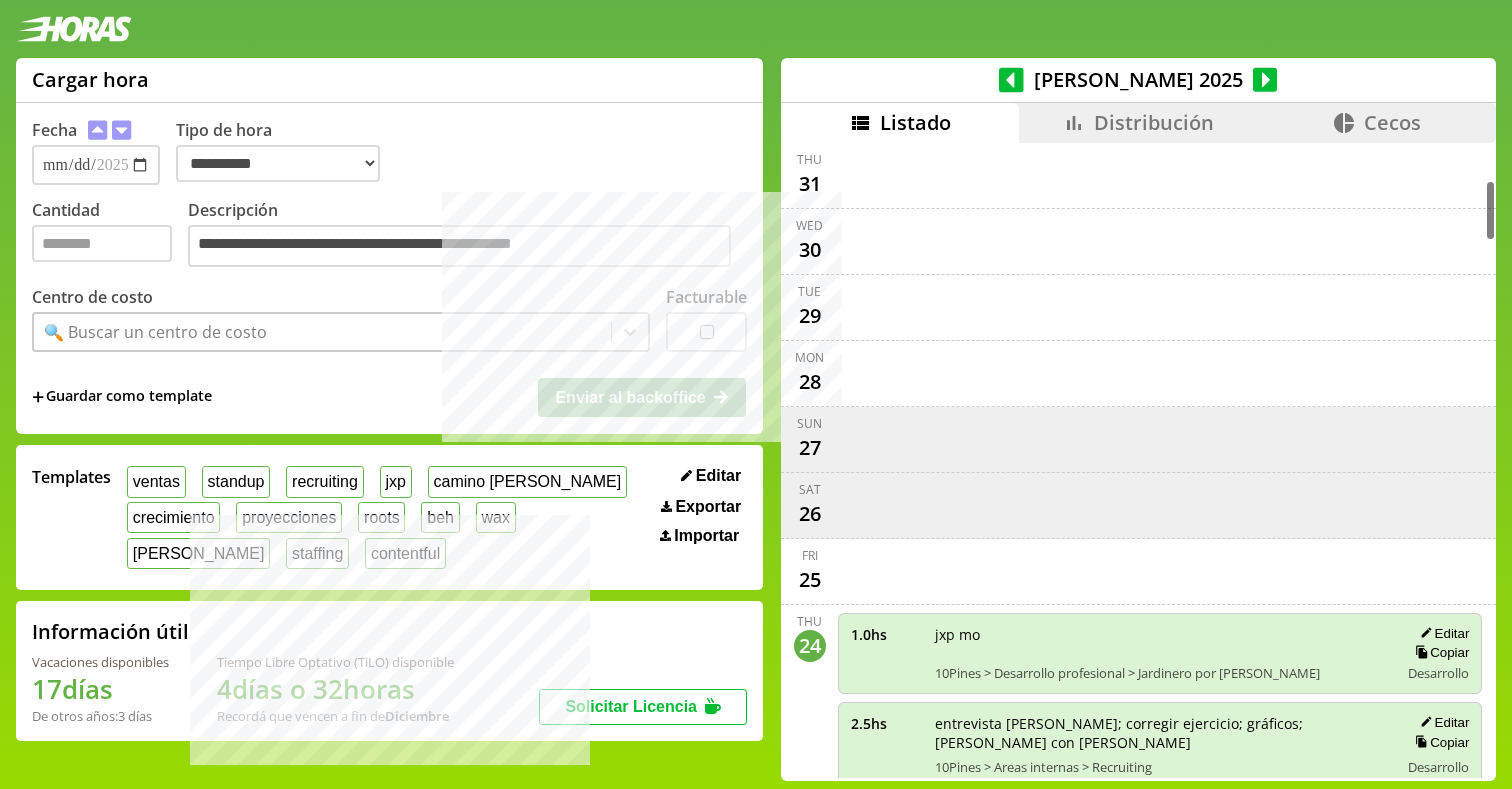 scroll, scrollTop: 6, scrollLeft: 0, axis: vertical 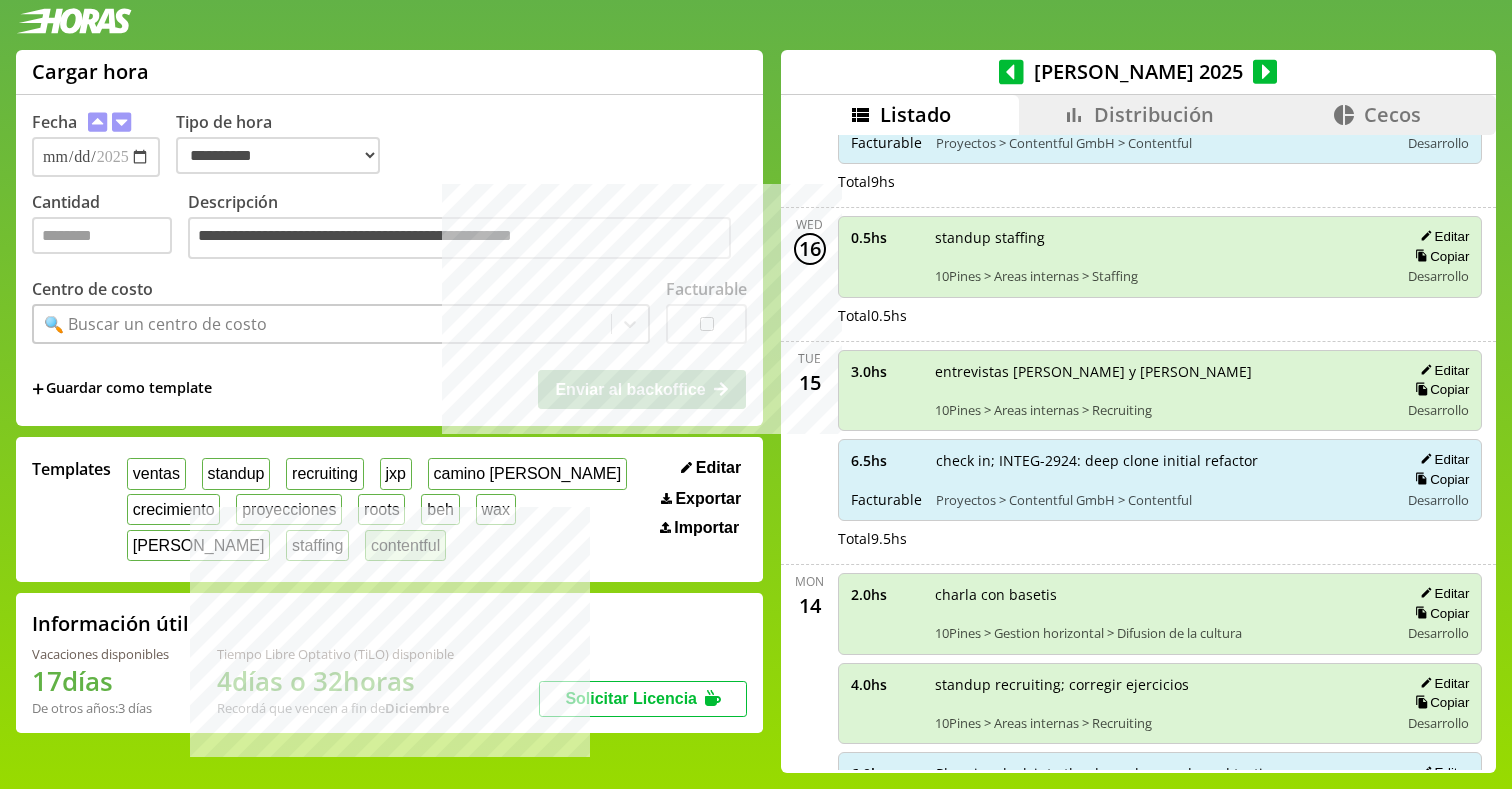 click on "contentful" at bounding box center (405, 545) 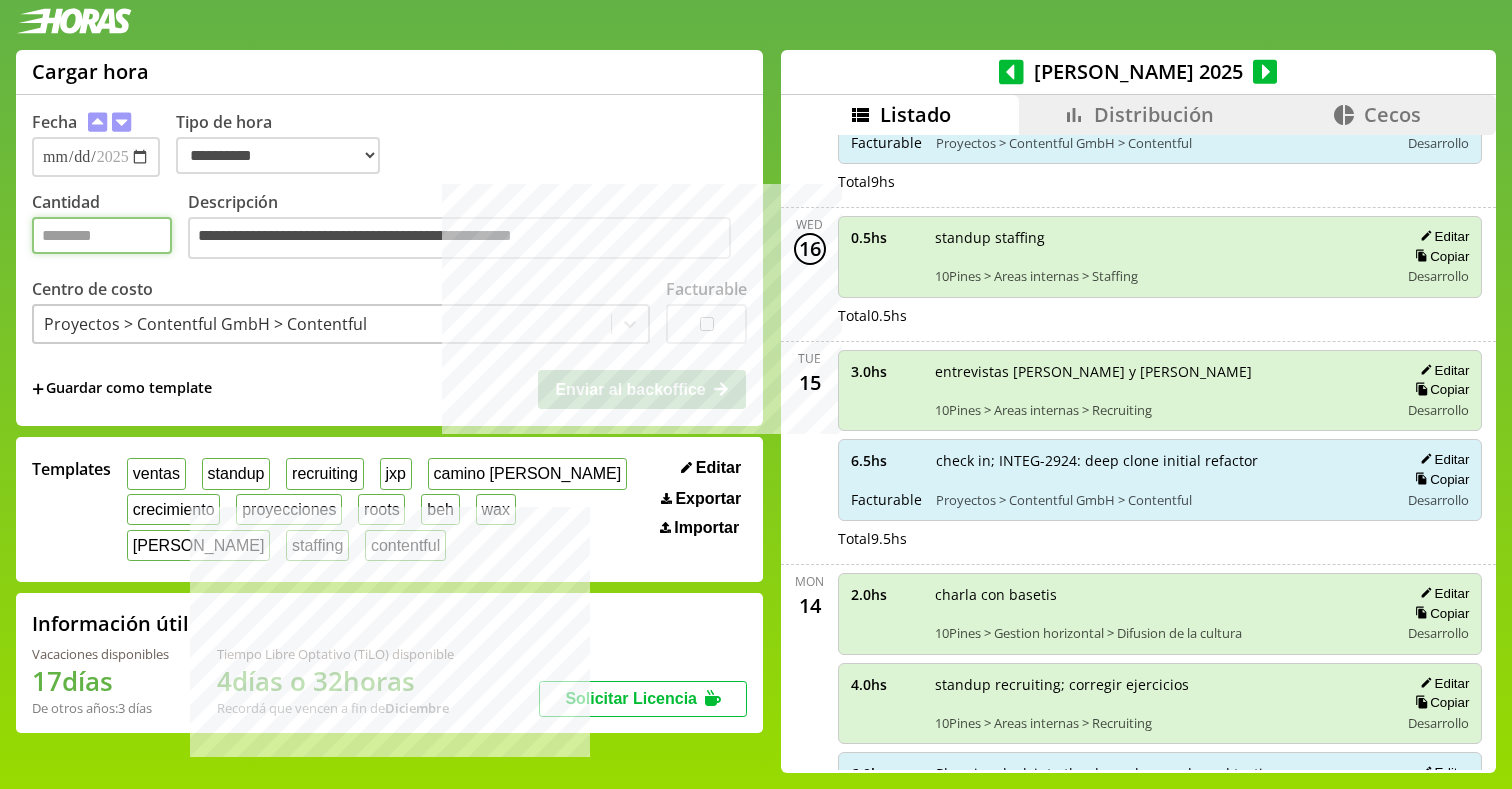 click on "*" at bounding box center [102, 235] 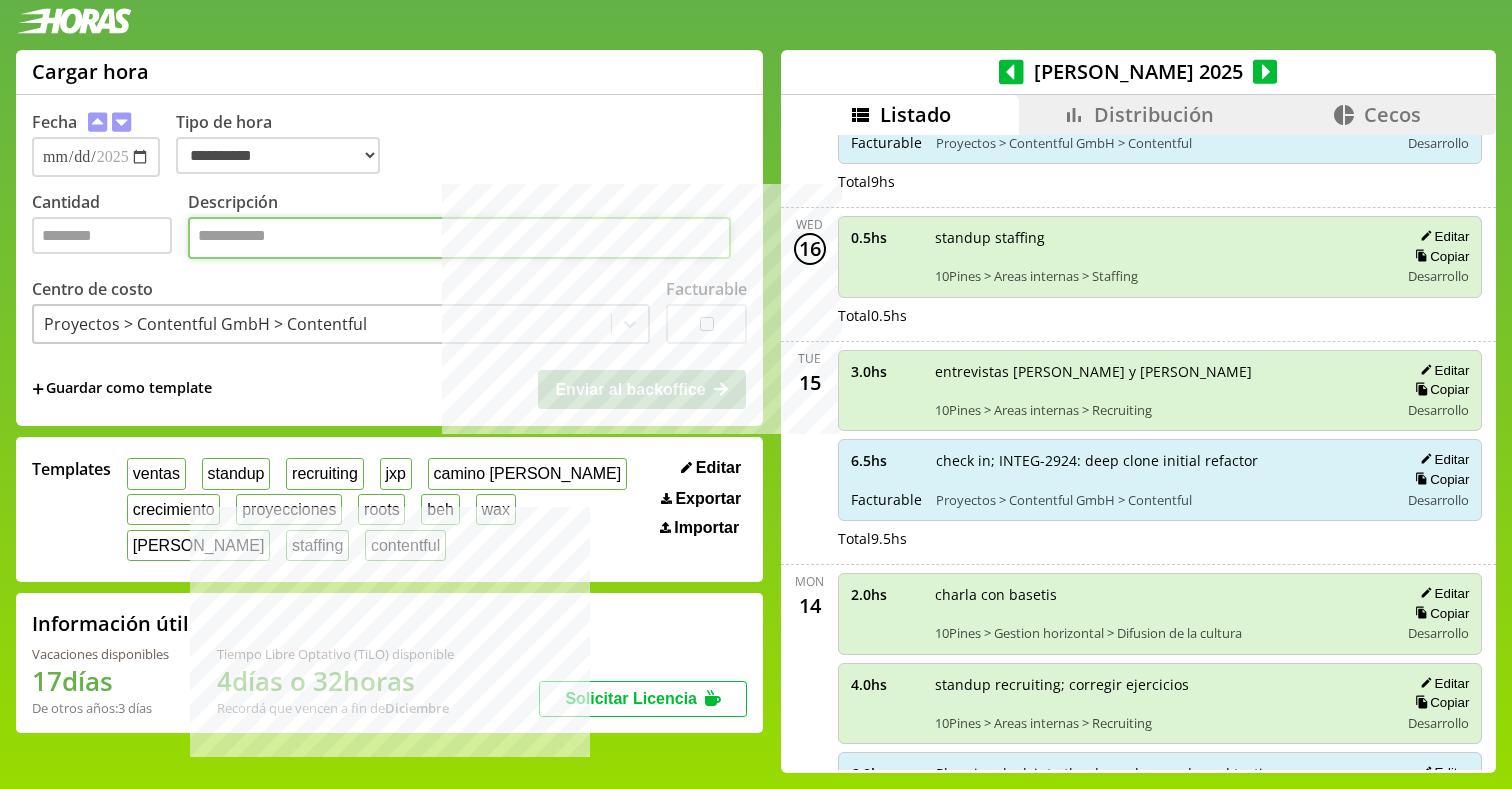 paste on "**********" 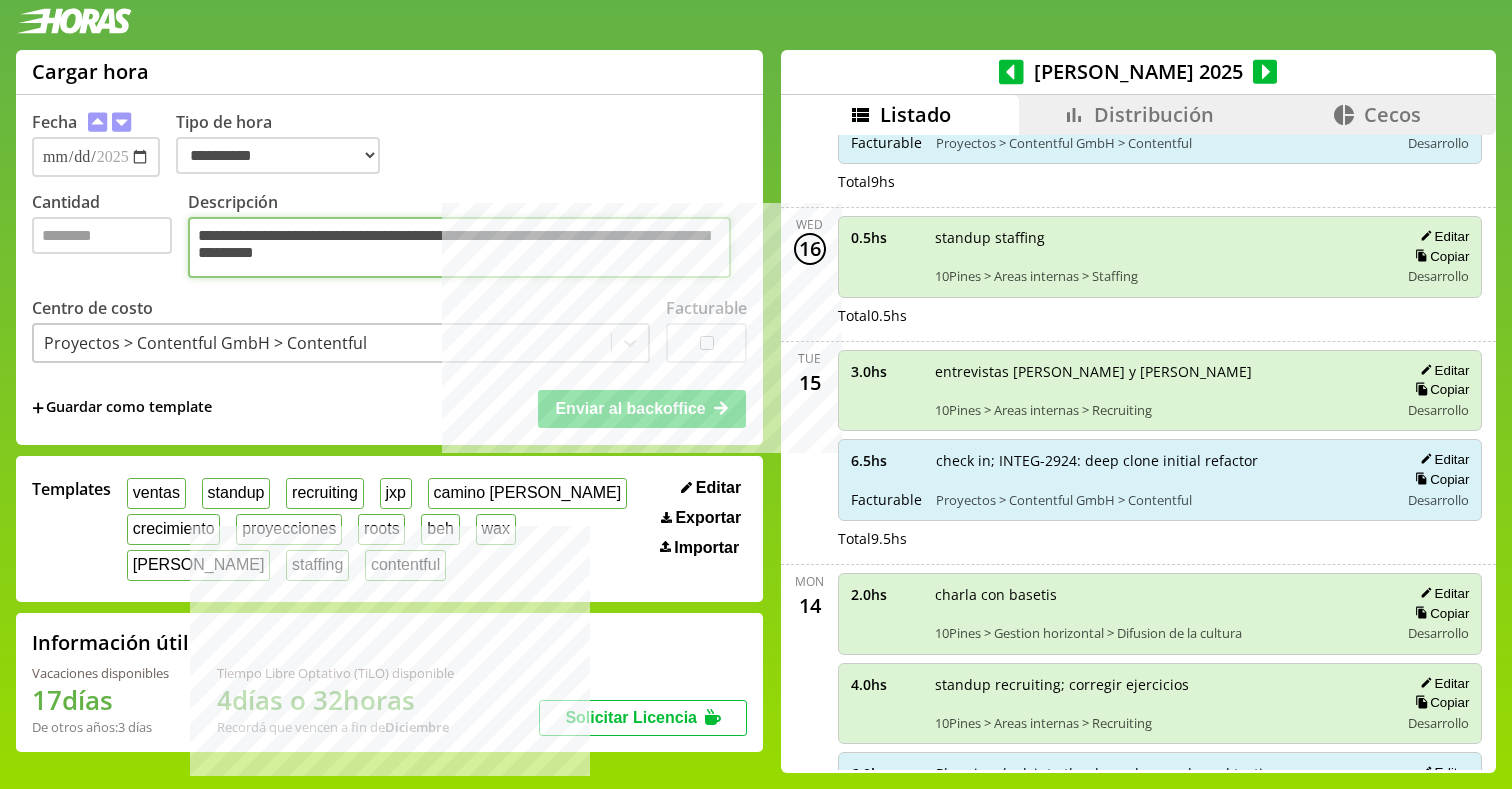 type on "**********" 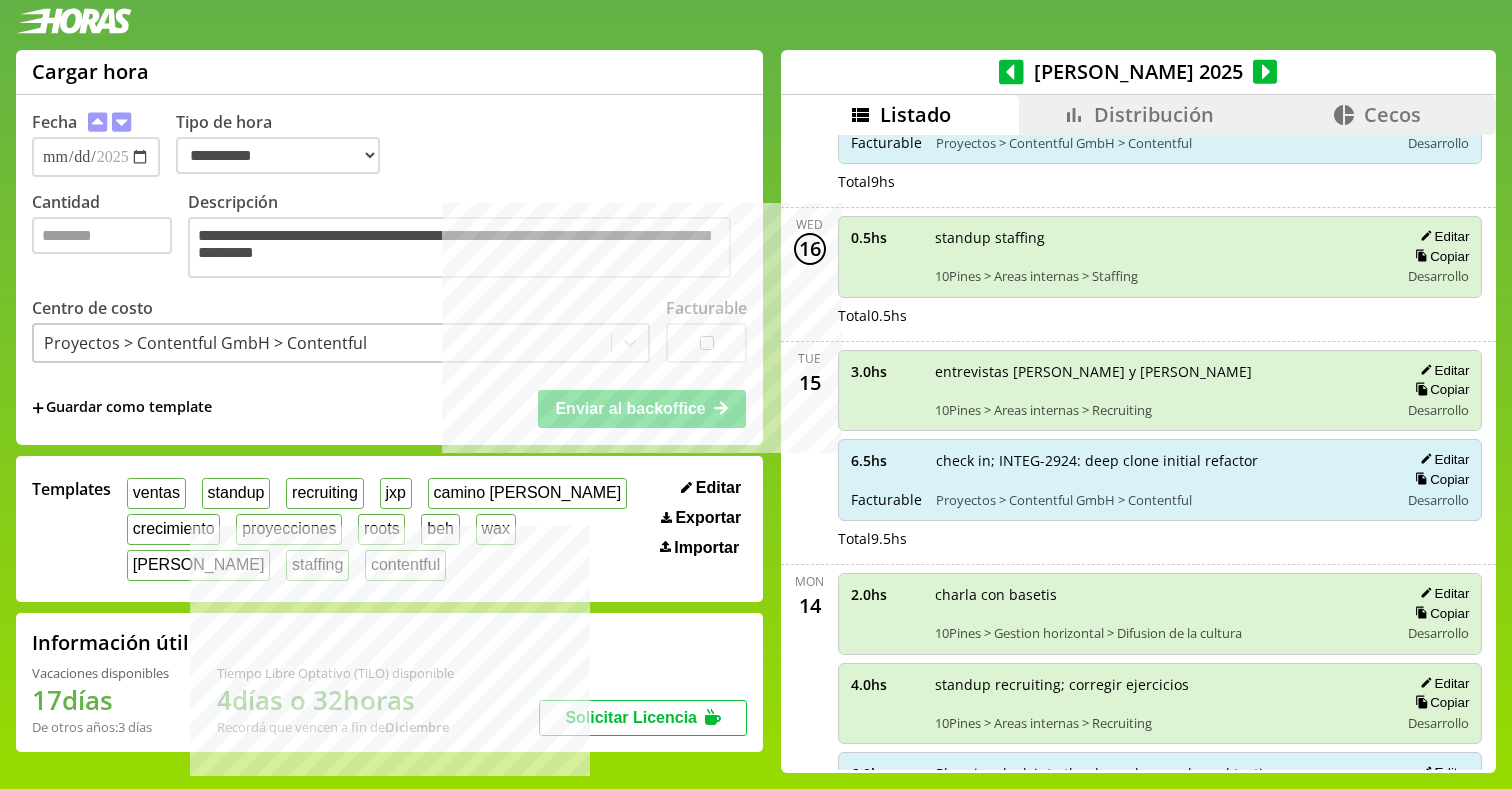 click on "**********" at bounding box center (389, 270) 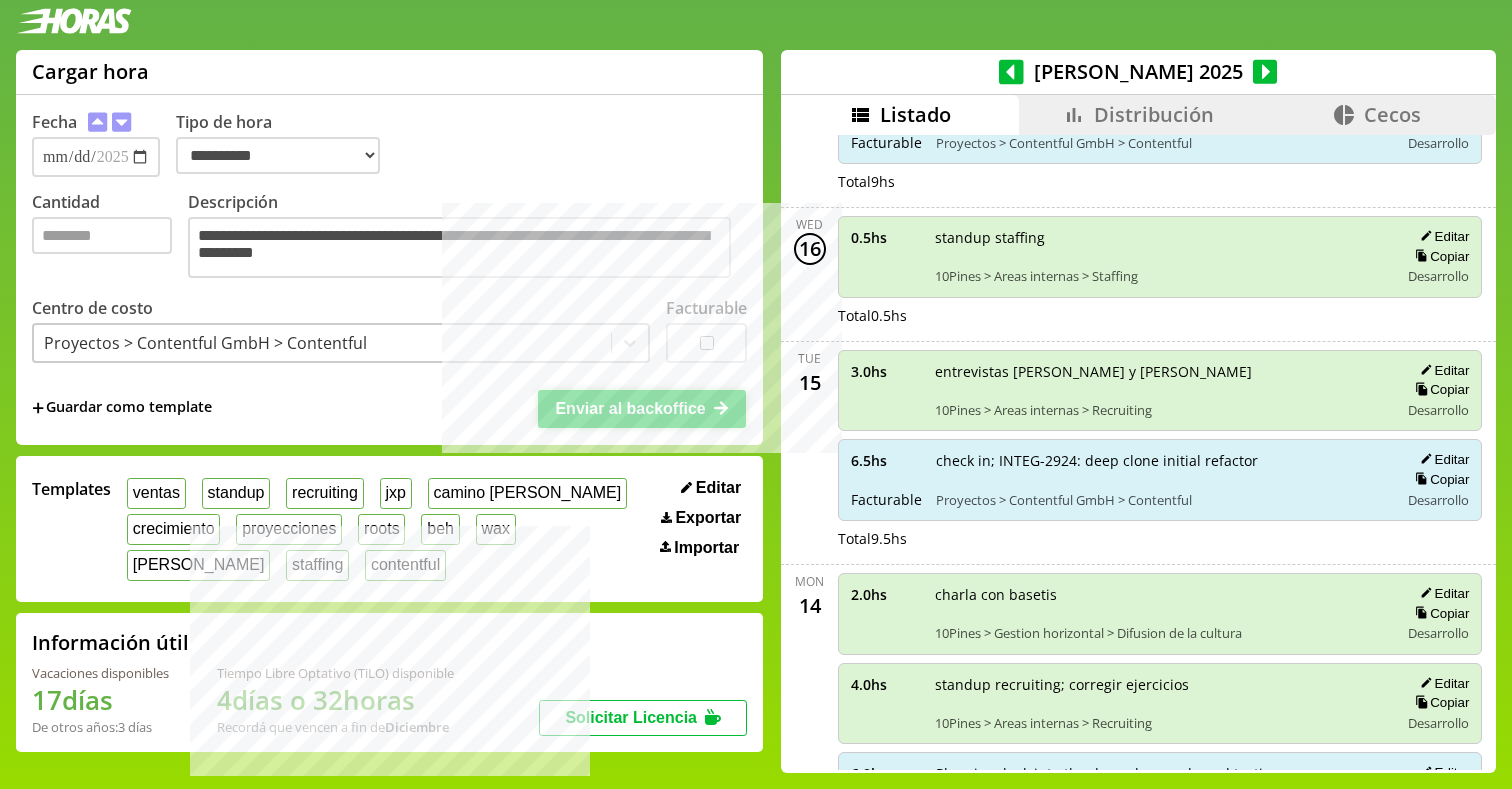 click on "Enviar al backoffice" at bounding box center (630, 408) 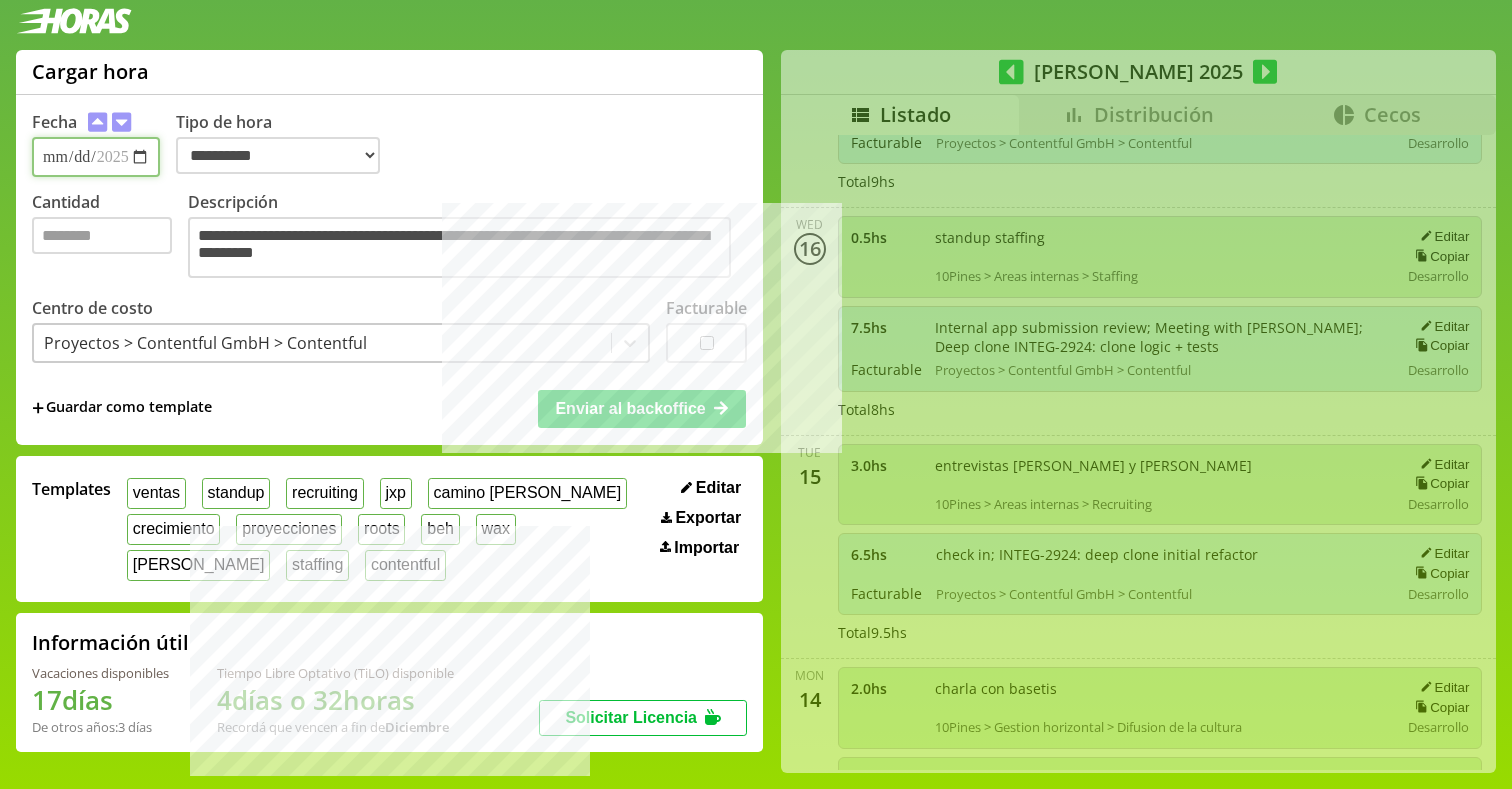 type 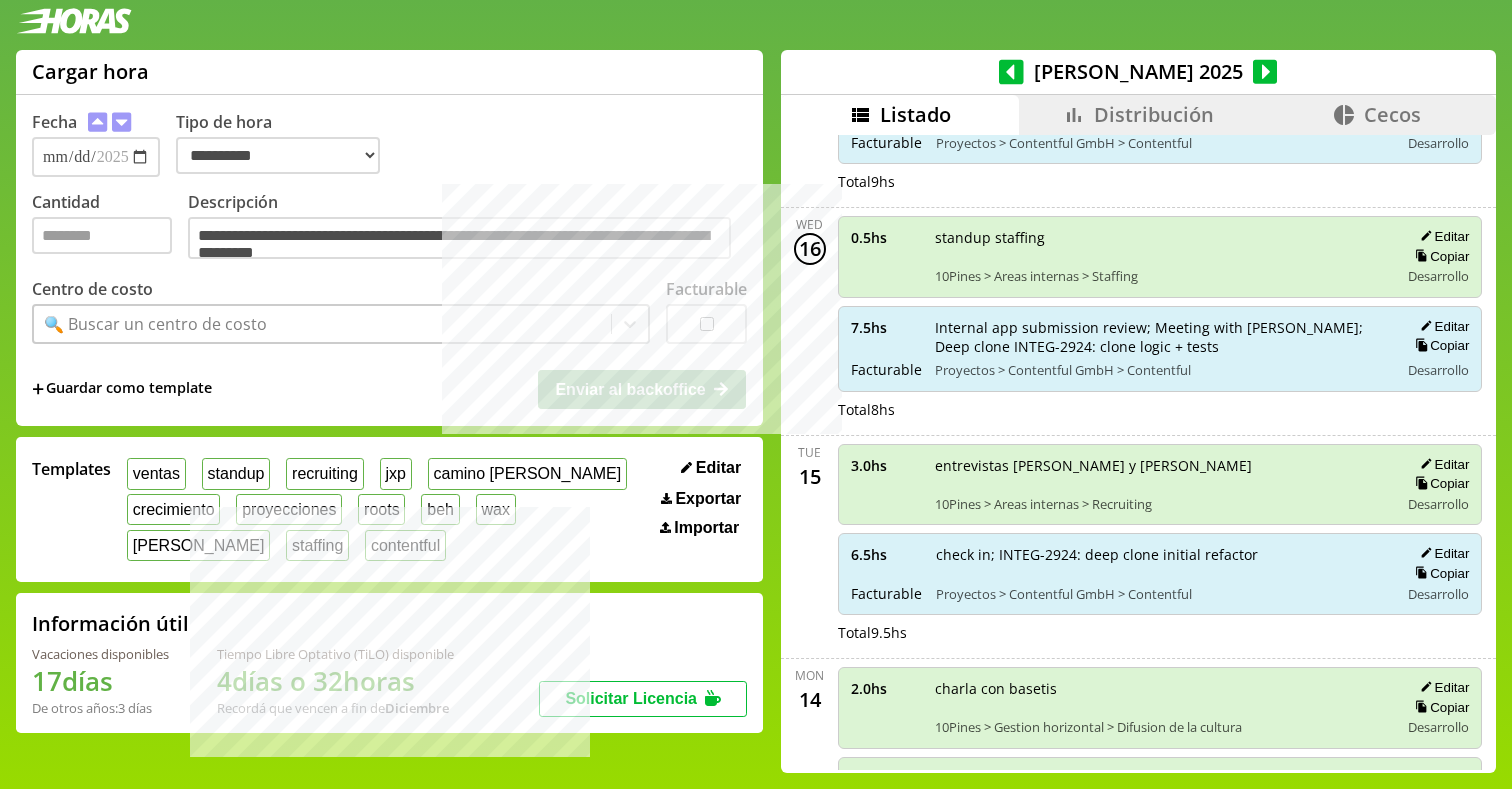 click on "Distribución" at bounding box center (1138, 115) 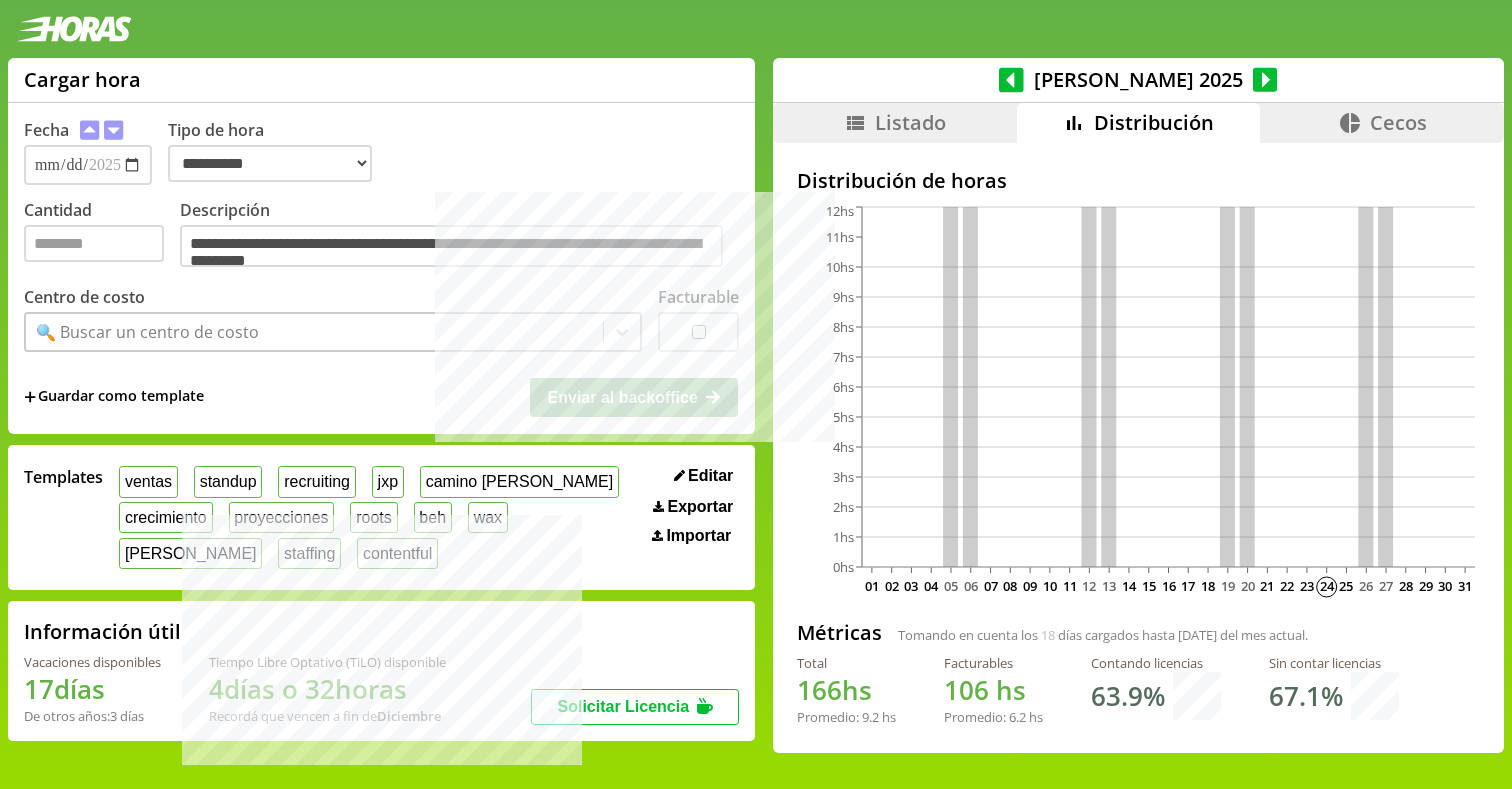 scroll, scrollTop: 0, scrollLeft: 0, axis: both 